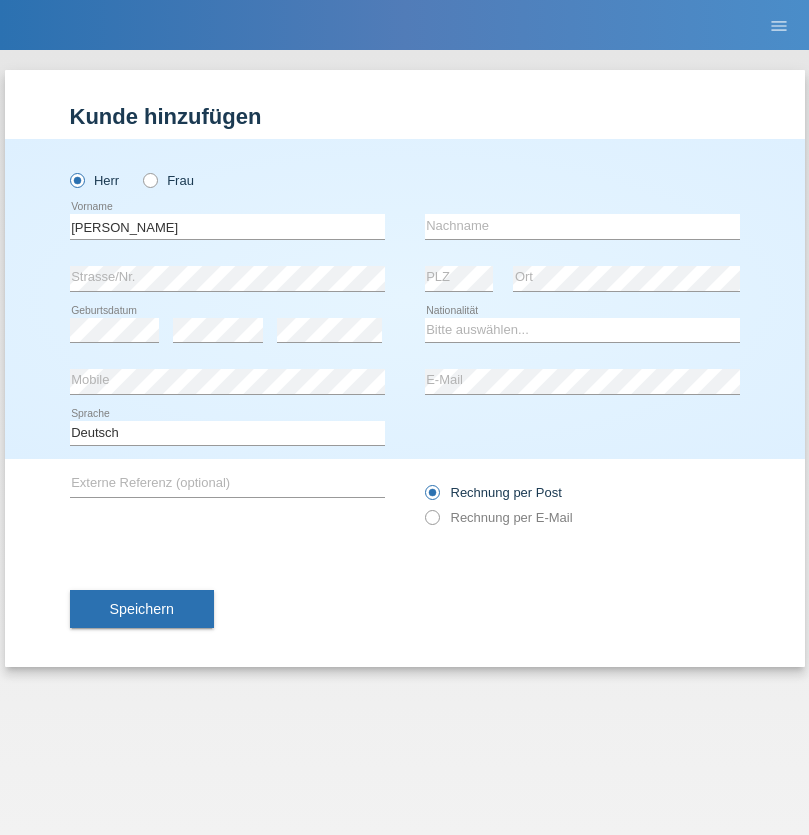 scroll, scrollTop: 0, scrollLeft: 0, axis: both 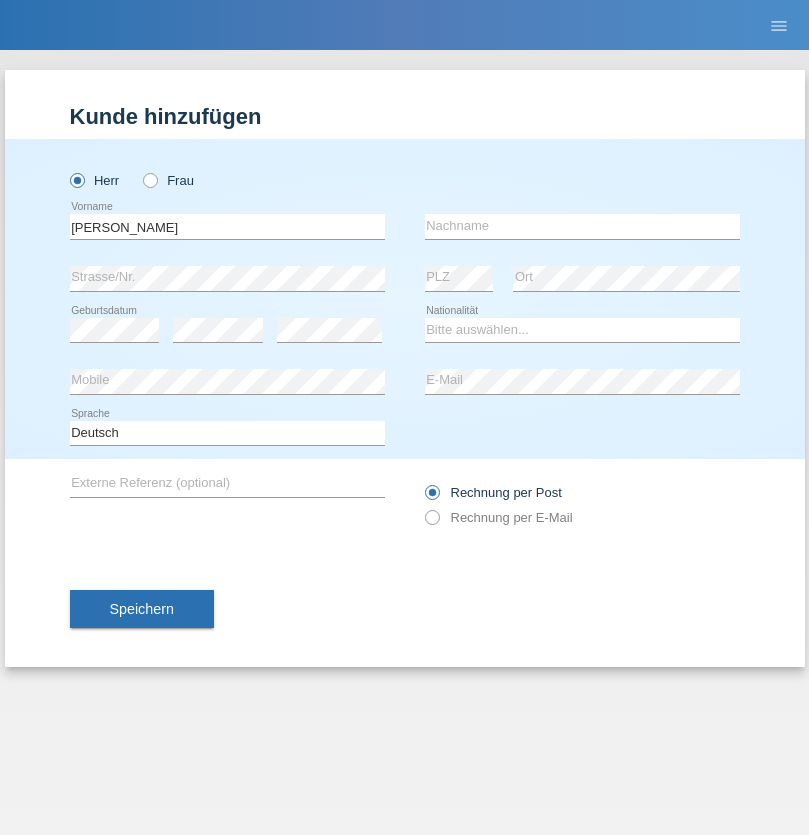 type on "Zsolt" 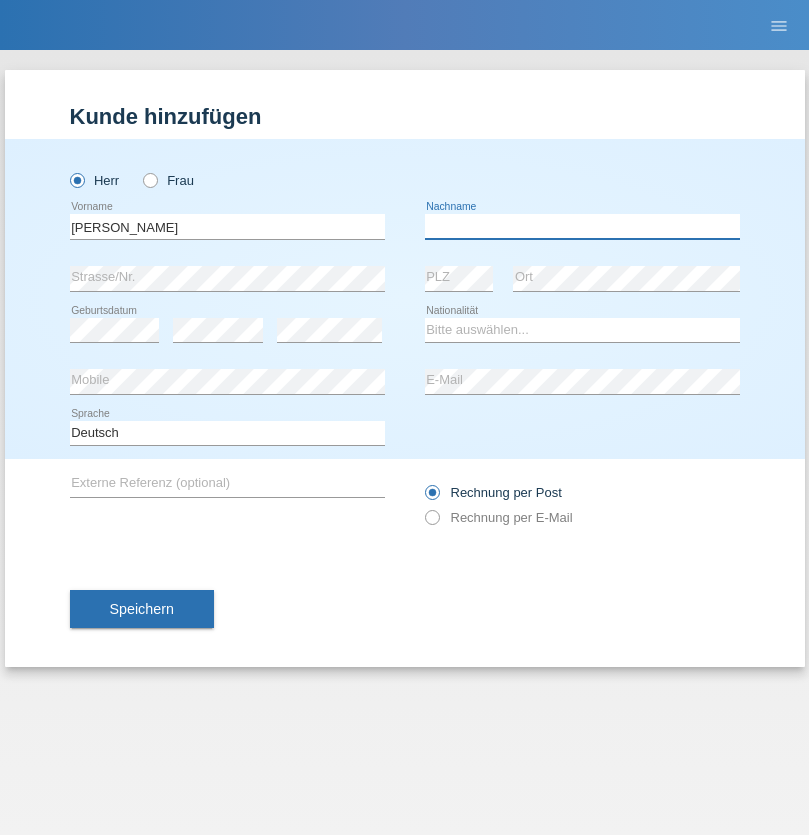 click at bounding box center (582, 226) 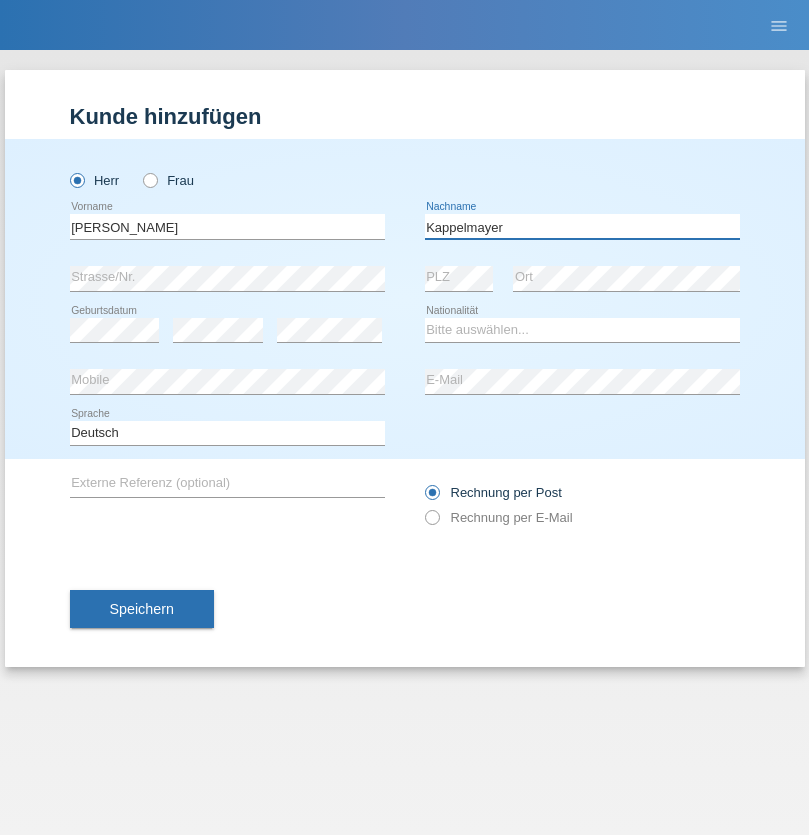 type on "Kappelmayer" 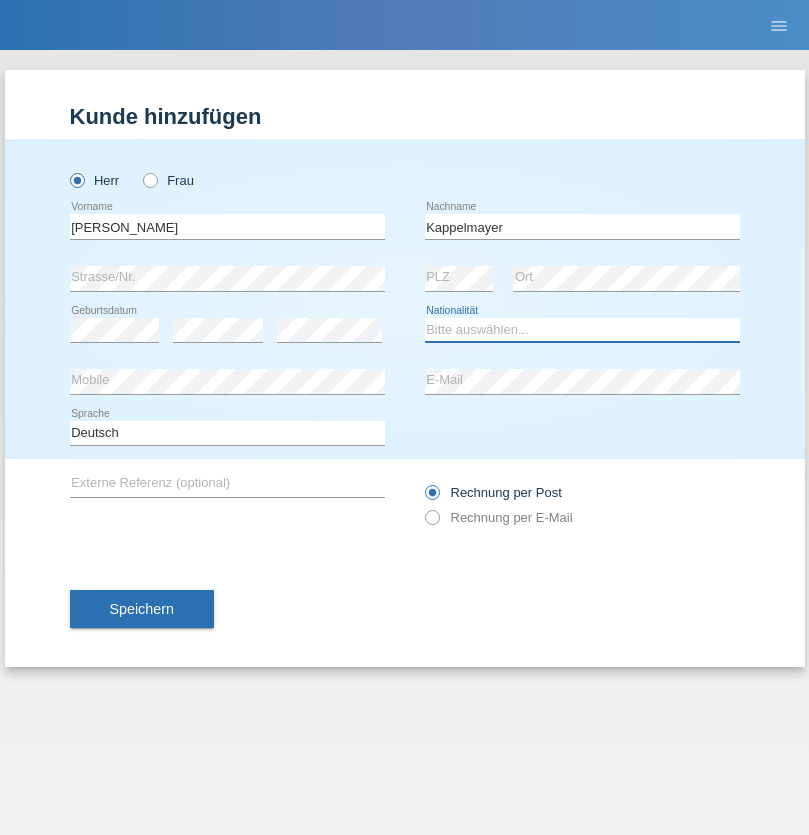 select on "BT" 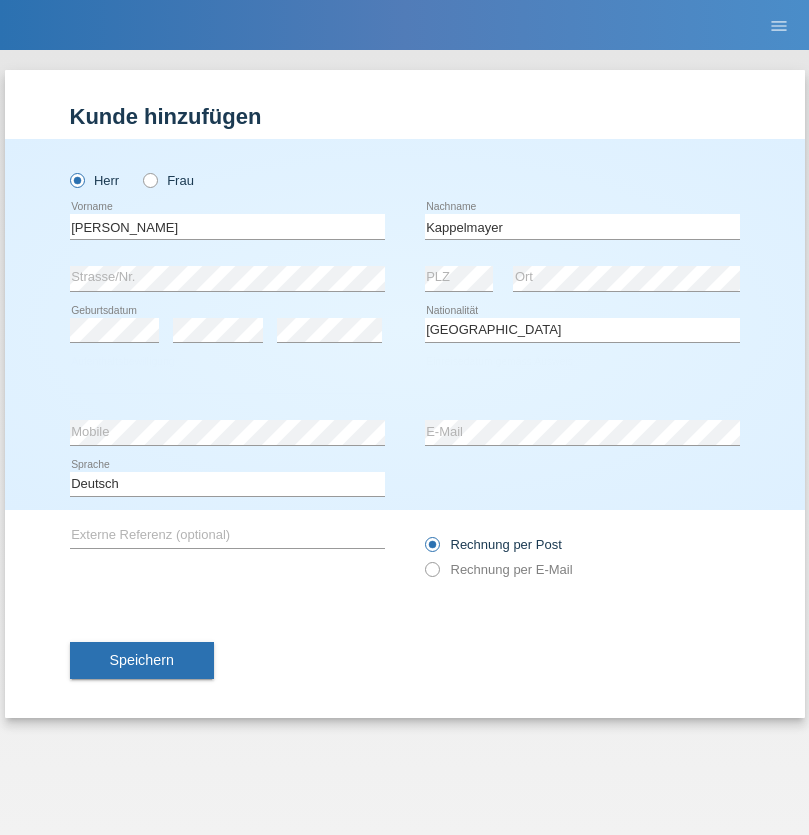 select on "C" 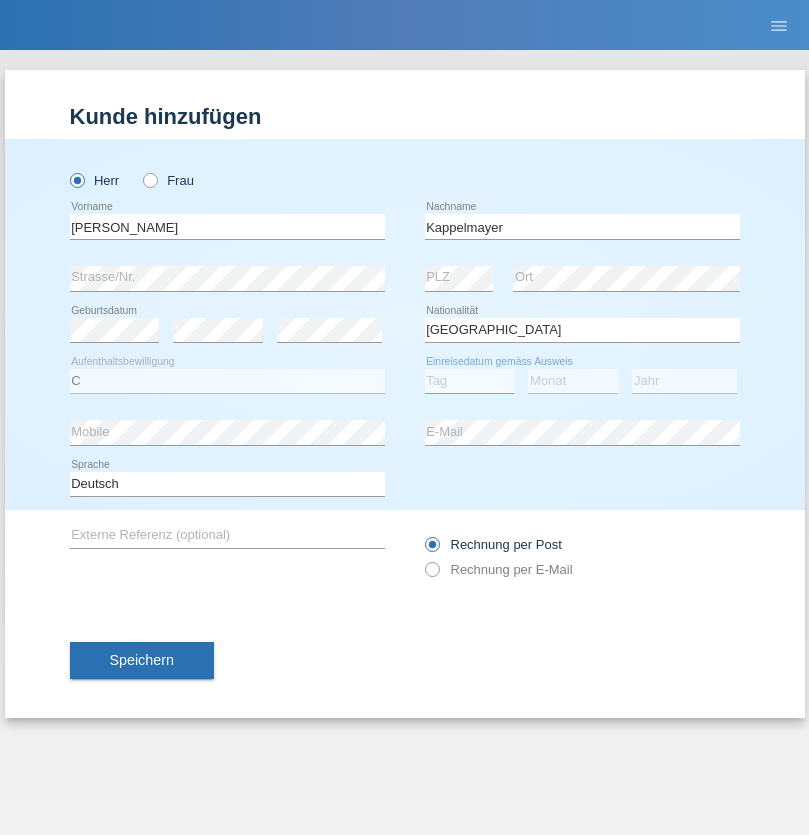 select on "12" 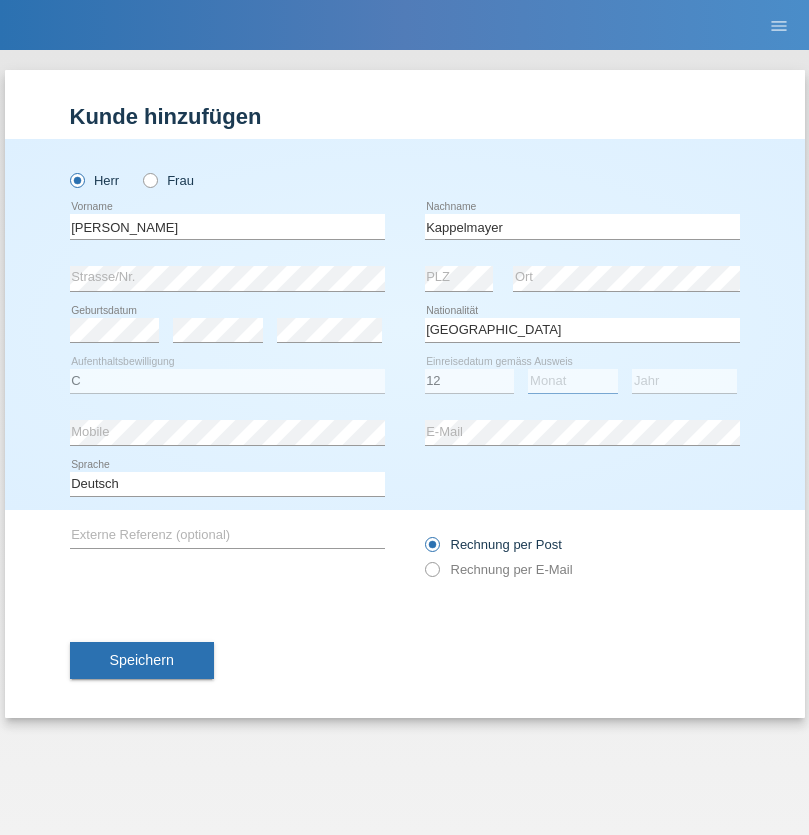 select on "02" 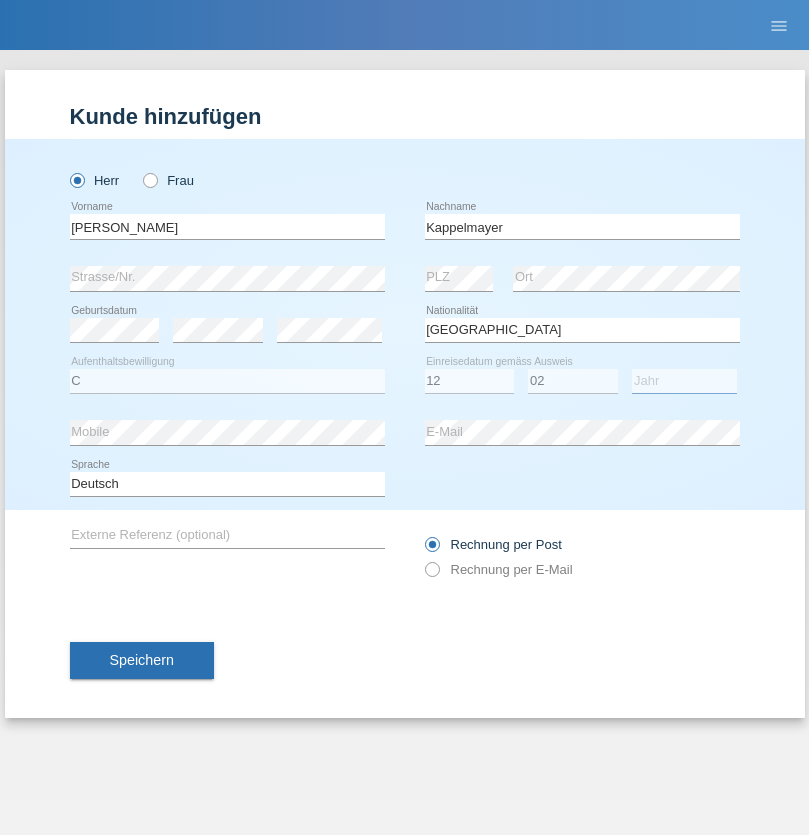 select on "2021" 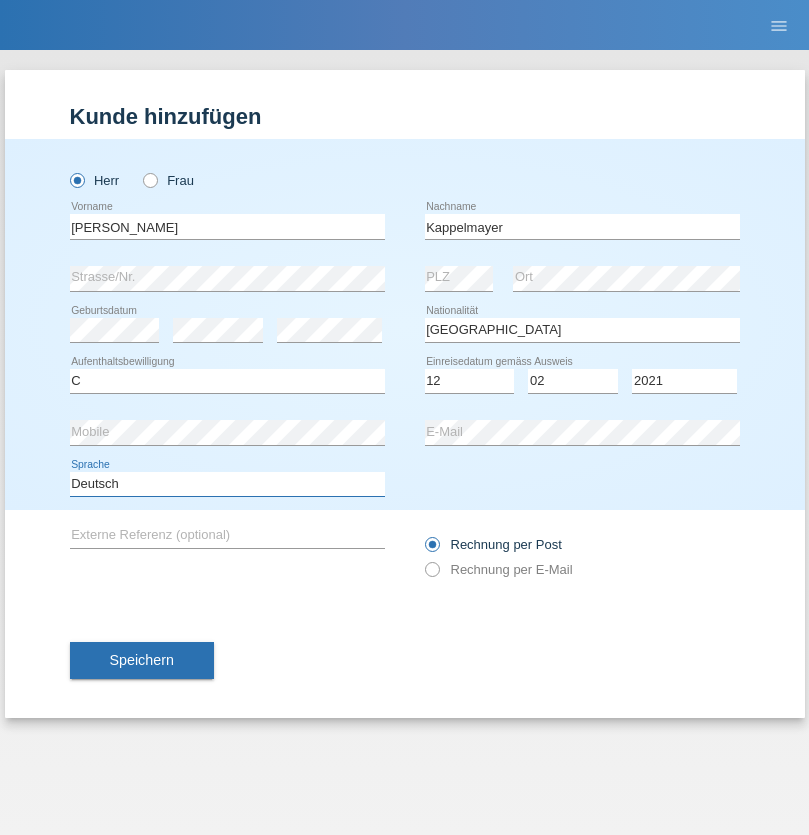 select on "en" 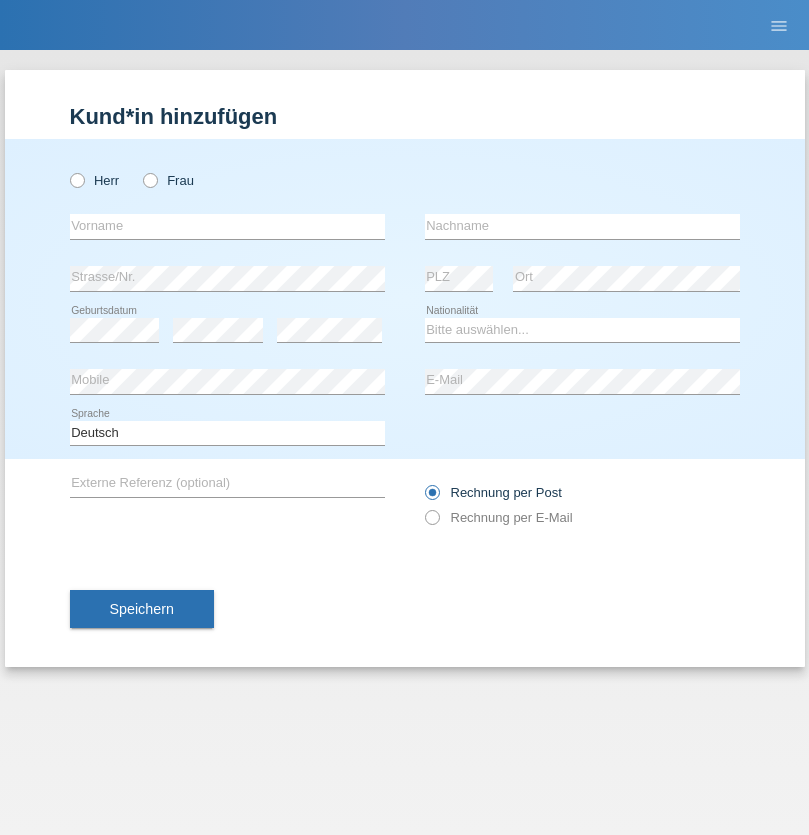 scroll, scrollTop: 0, scrollLeft: 0, axis: both 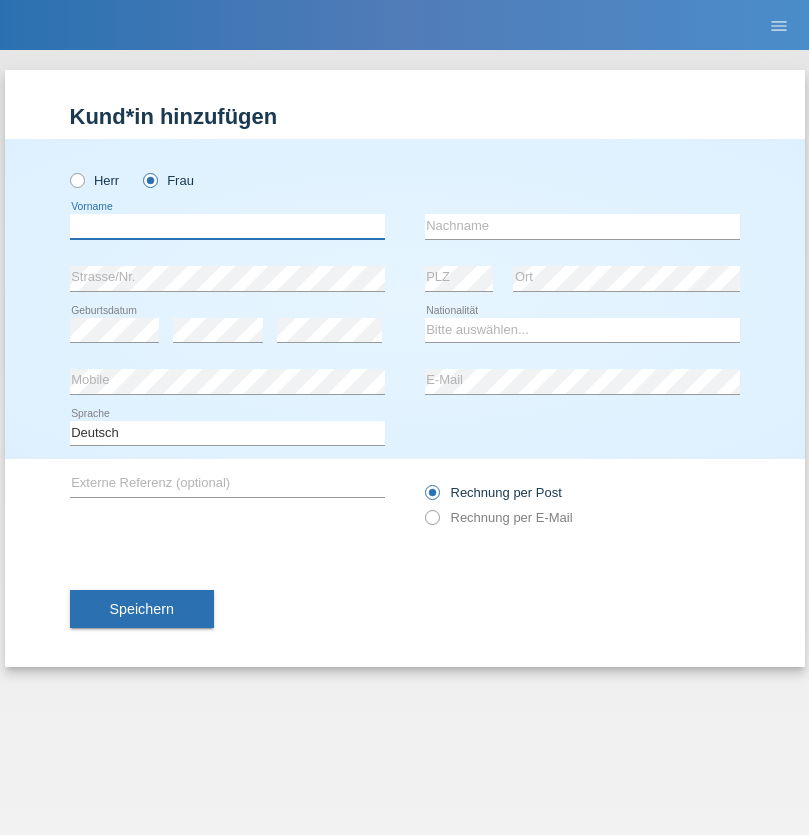 click at bounding box center (227, 226) 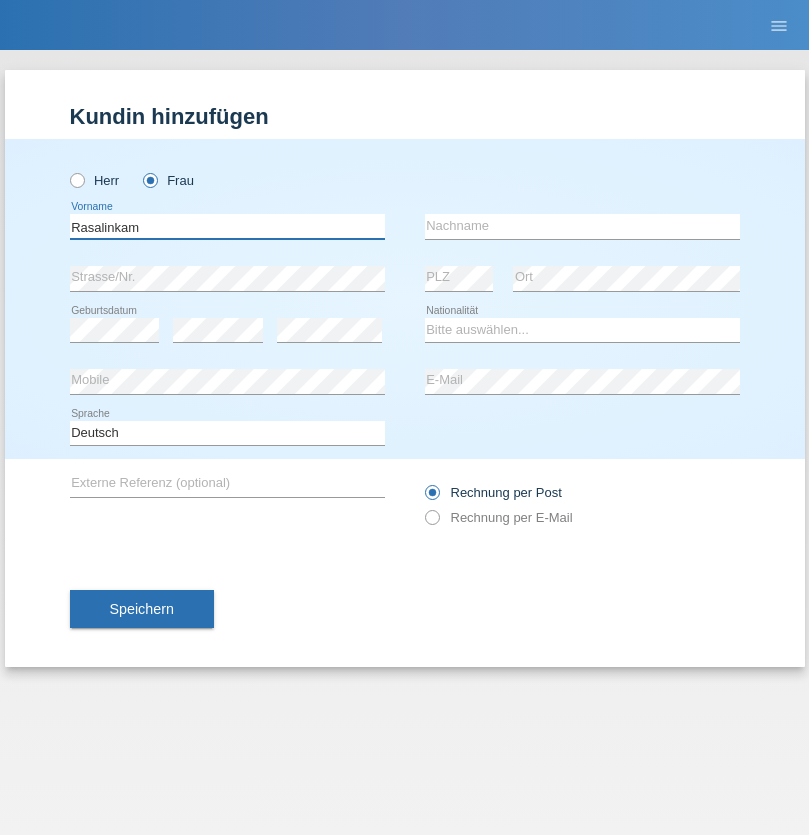 type on "Rasalinkam" 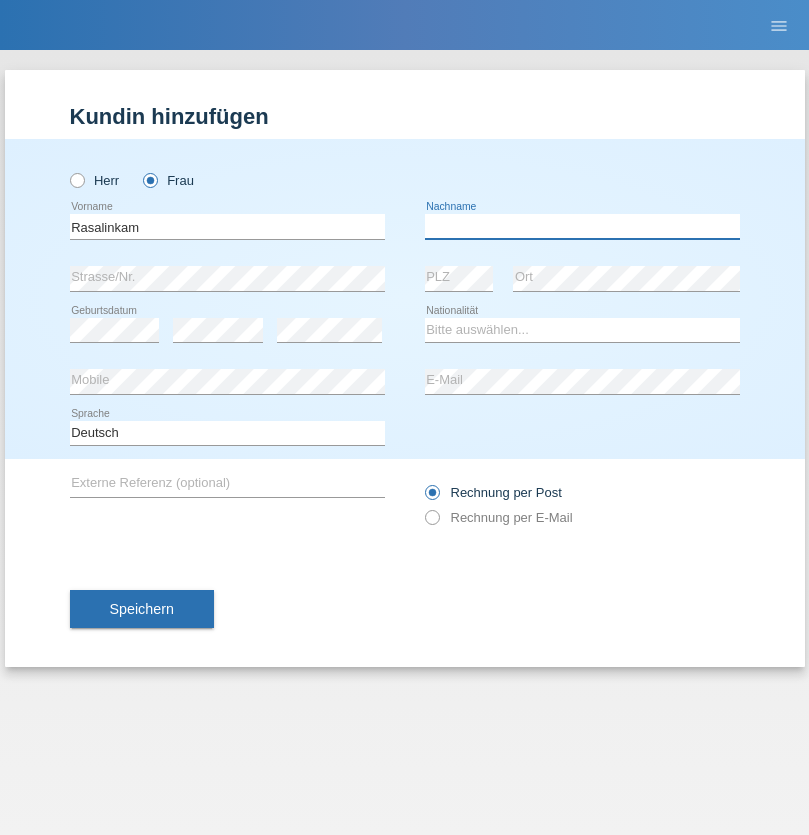 click at bounding box center [582, 226] 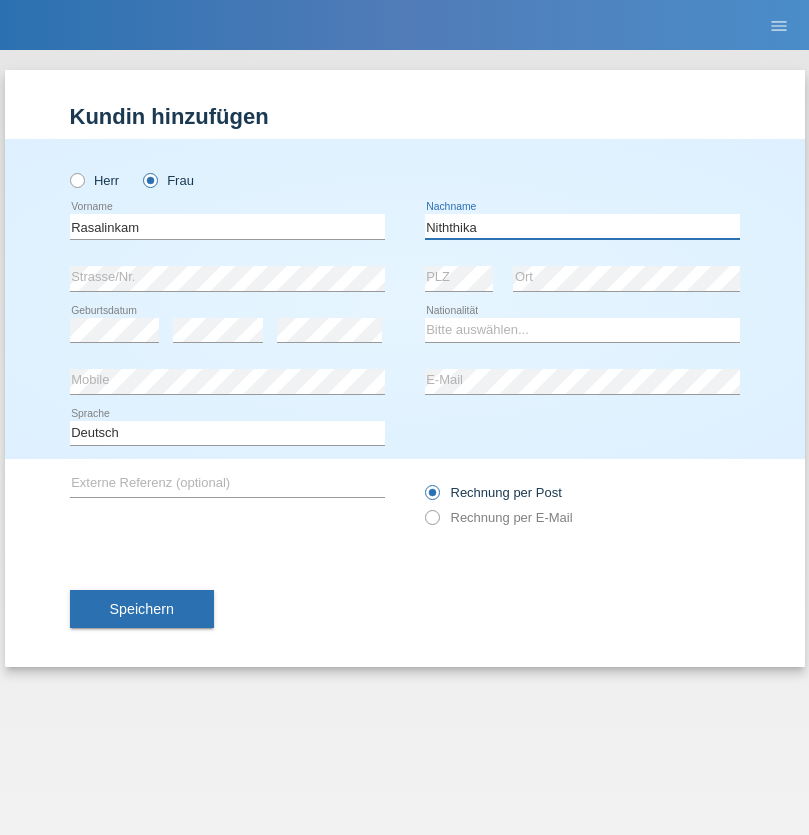 type on "Niththika" 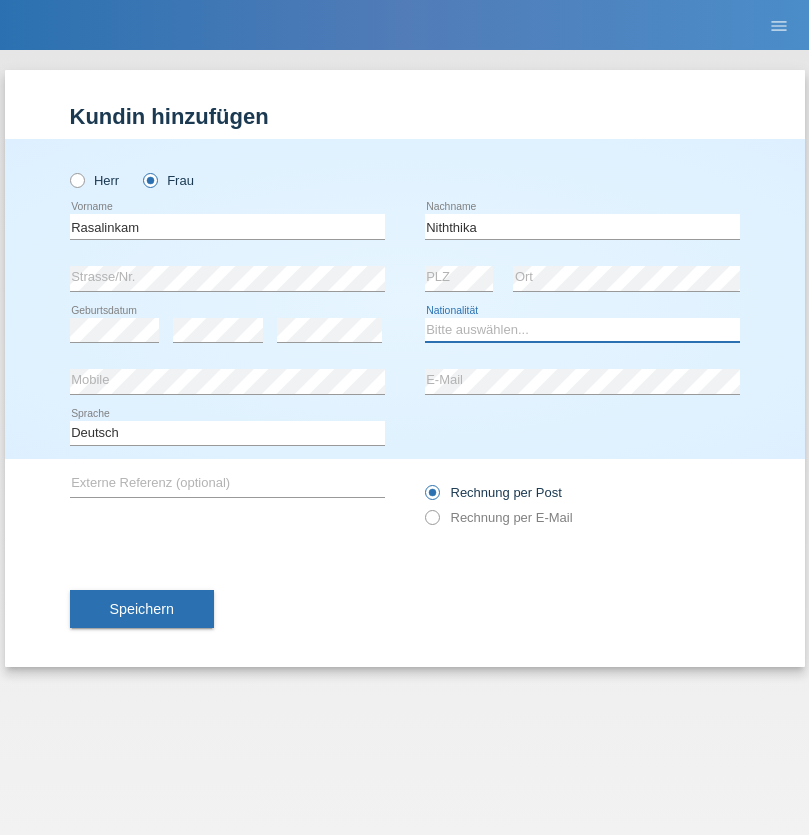 select on "LK" 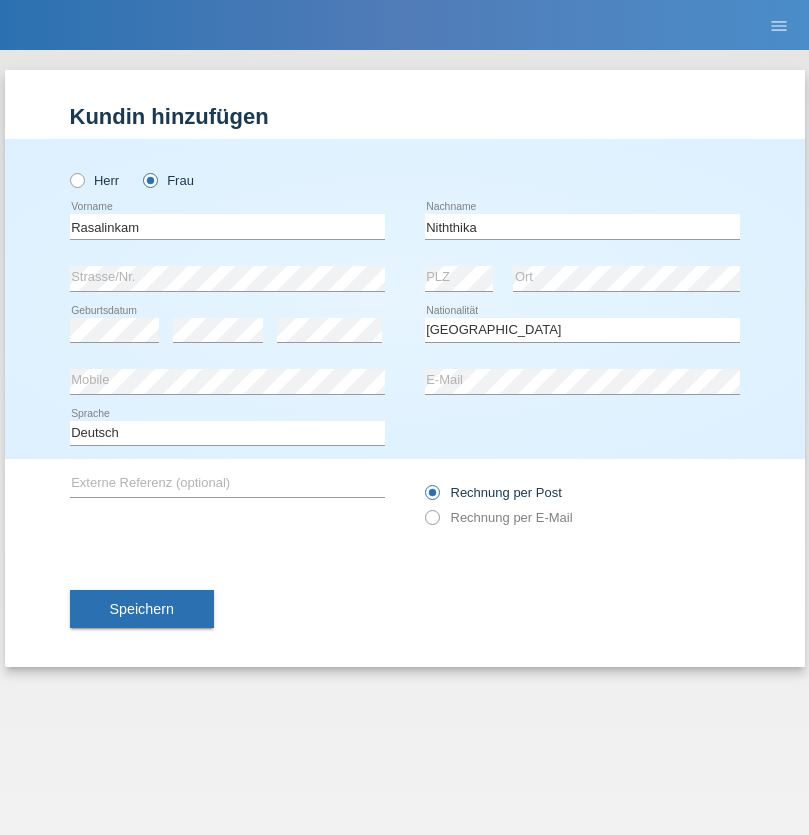 select on "C" 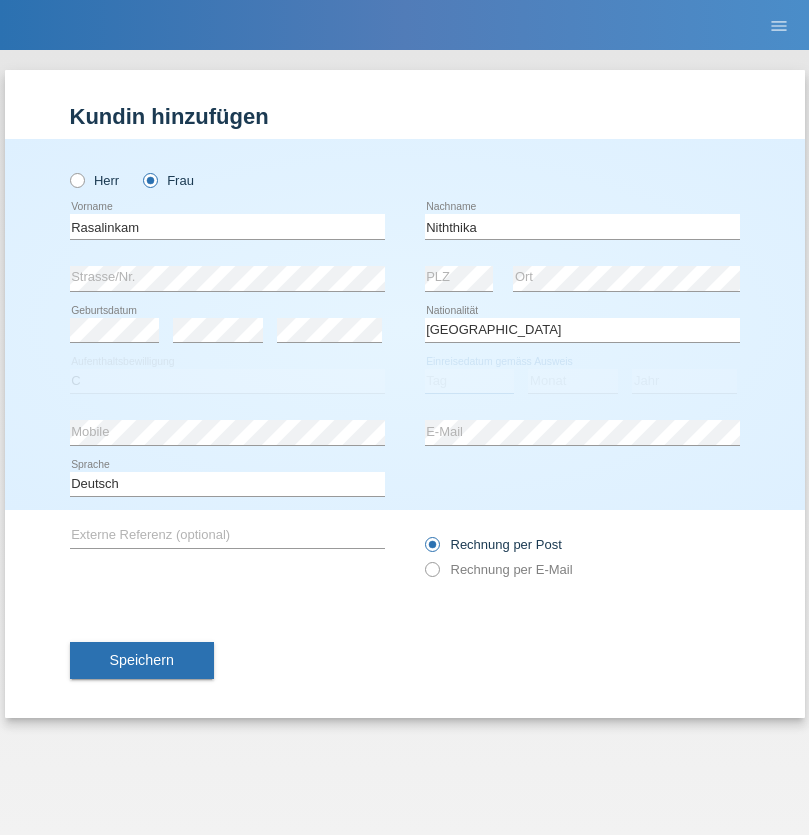 select on "14" 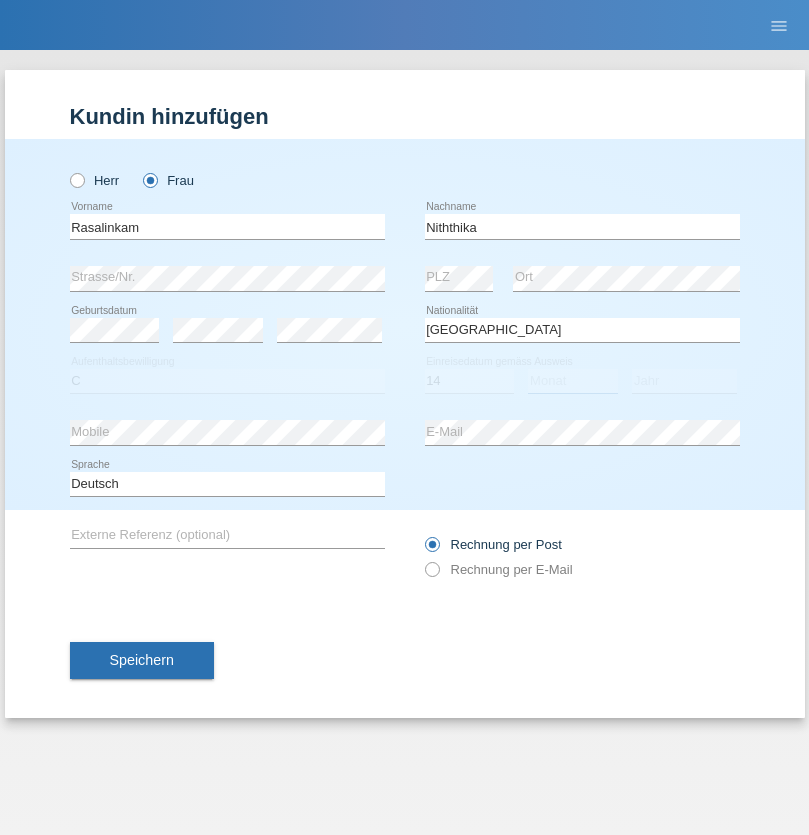 select on "07" 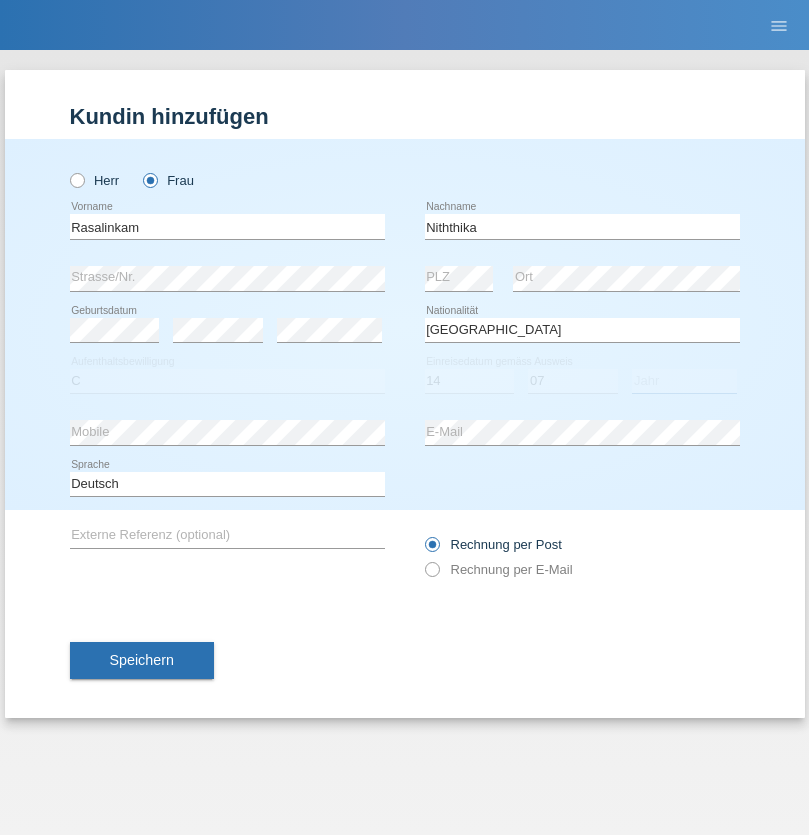 select on "2021" 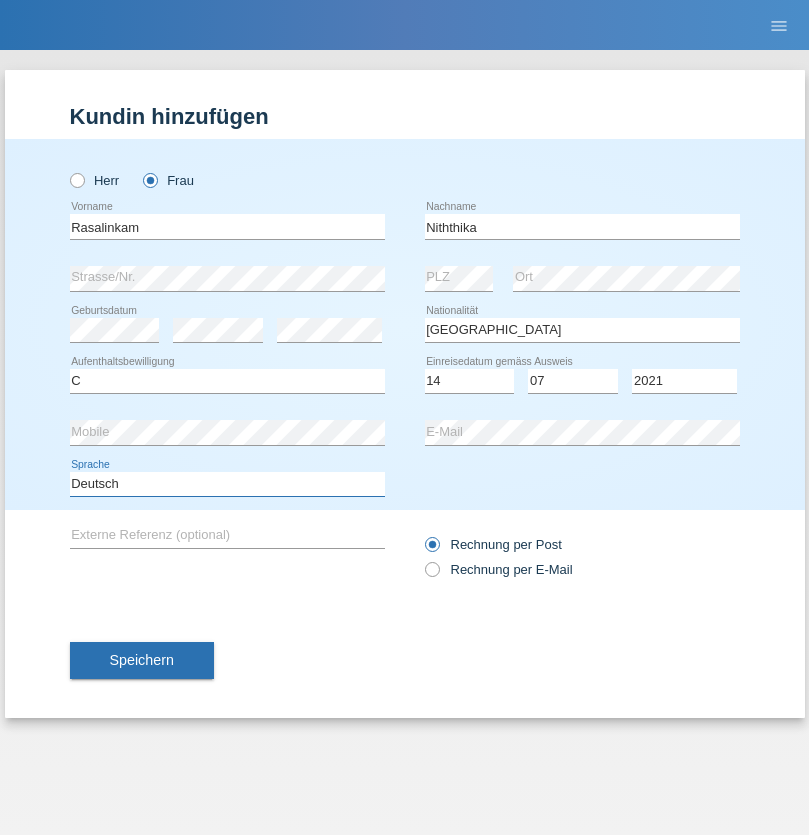 select on "en" 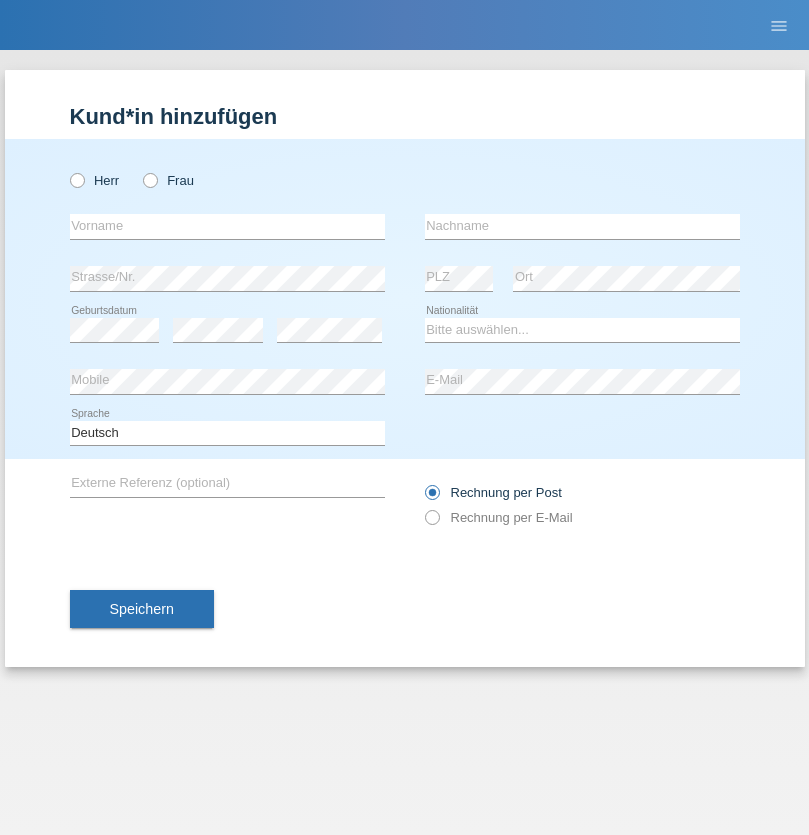 scroll, scrollTop: 0, scrollLeft: 0, axis: both 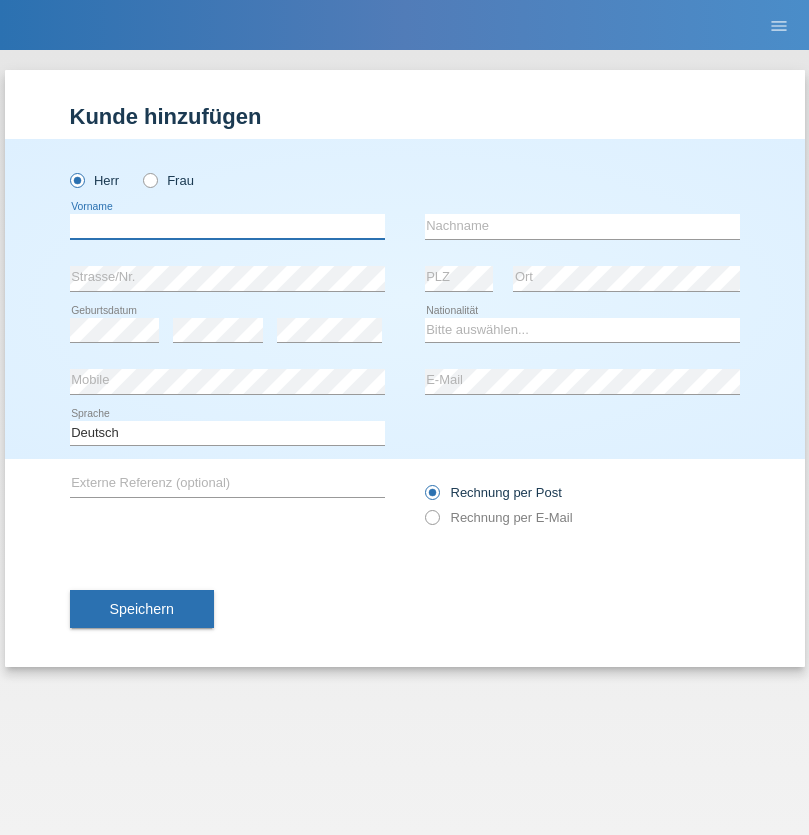 click at bounding box center [227, 226] 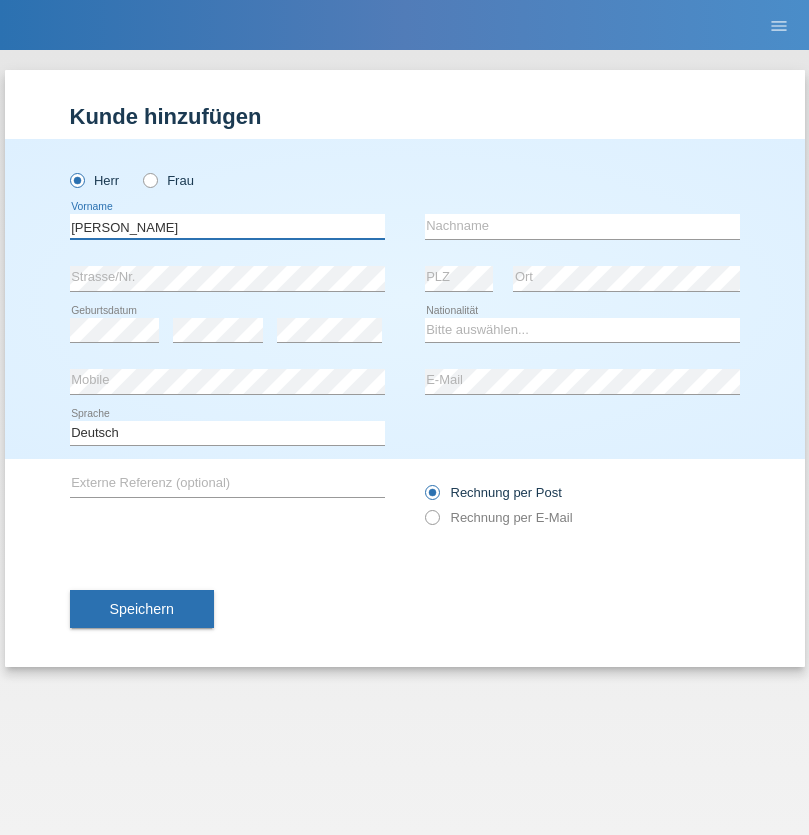 type on "[PERSON_NAME]" 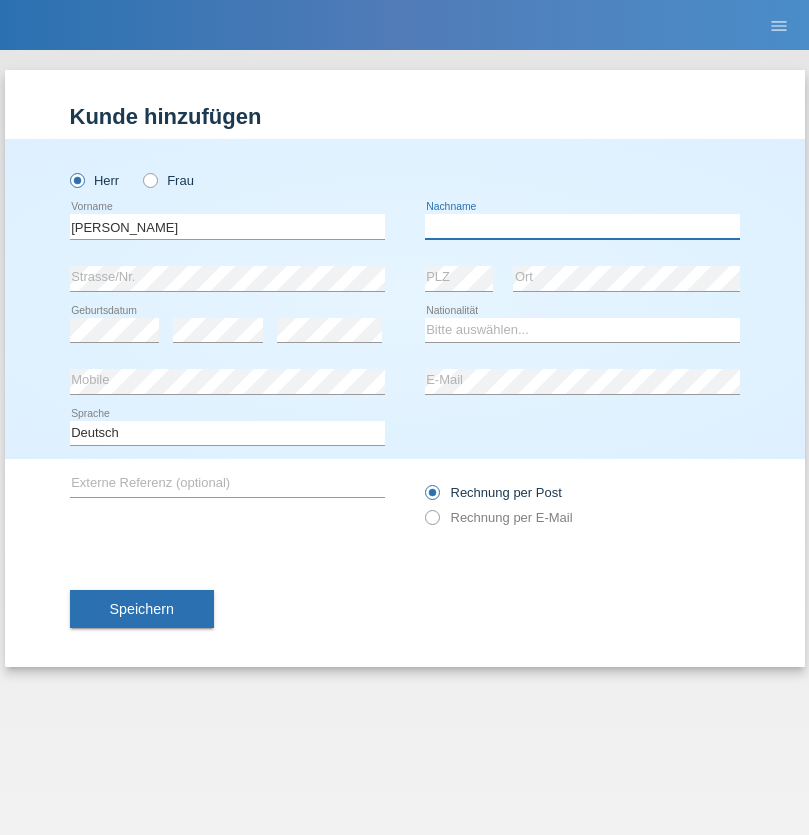 click at bounding box center (582, 226) 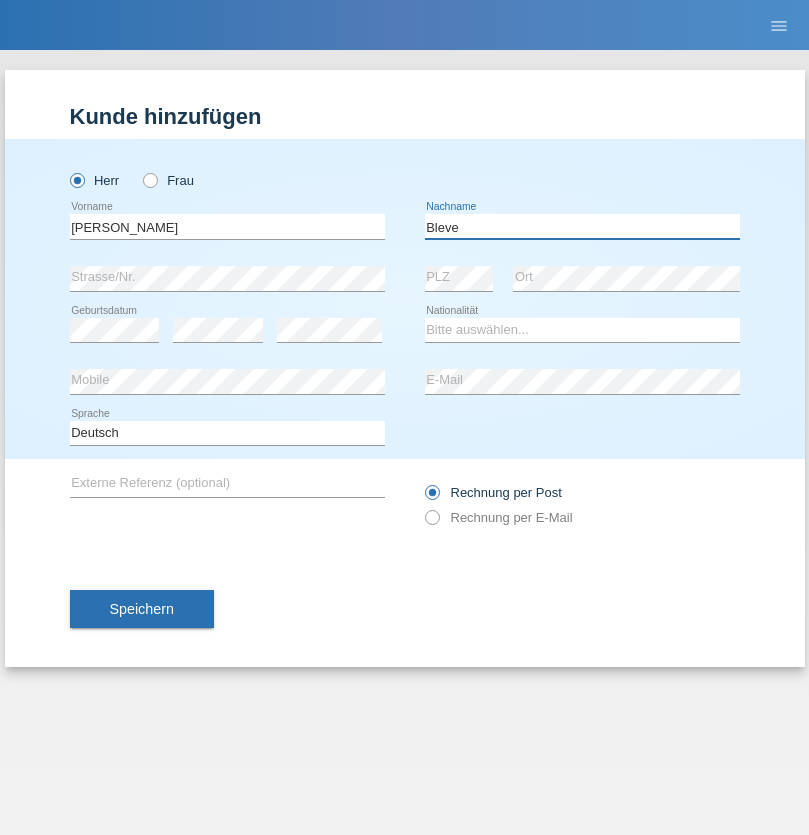 type on "Bleve" 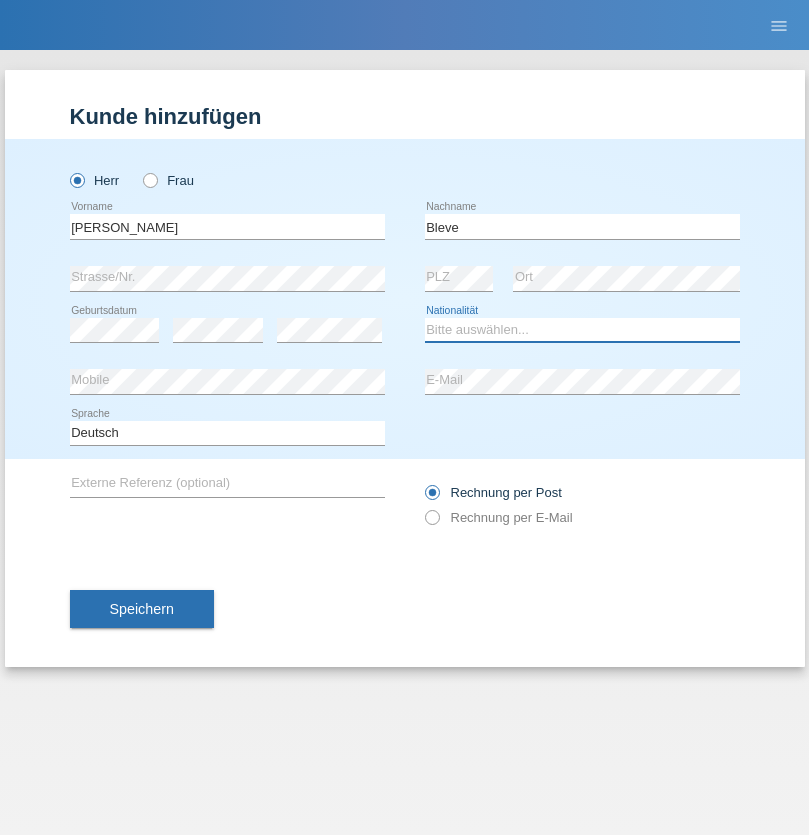 select on "IT" 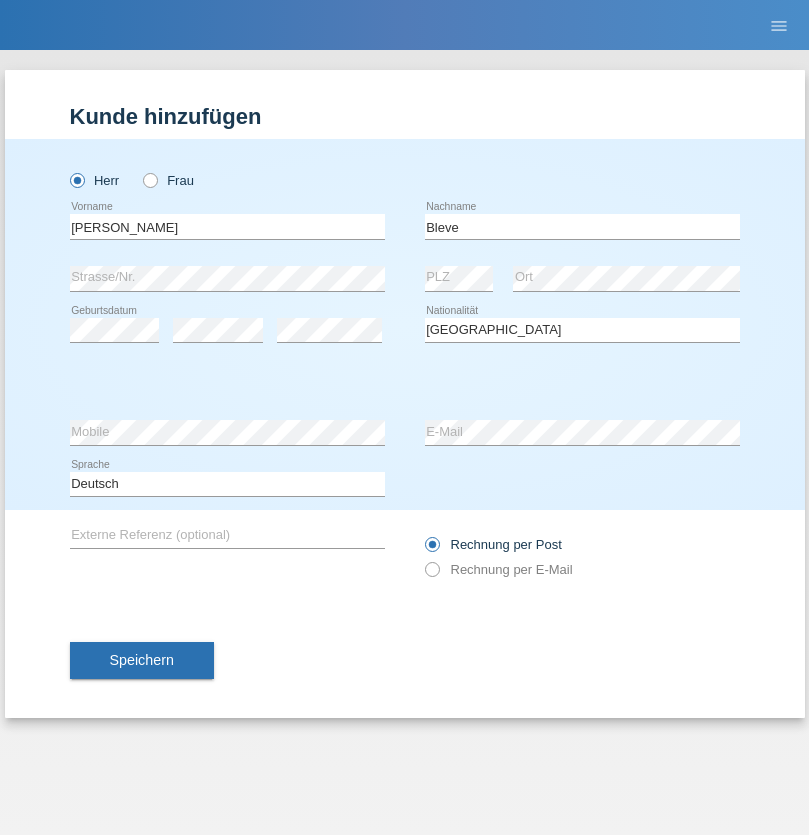 select on "C" 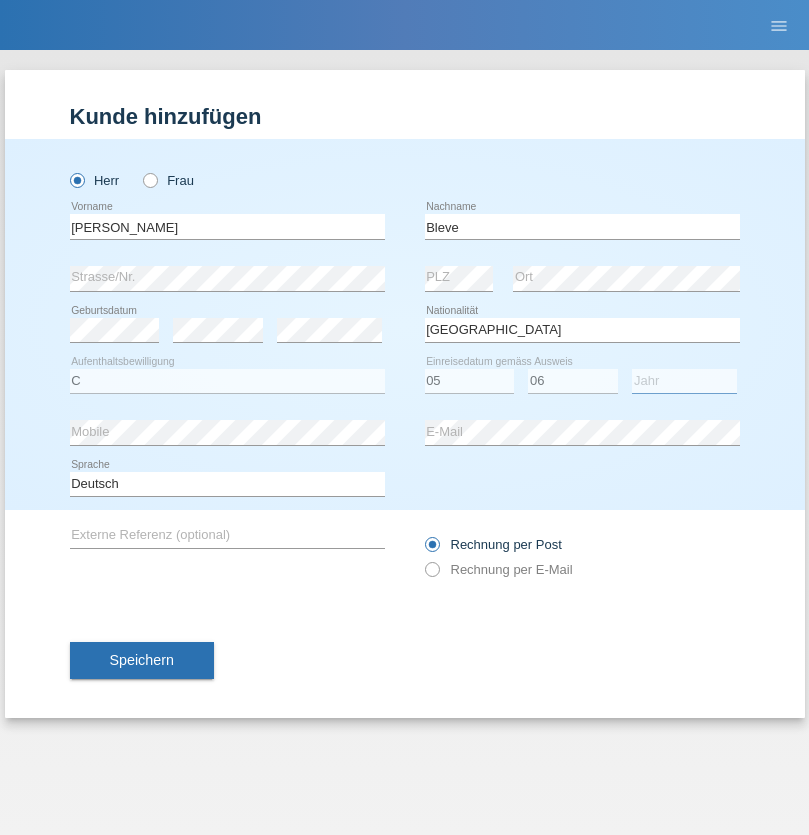 select on "2021" 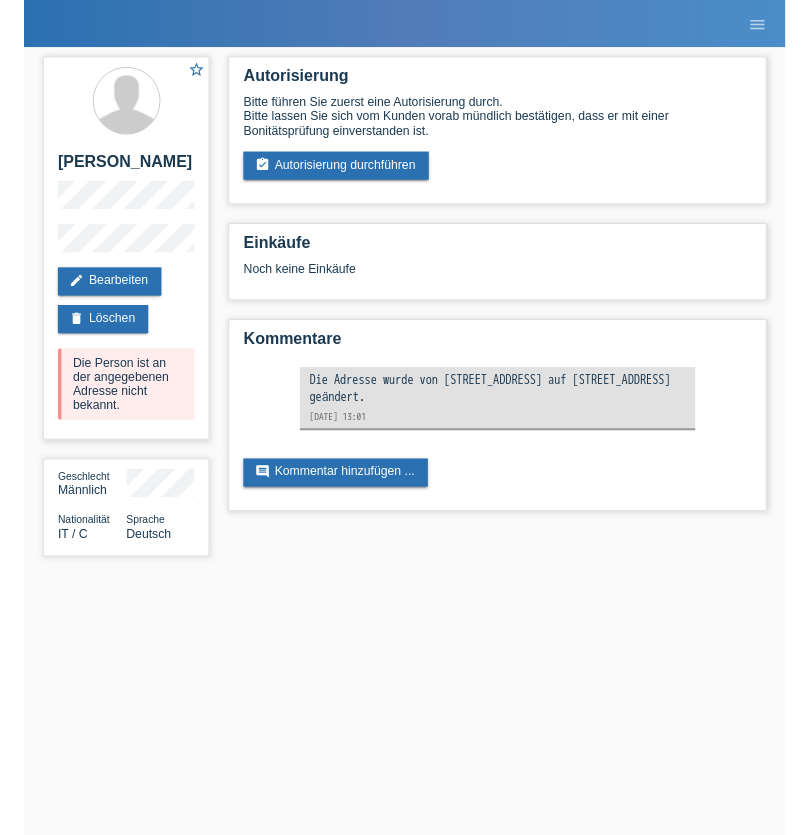 scroll, scrollTop: 0, scrollLeft: 0, axis: both 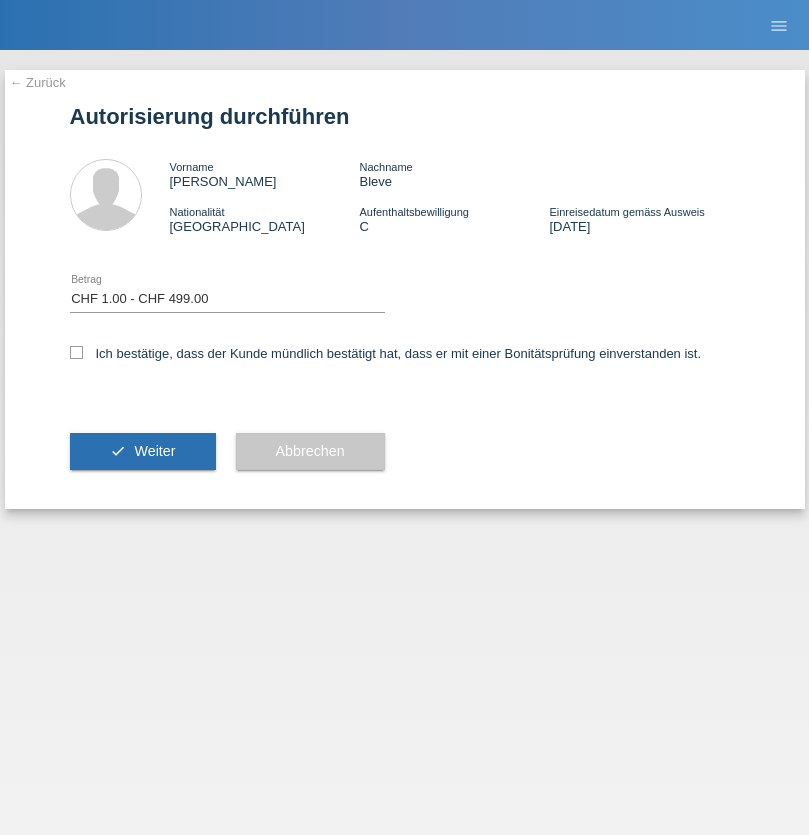 select on "1" 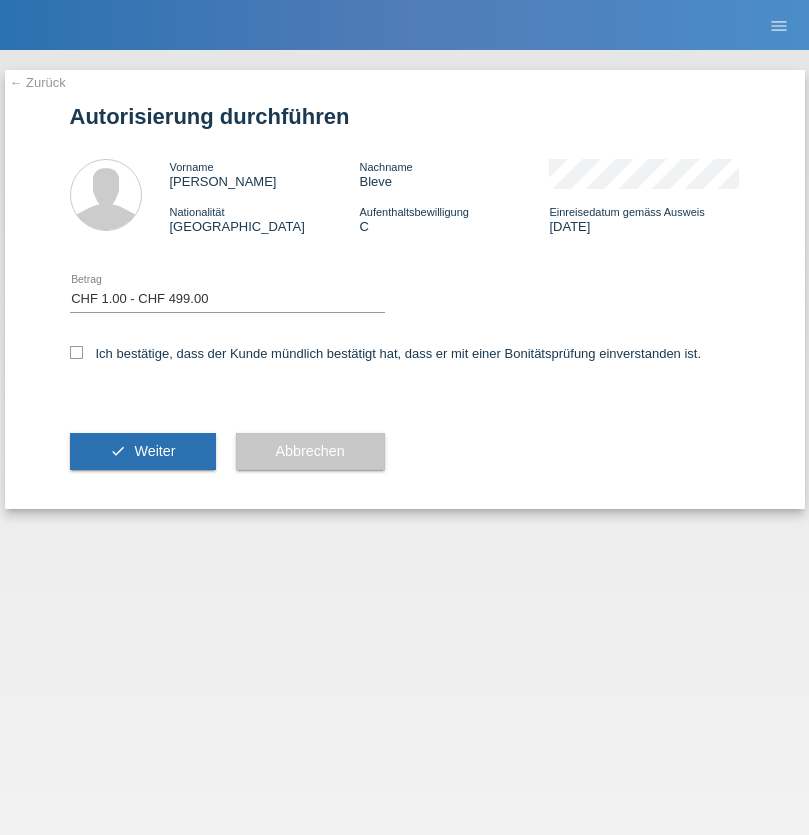 checkbox on "true" 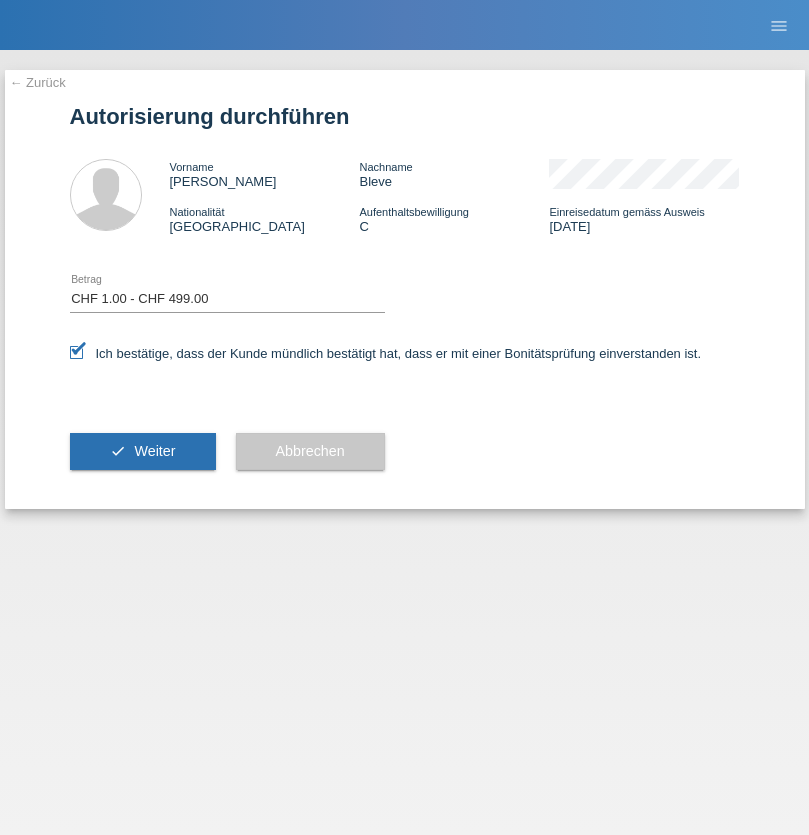 scroll, scrollTop: 0, scrollLeft: 0, axis: both 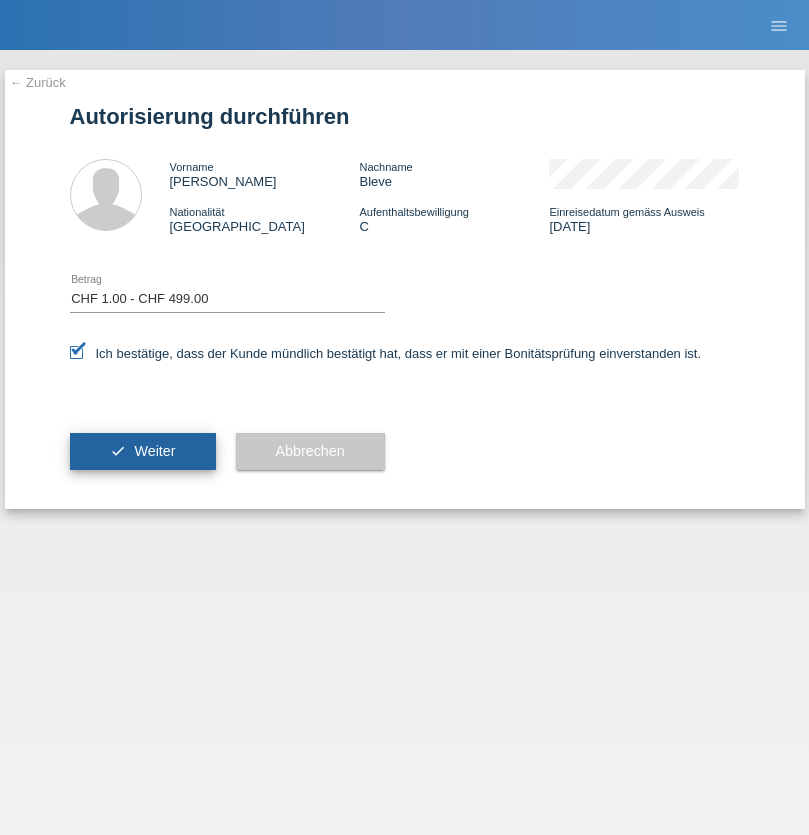 click on "Weiter" at bounding box center [154, 451] 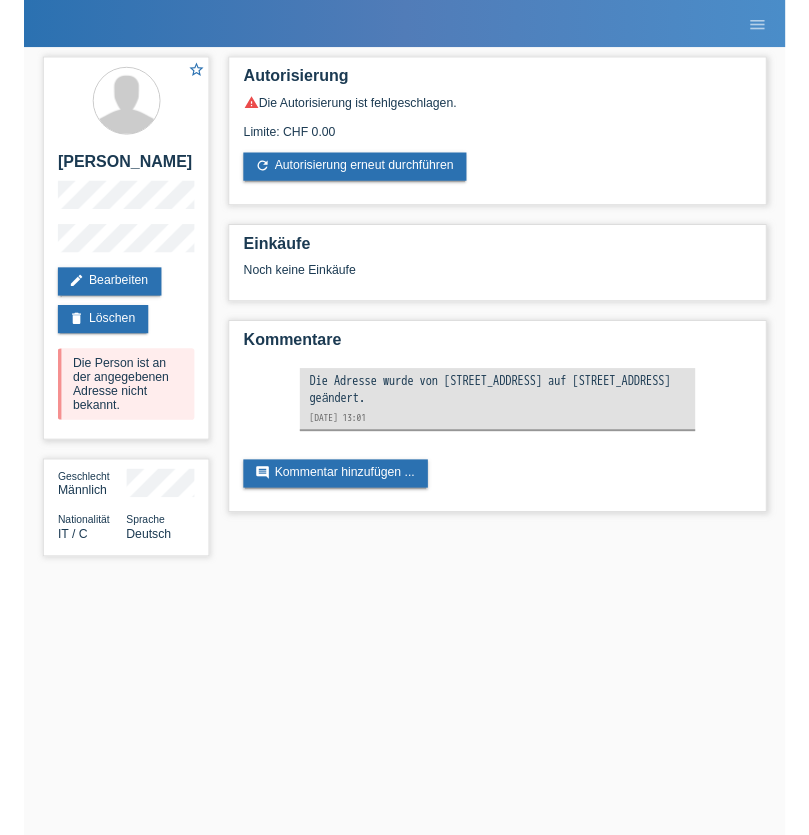 scroll, scrollTop: 0, scrollLeft: 0, axis: both 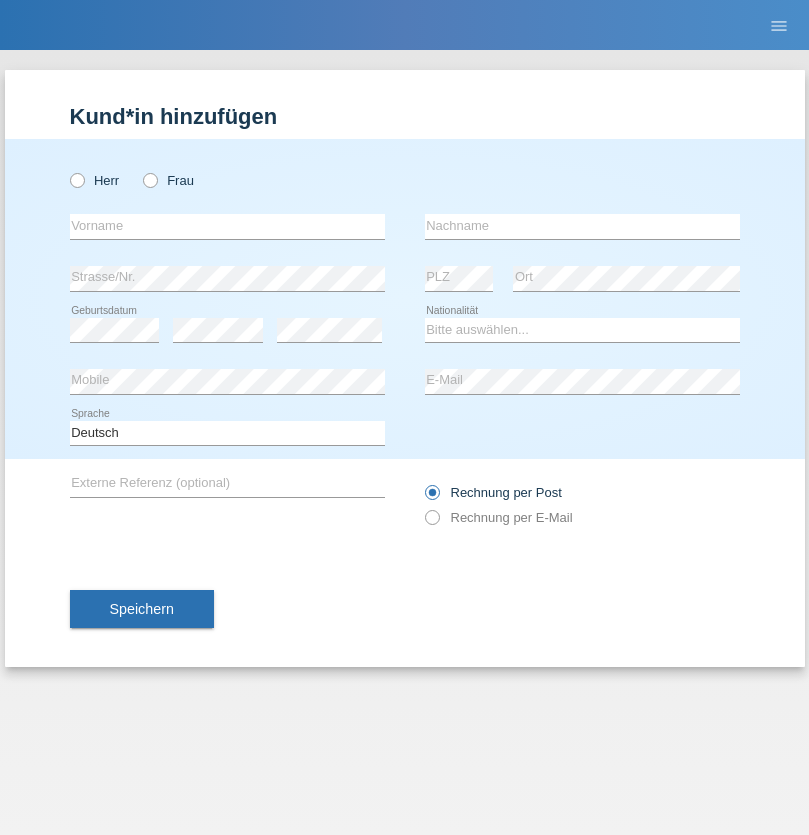 radio on "true" 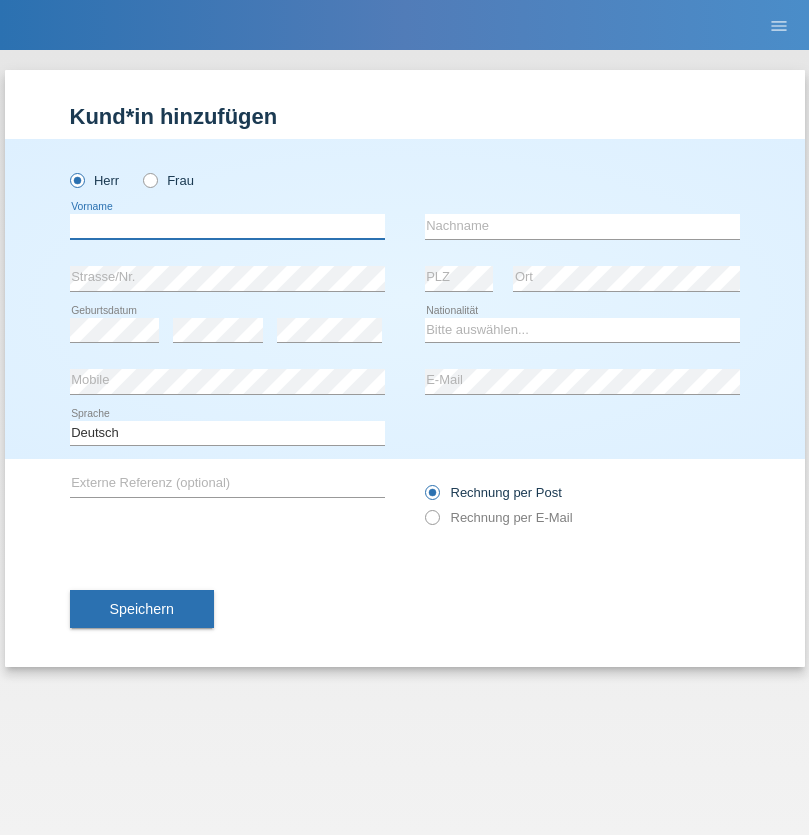 click at bounding box center [227, 226] 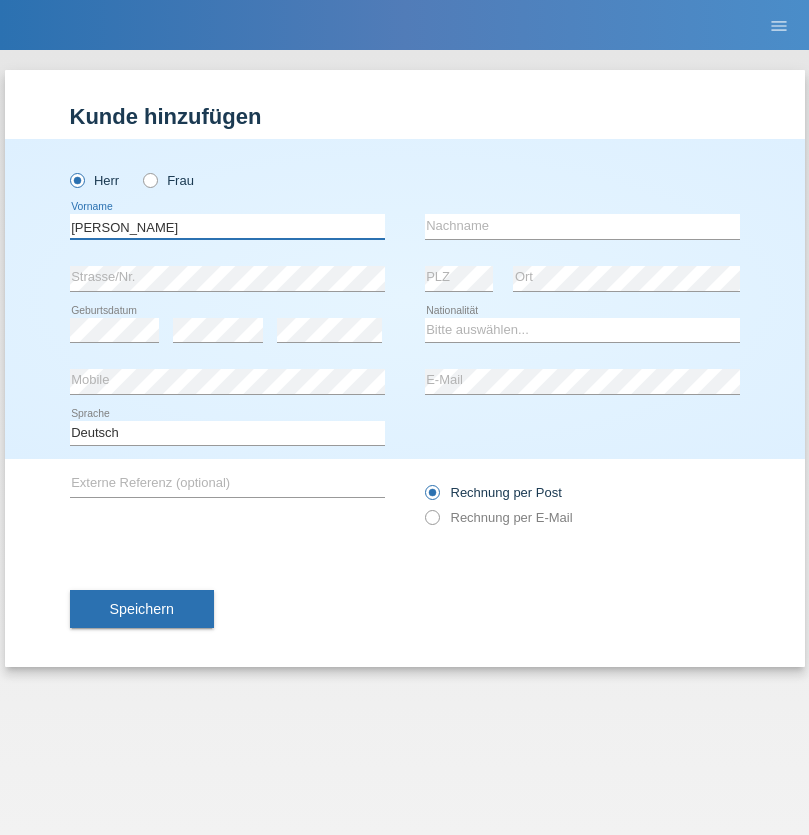 type on "Alex" 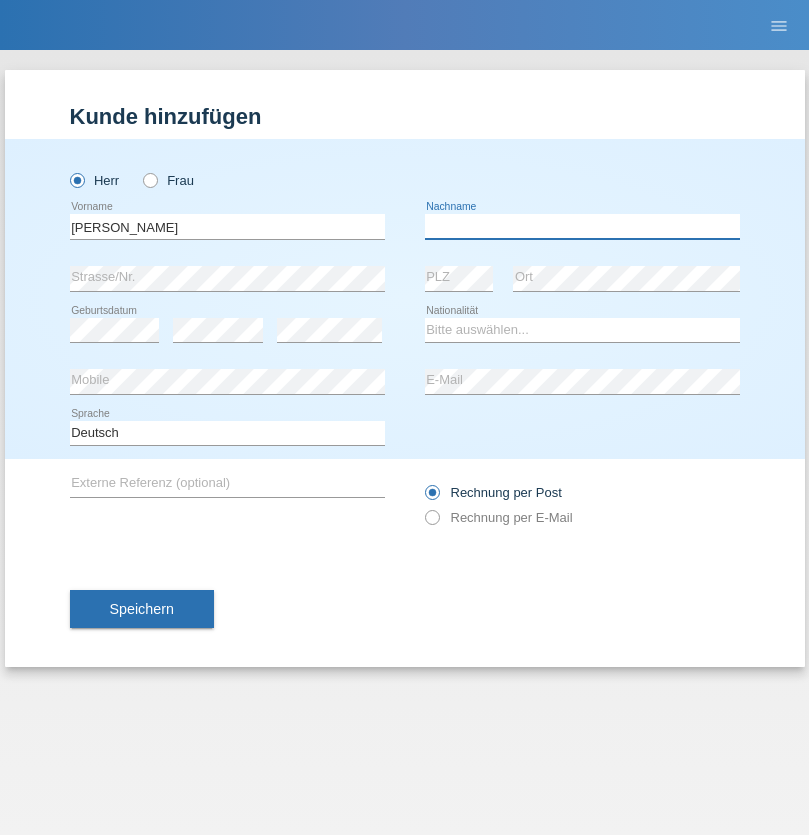 click at bounding box center [582, 226] 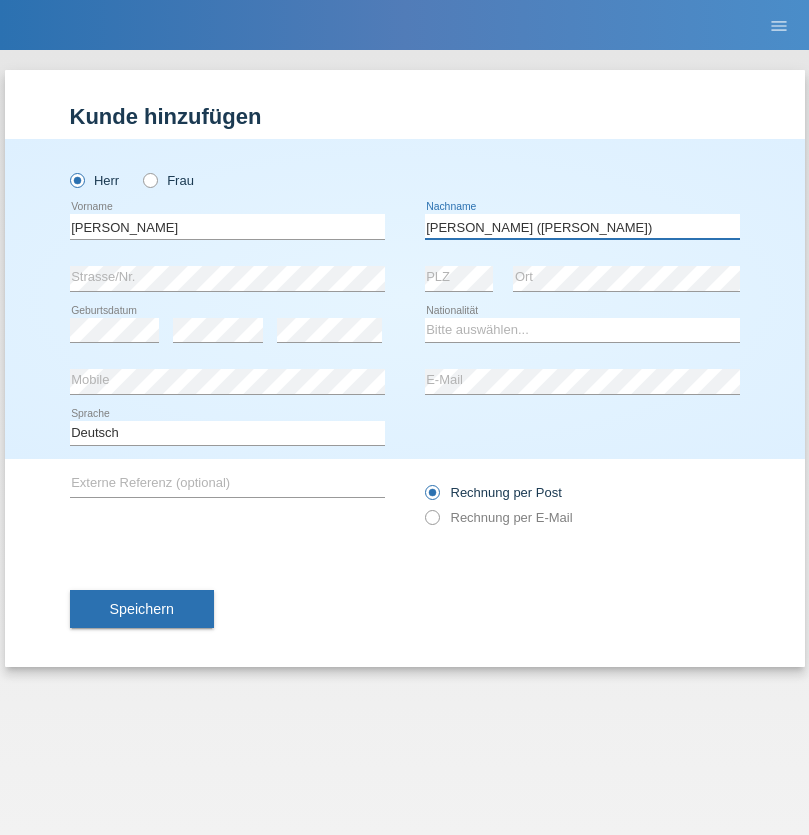 type on "A. Cassiano (Miriã)" 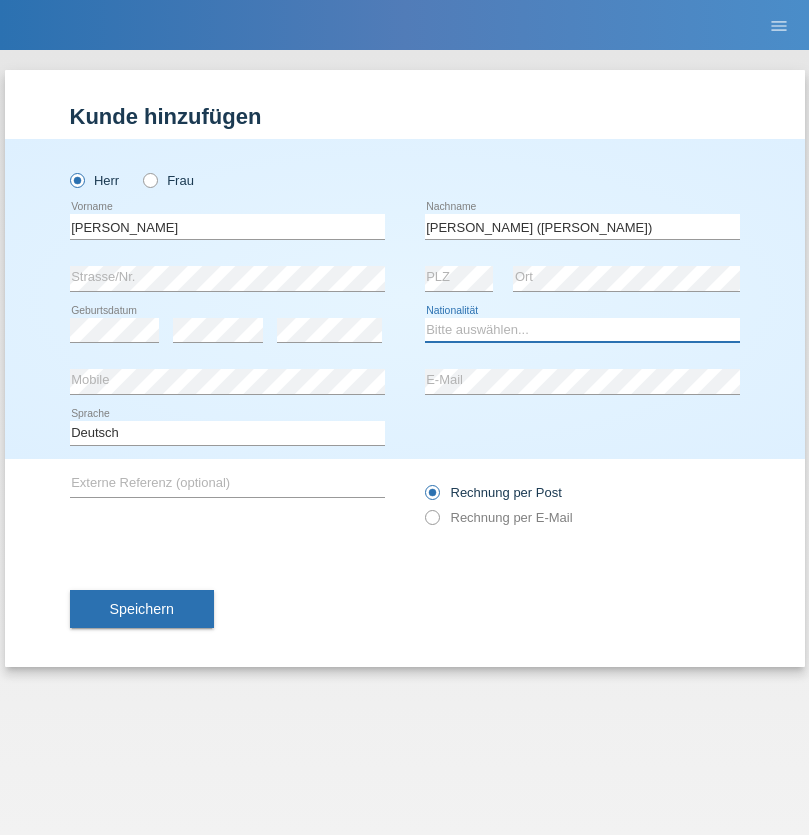 select on "BR" 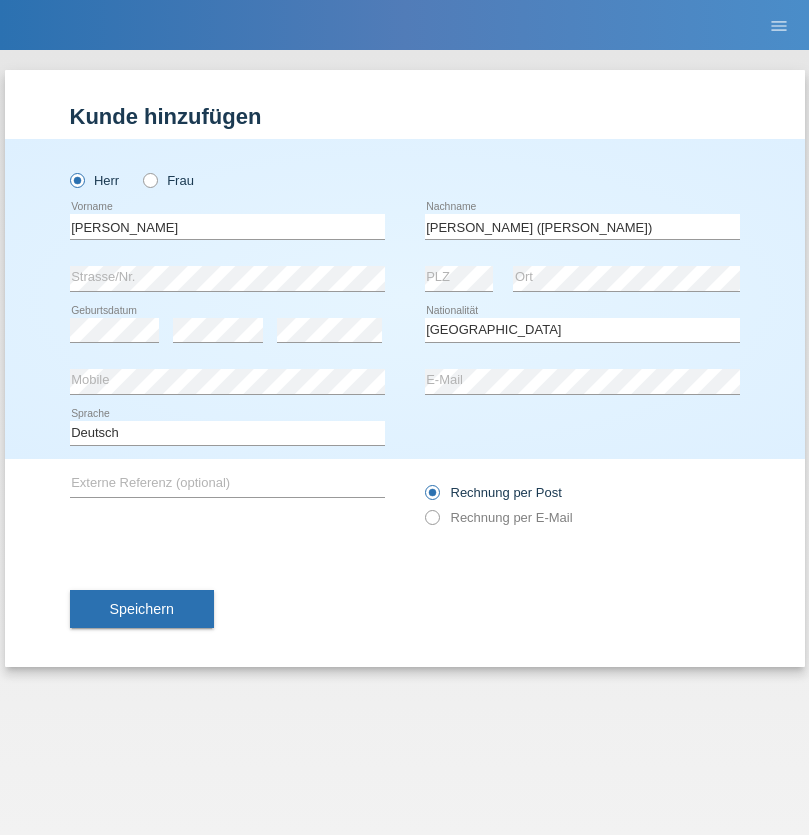 select on "C" 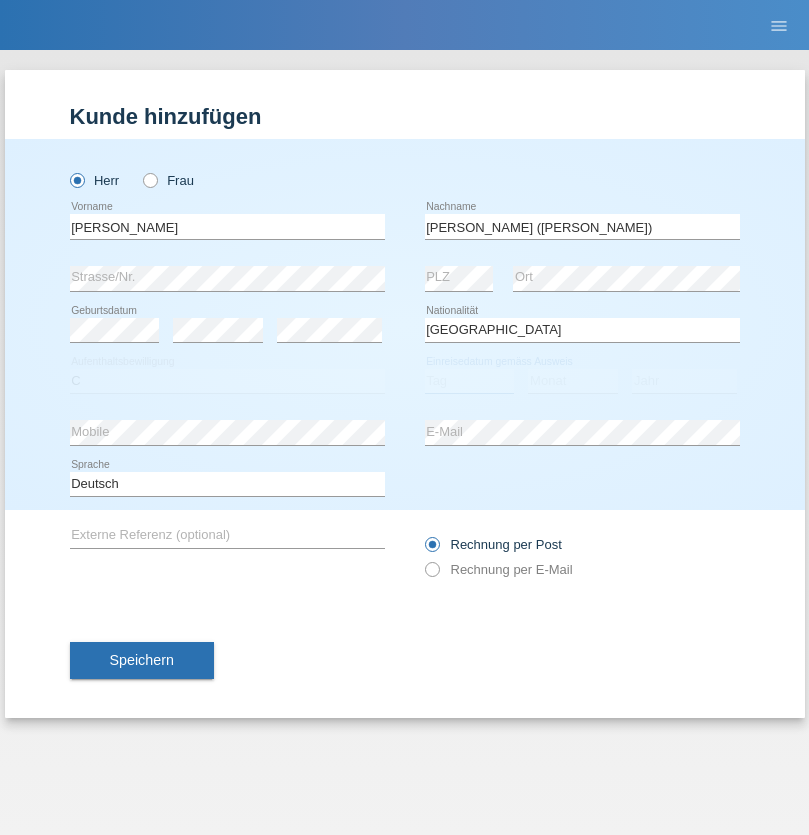 select on "26" 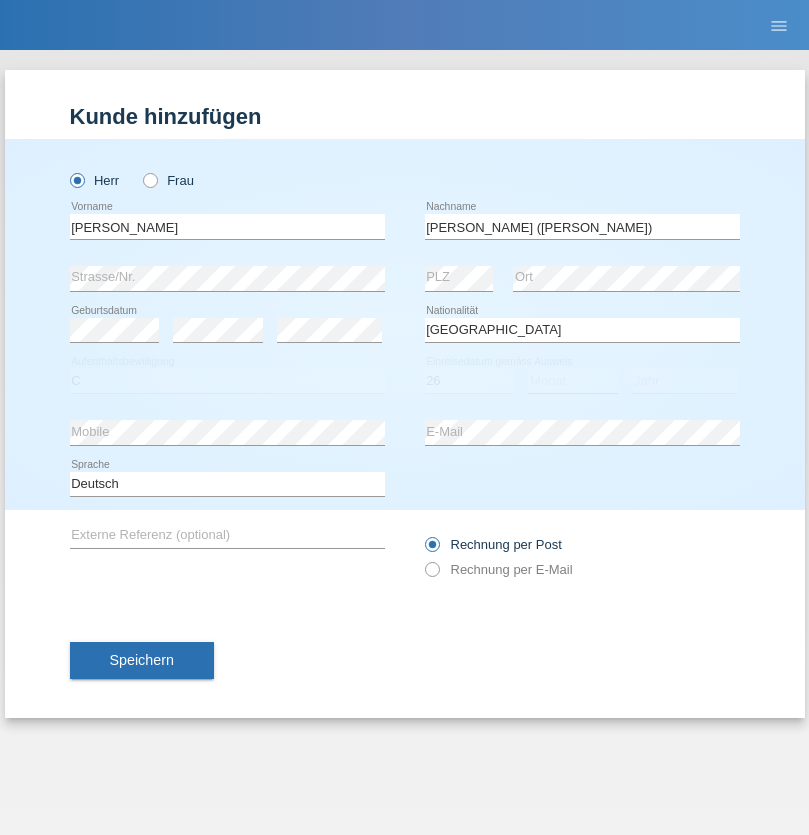 select on "01" 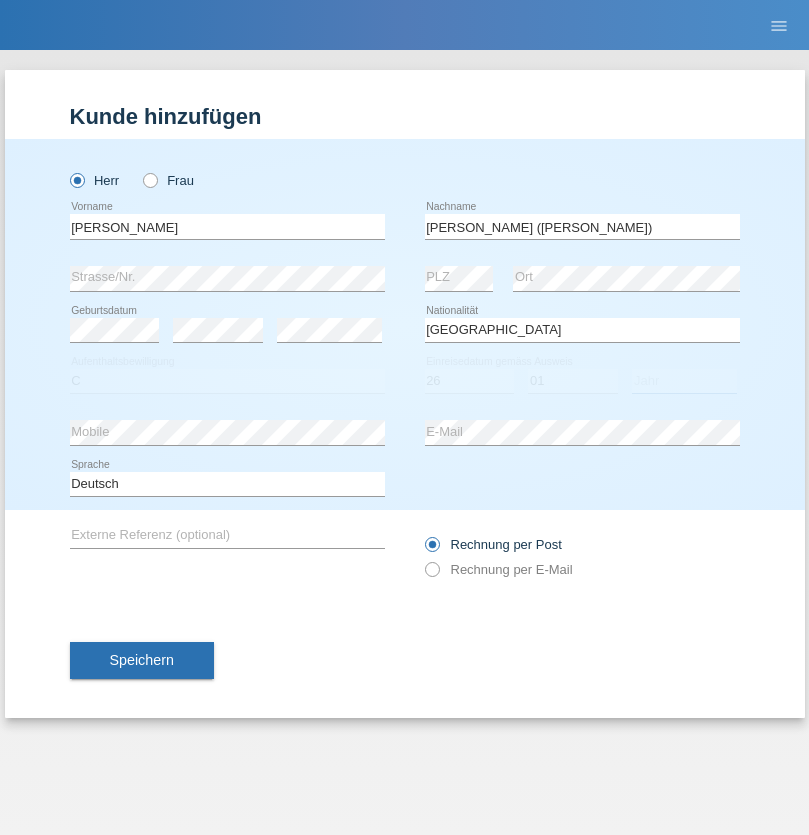 select on "2021" 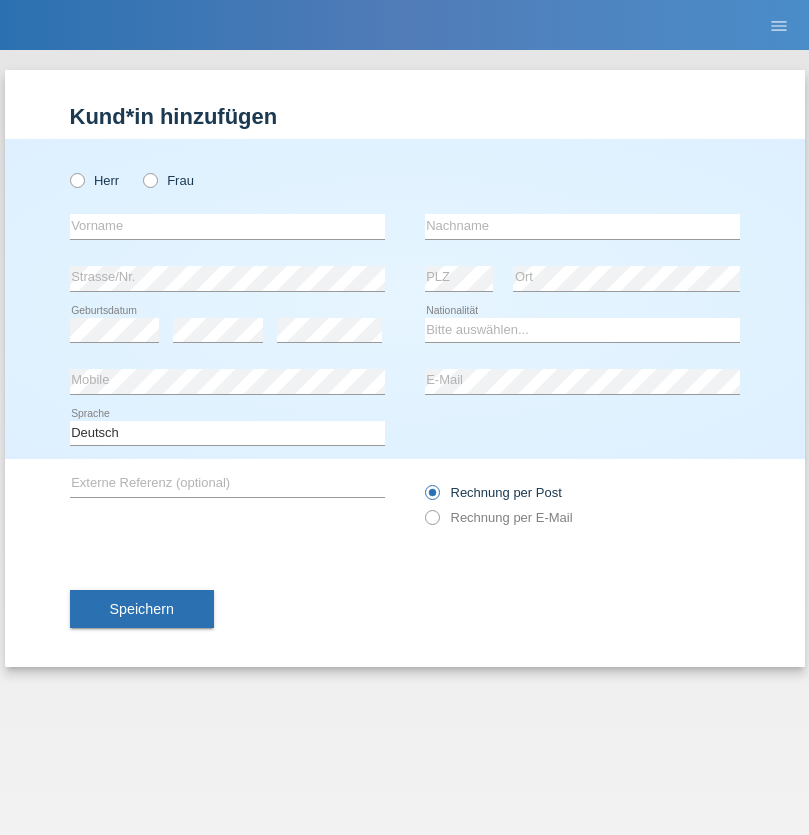 scroll, scrollTop: 0, scrollLeft: 0, axis: both 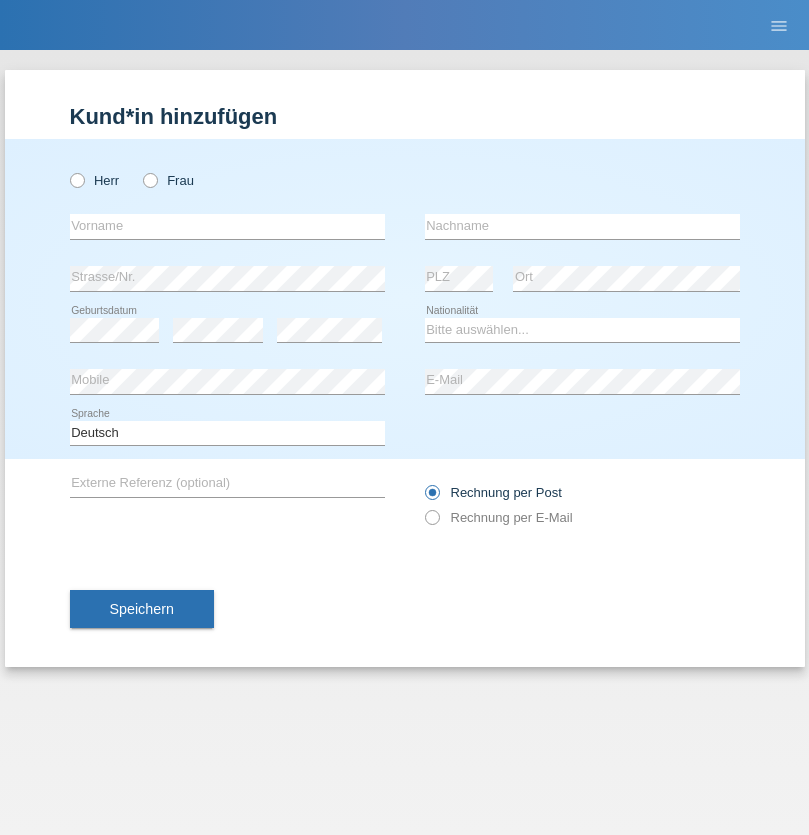 radio on "true" 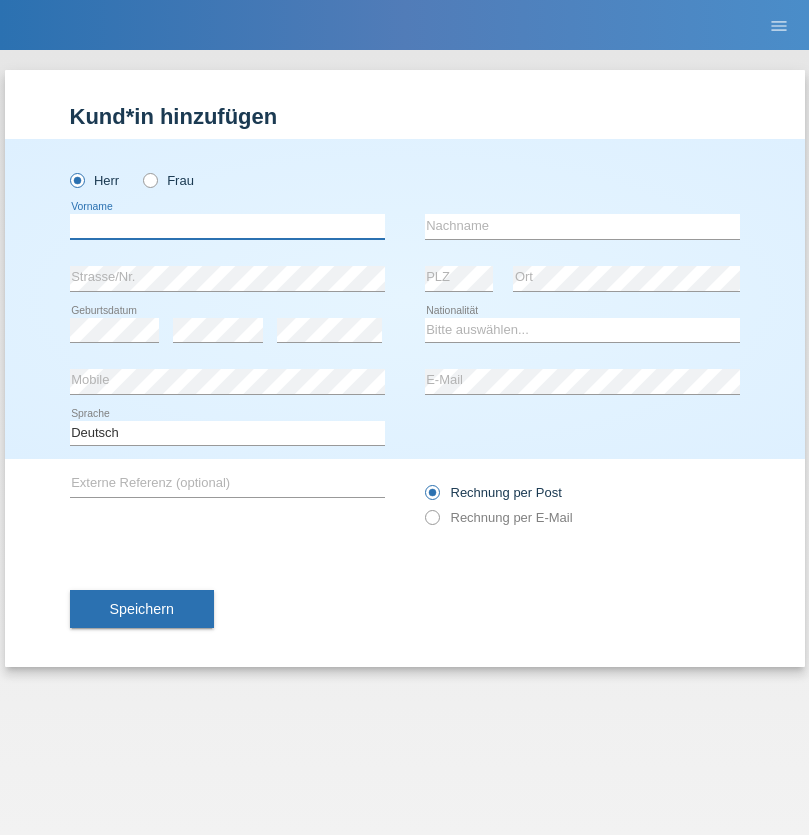 click at bounding box center [227, 226] 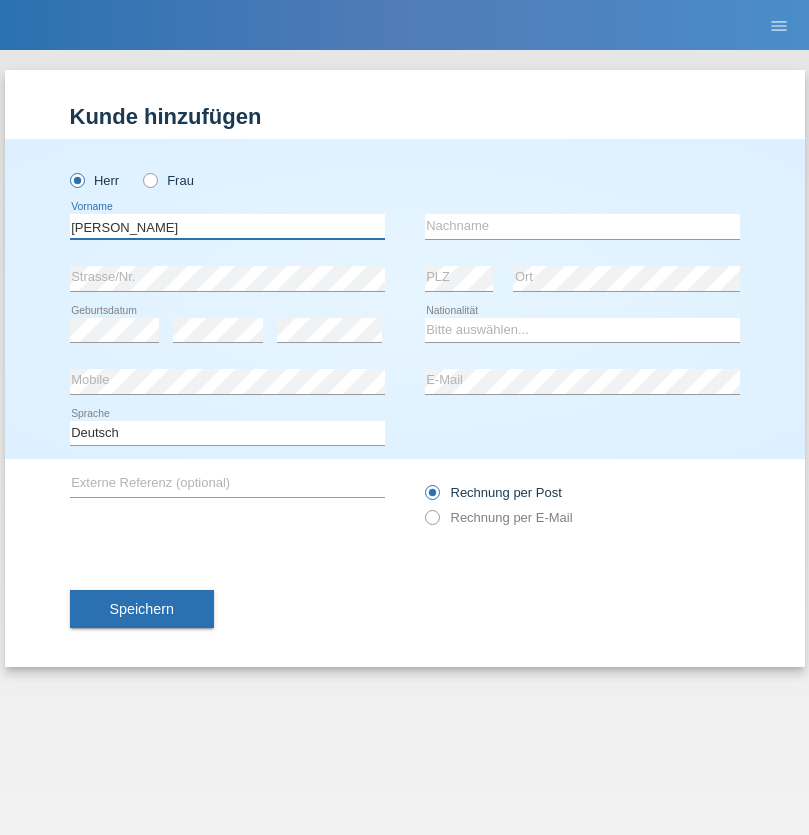 type on "[PERSON_NAME]" 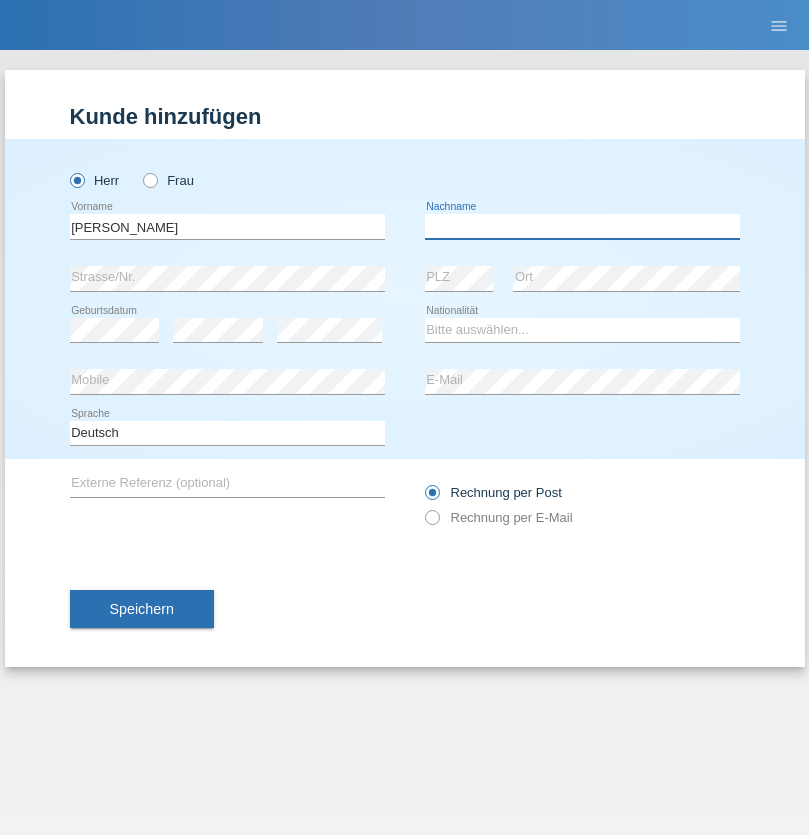 click at bounding box center (582, 226) 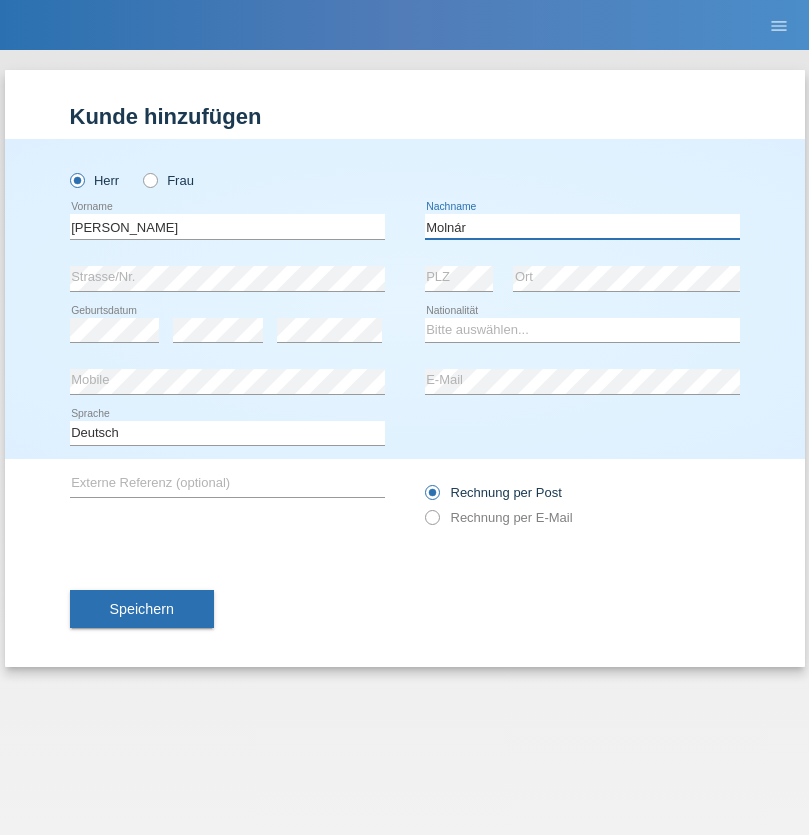 type on "Molnár" 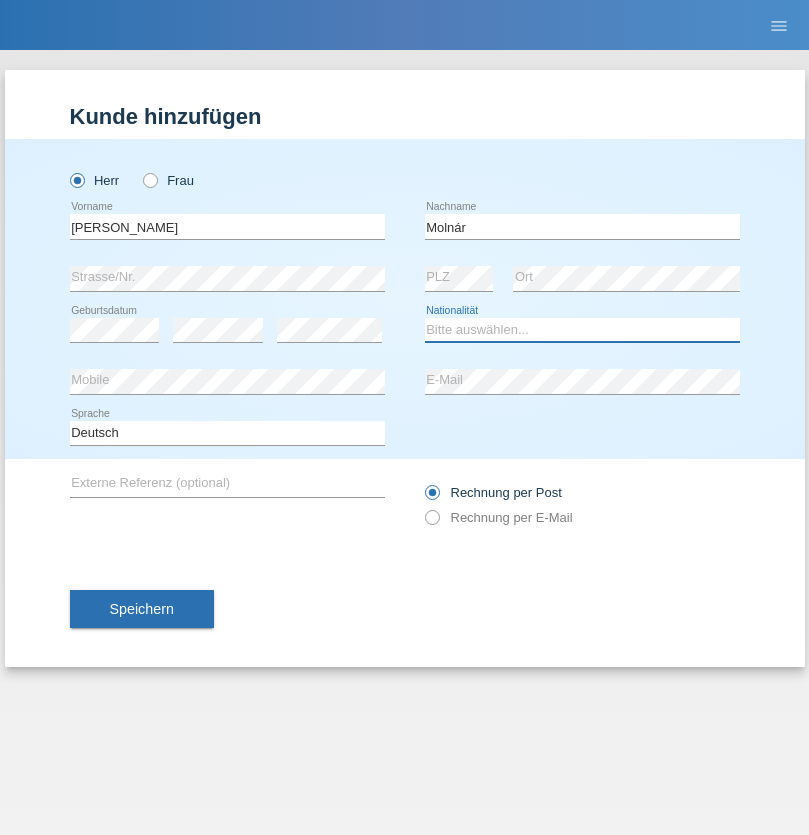 select on "HU" 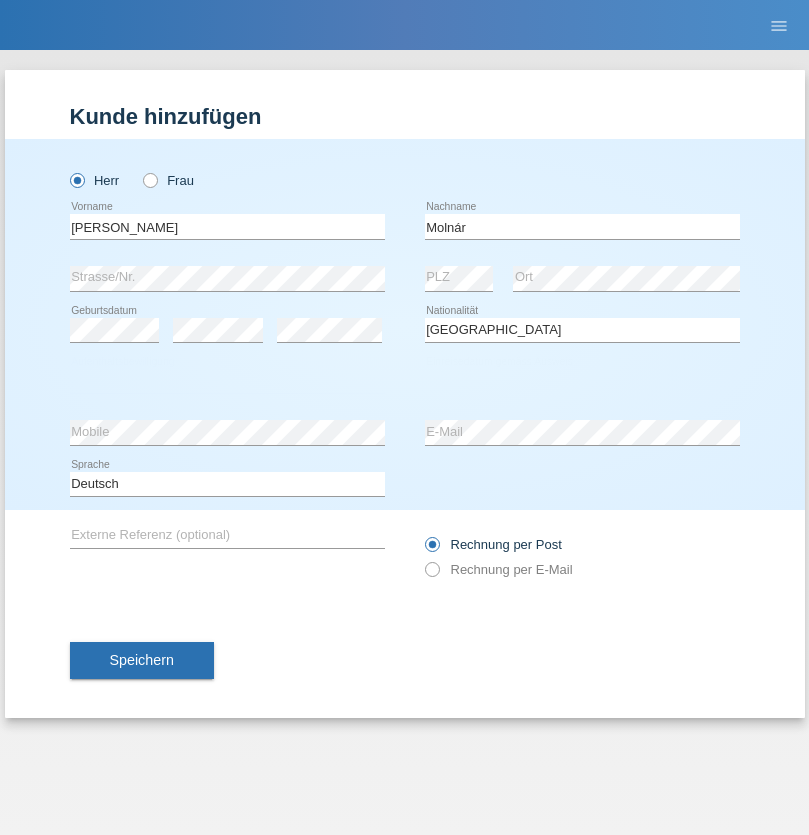 select on "C" 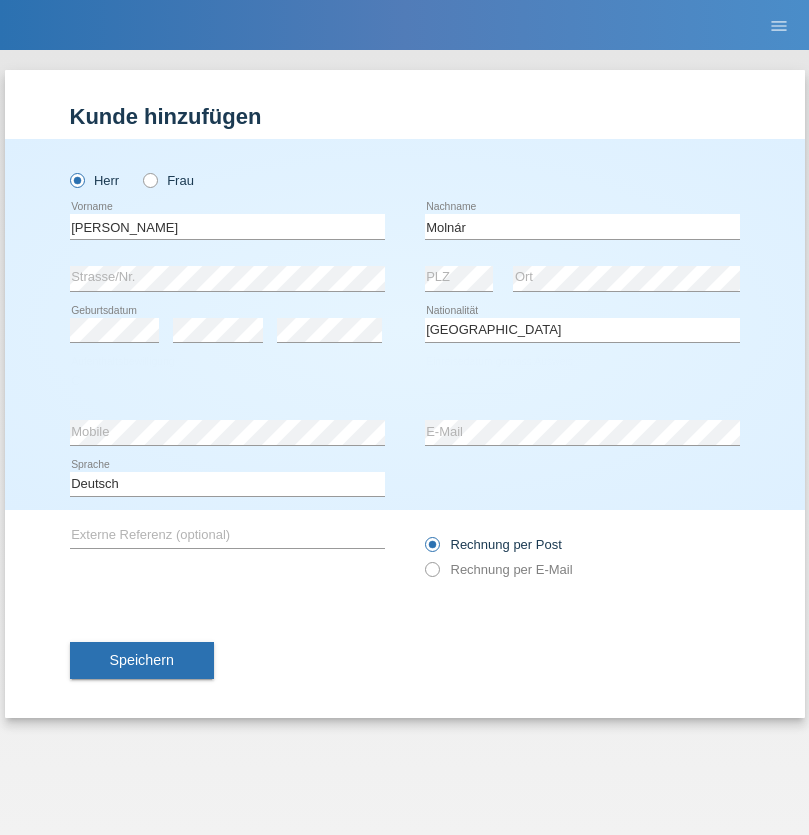 select on "14" 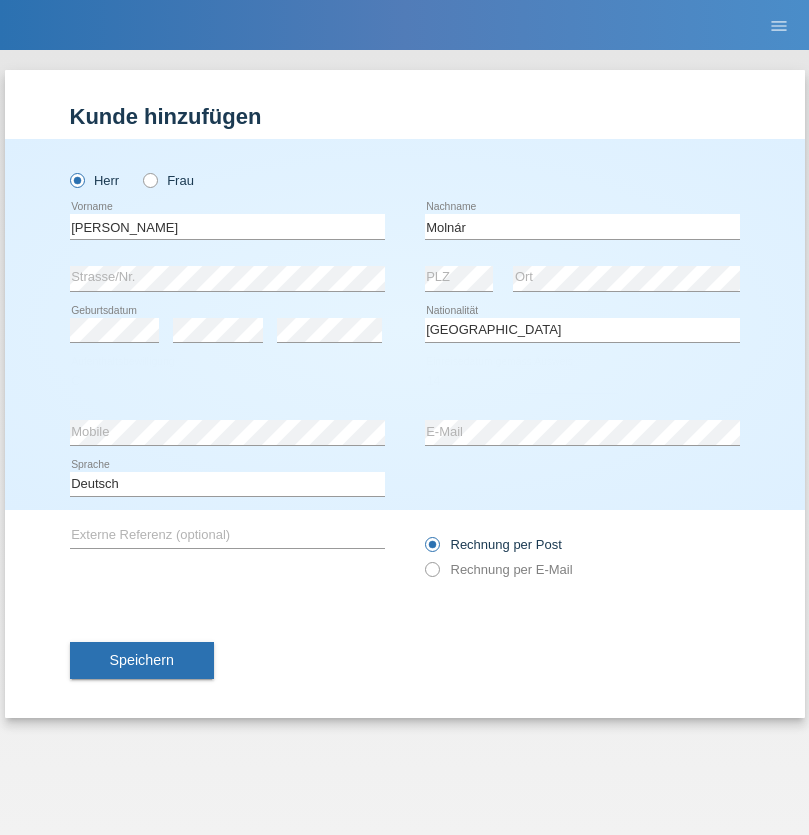 select on "03" 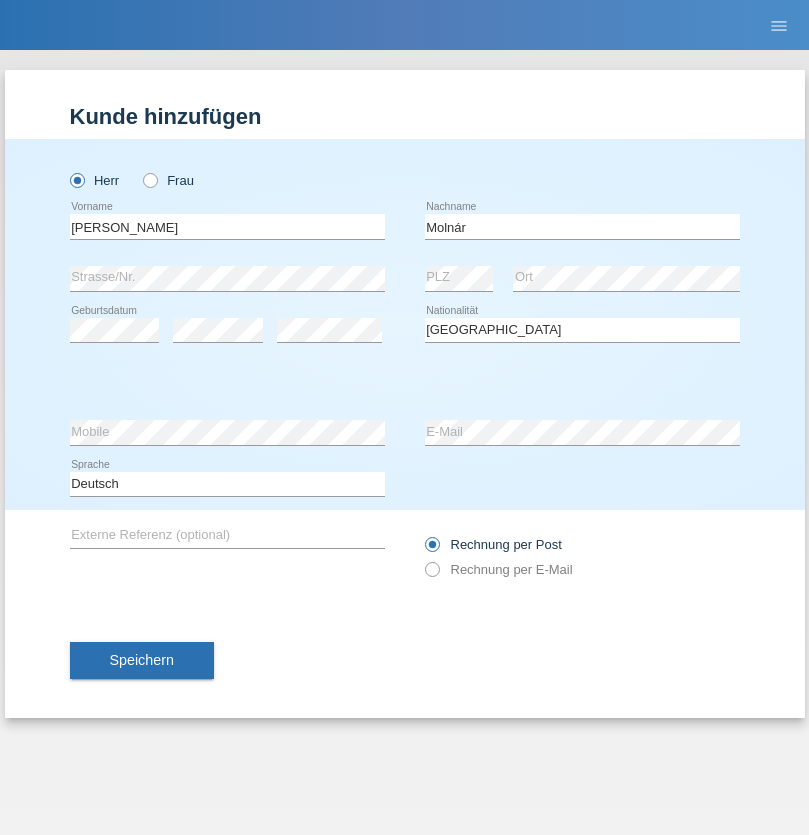 select on "2021" 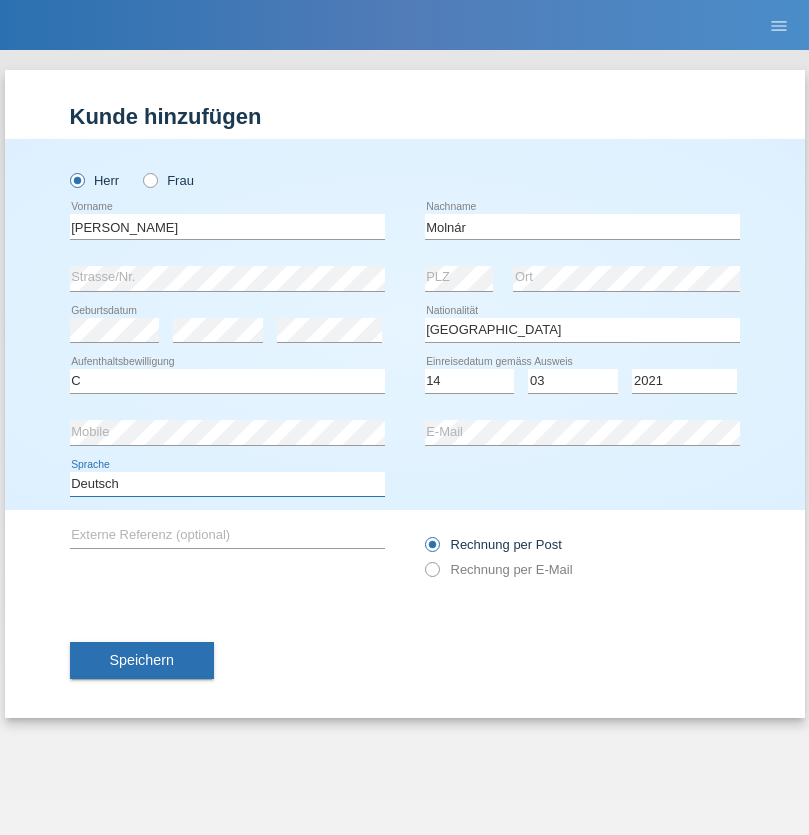select on "en" 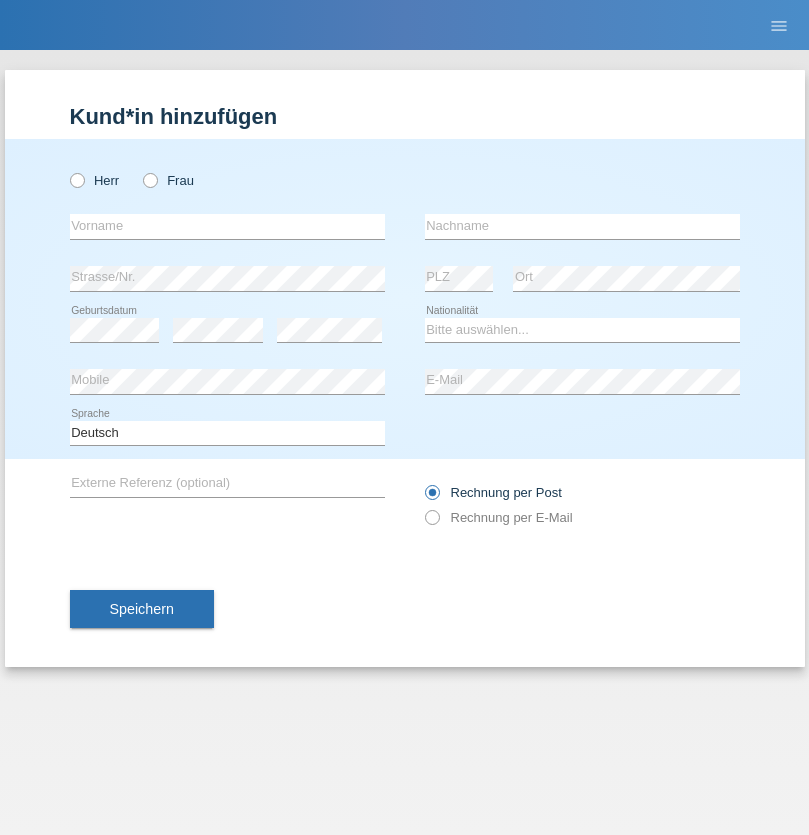 scroll, scrollTop: 0, scrollLeft: 0, axis: both 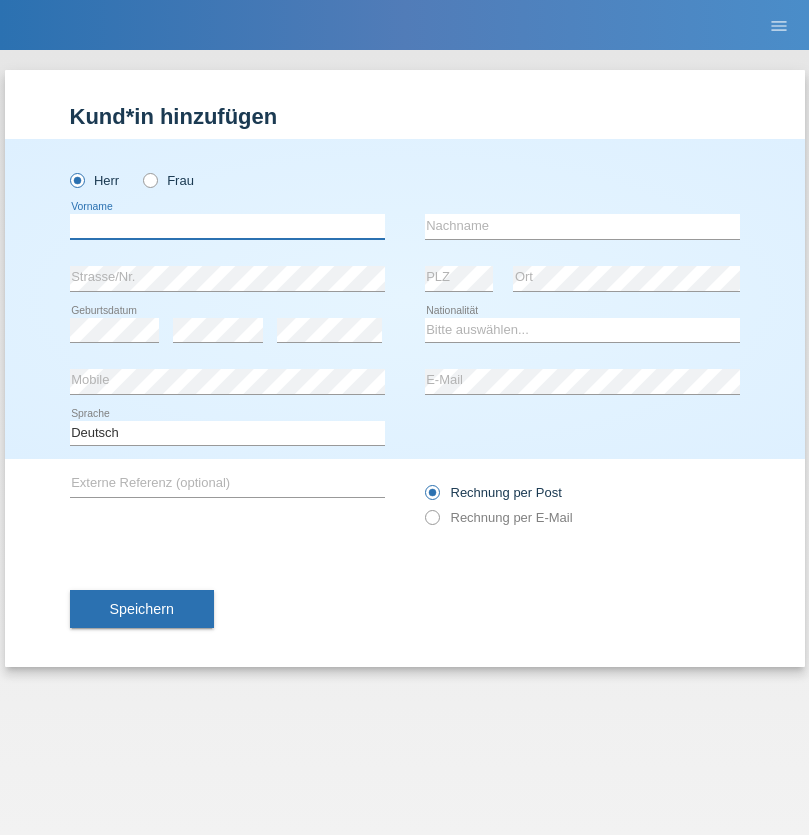click at bounding box center [227, 226] 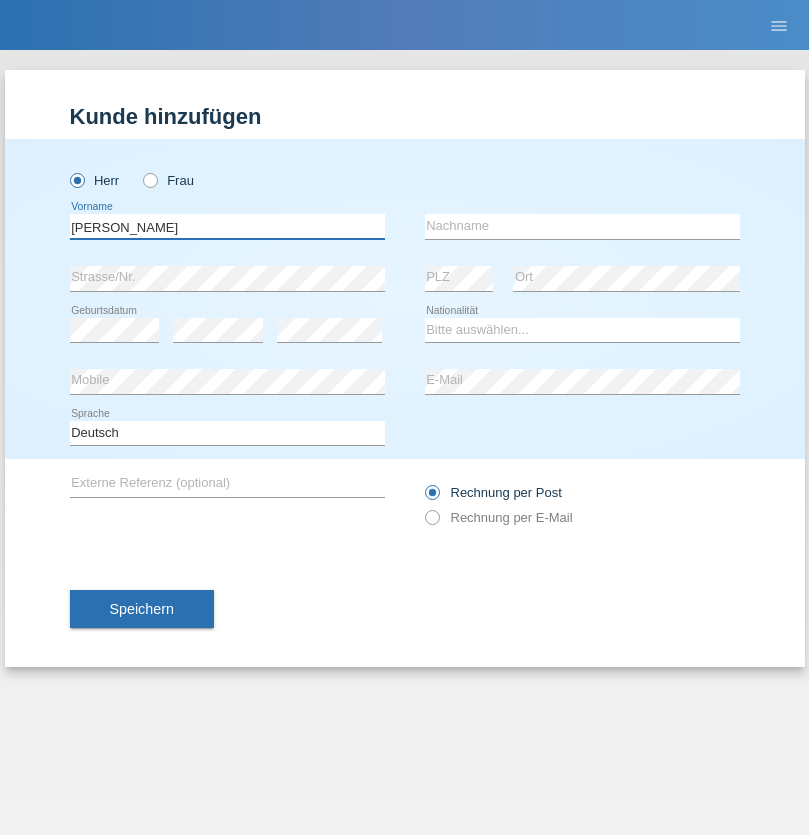 type on "[PERSON_NAME]" 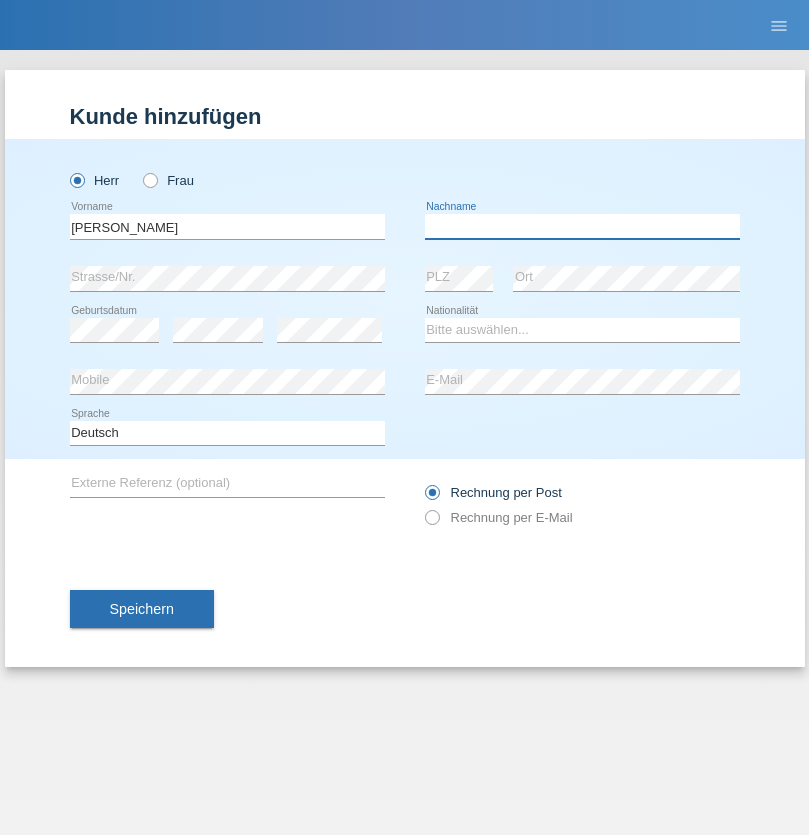 click at bounding box center [582, 226] 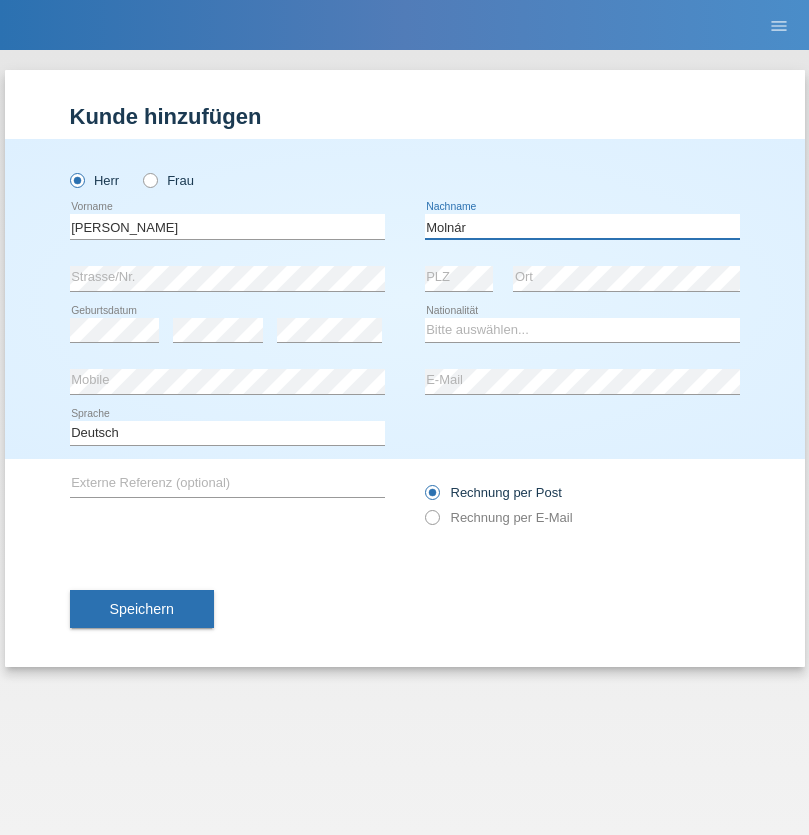 type on "Molnár" 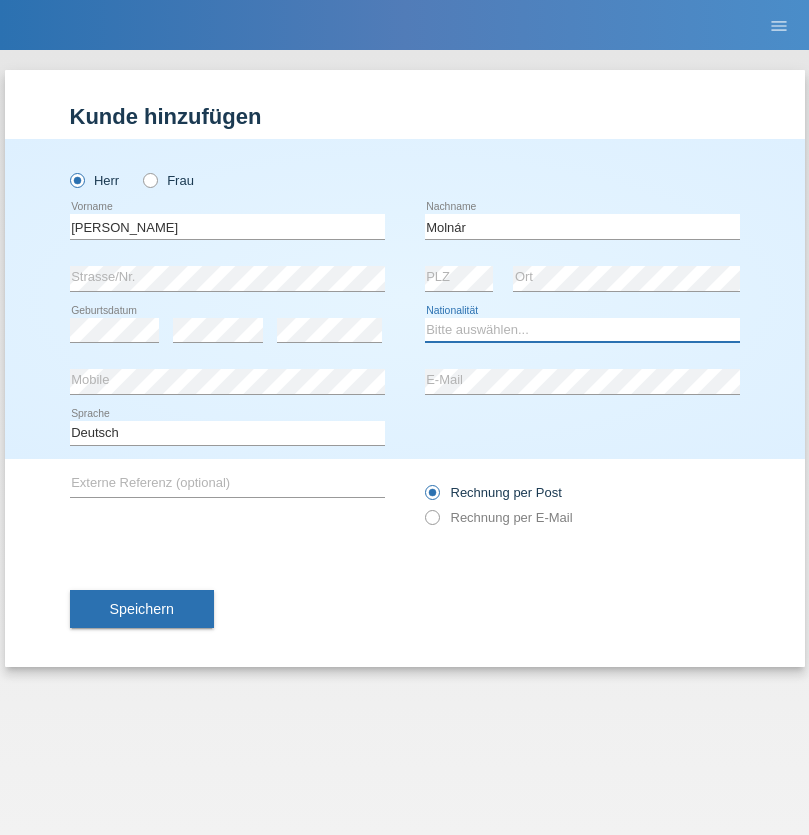 select on "HU" 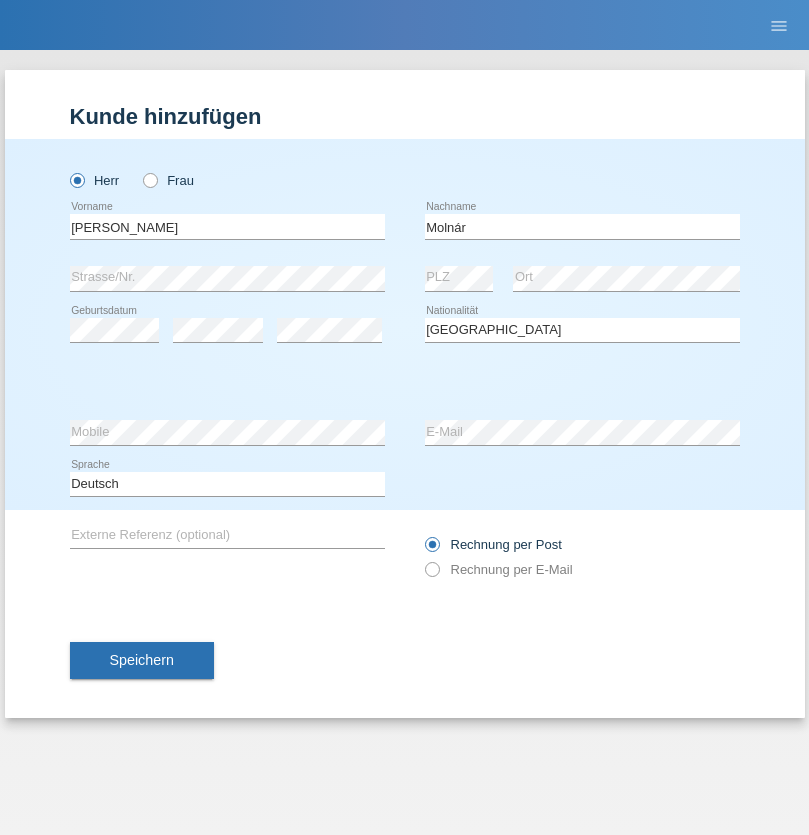 select on "C" 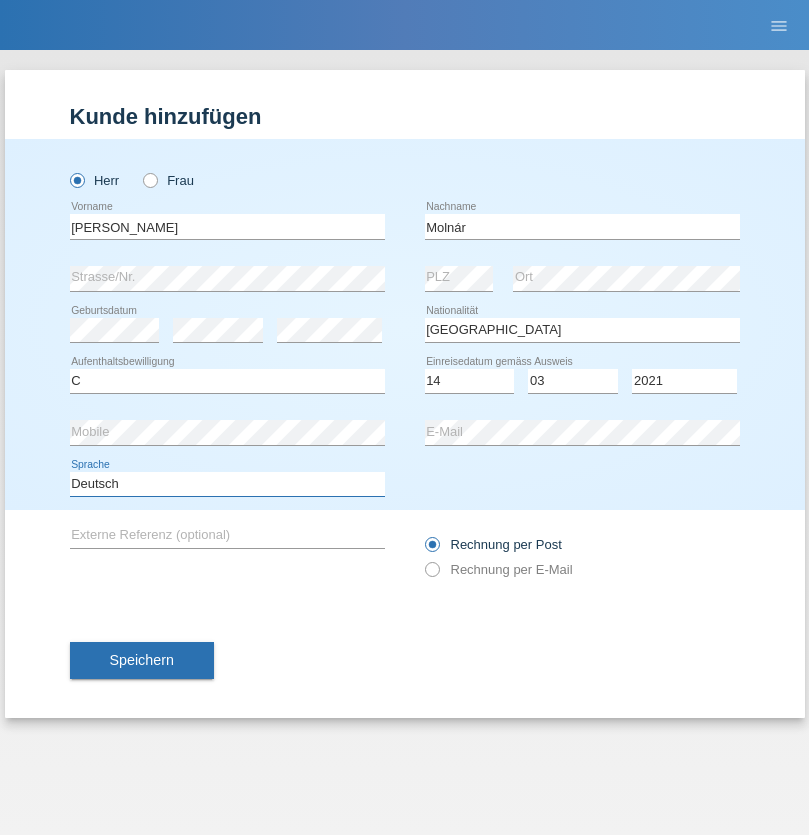 select on "en" 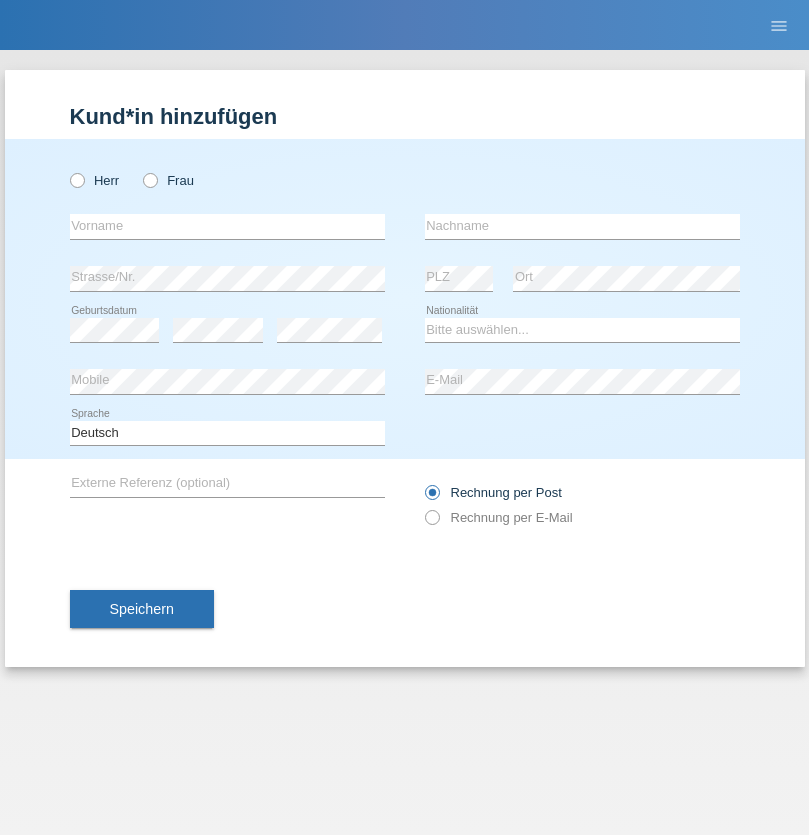 scroll, scrollTop: 0, scrollLeft: 0, axis: both 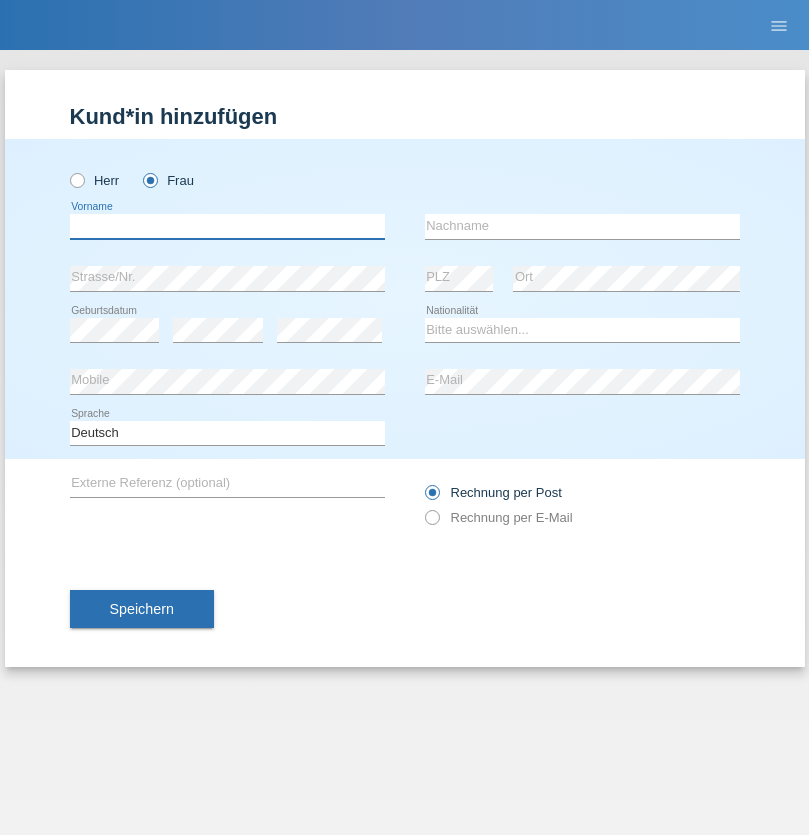click at bounding box center [227, 226] 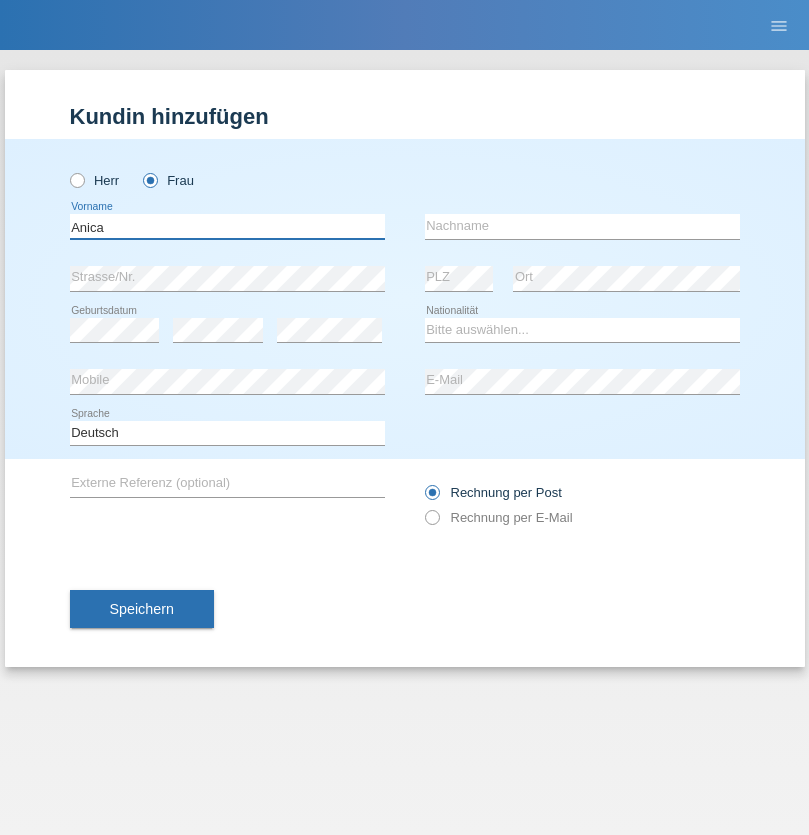 type on "Anica" 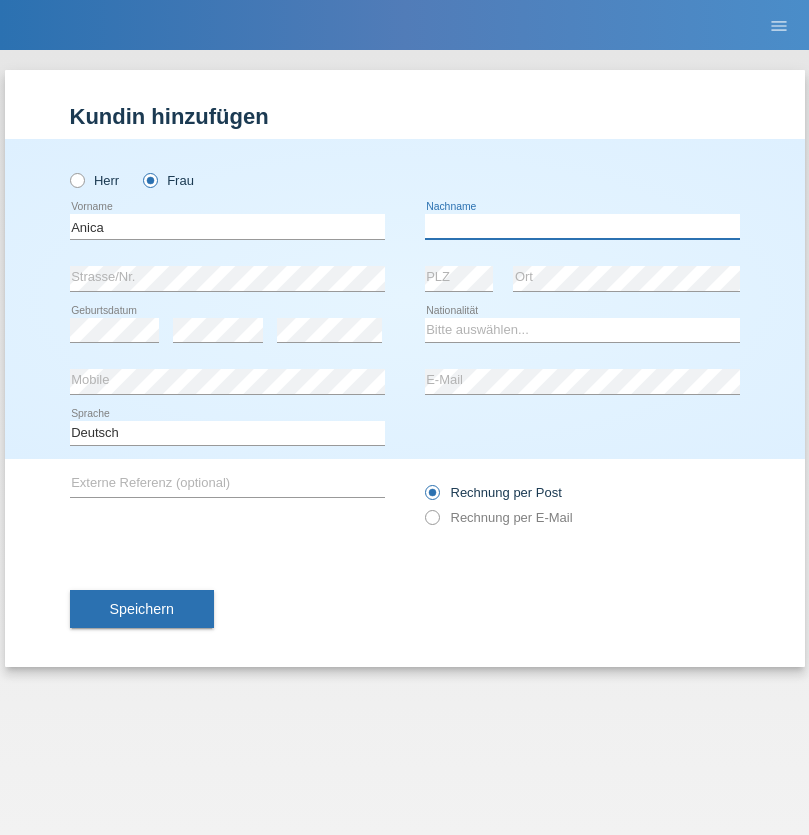 click at bounding box center (582, 226) 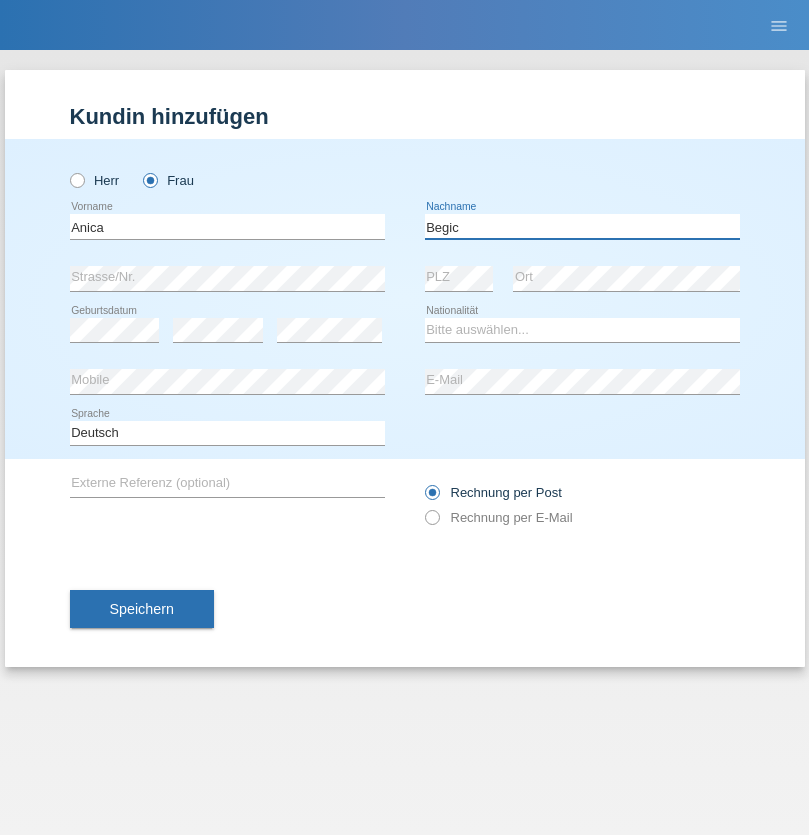 type on "Begic" 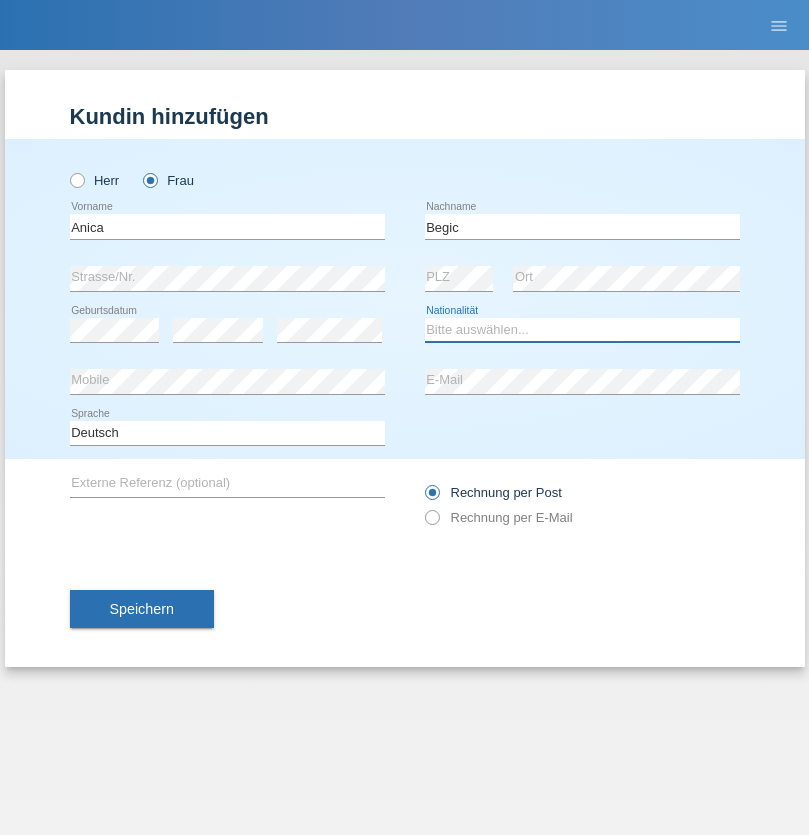 select on "CH" 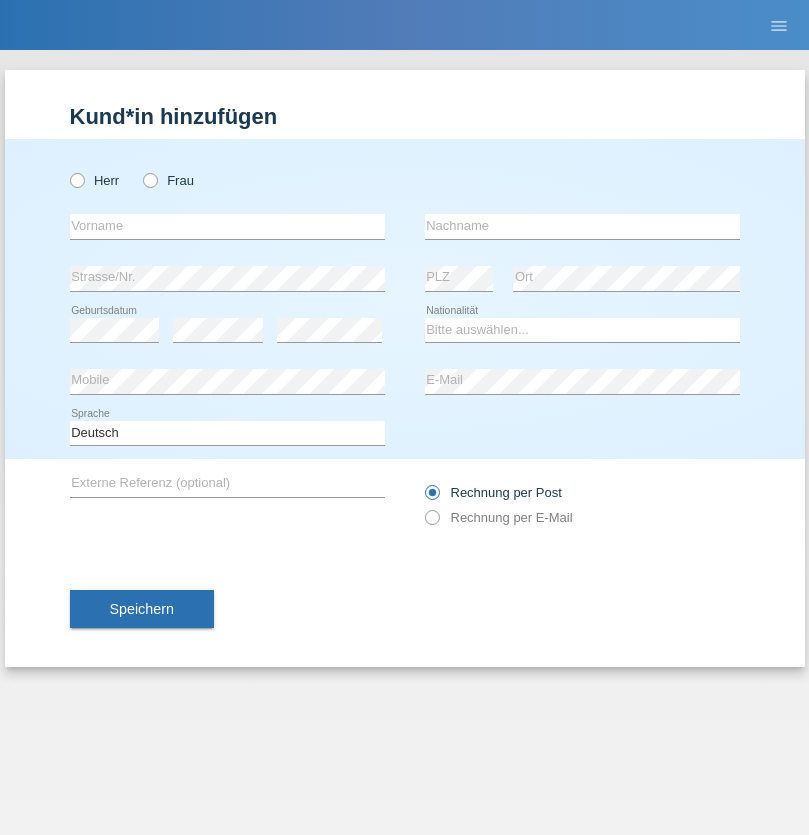 scroll, scrollTop: 0, scrollLeft: 0, axis: both 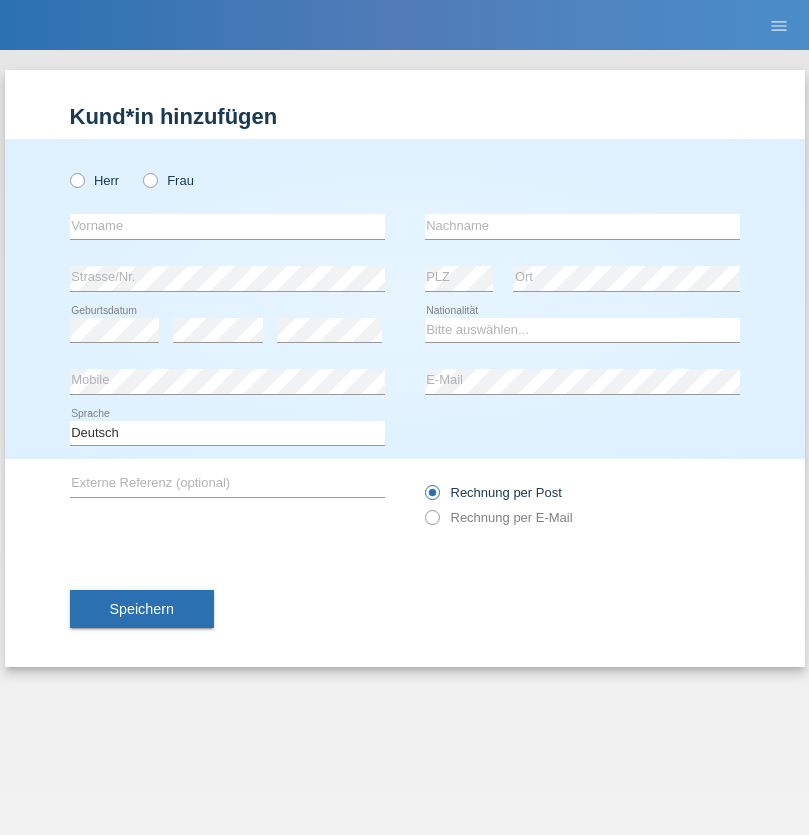 radio on "true" 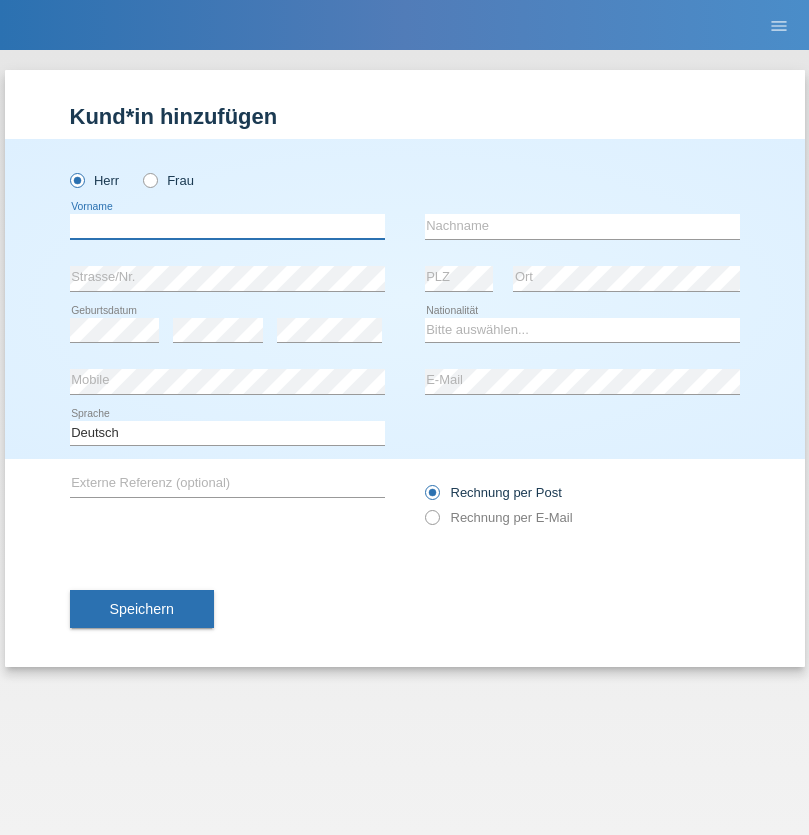 click at bounding box center (227, 226) 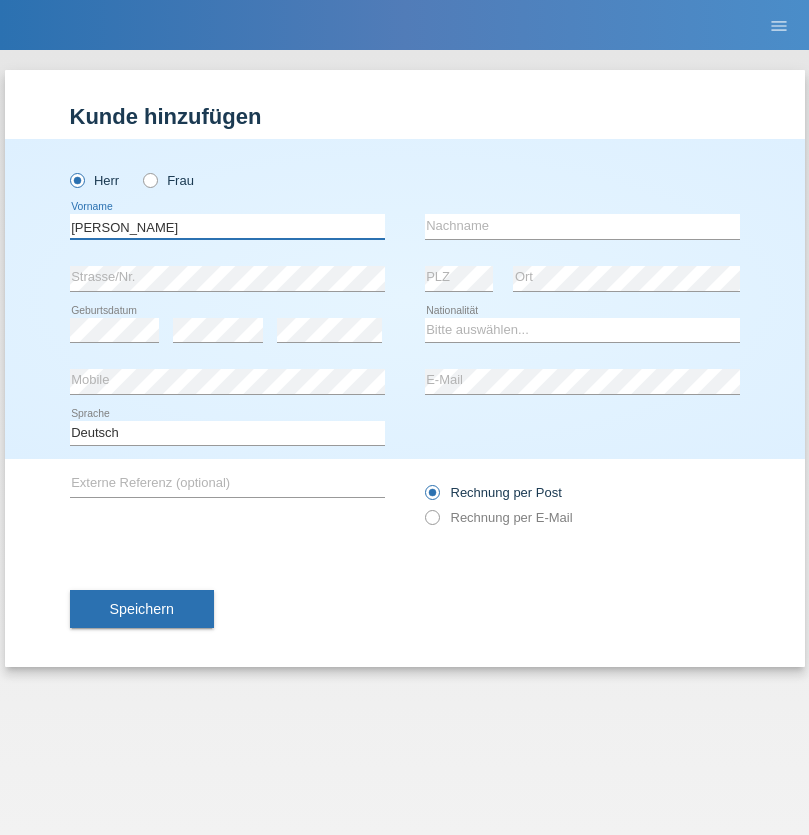 type on "Pereira de oliveira" 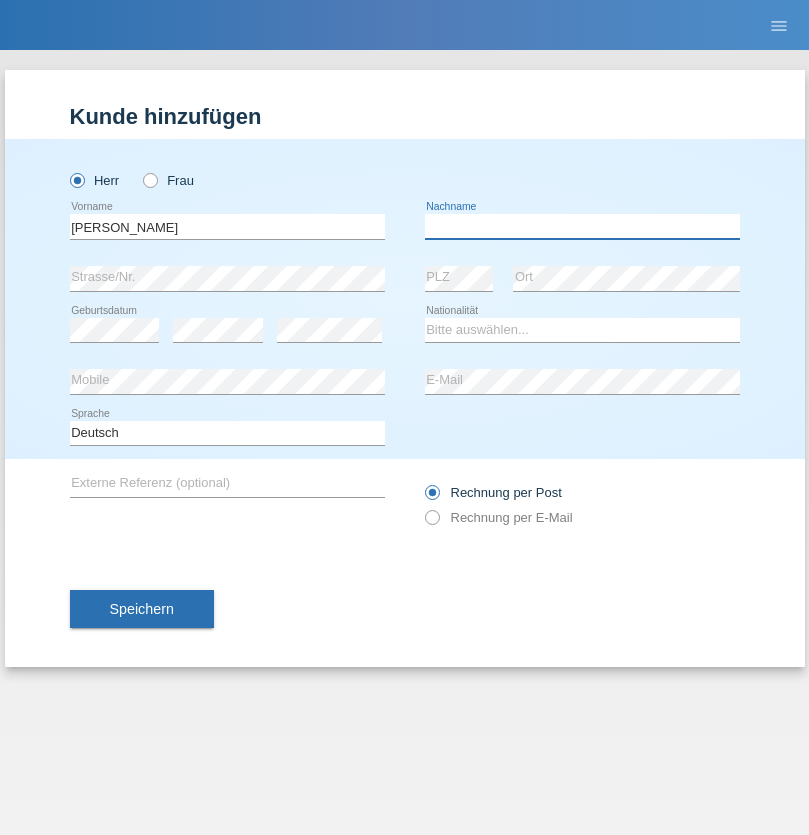 click at bounding box center (582, 226) 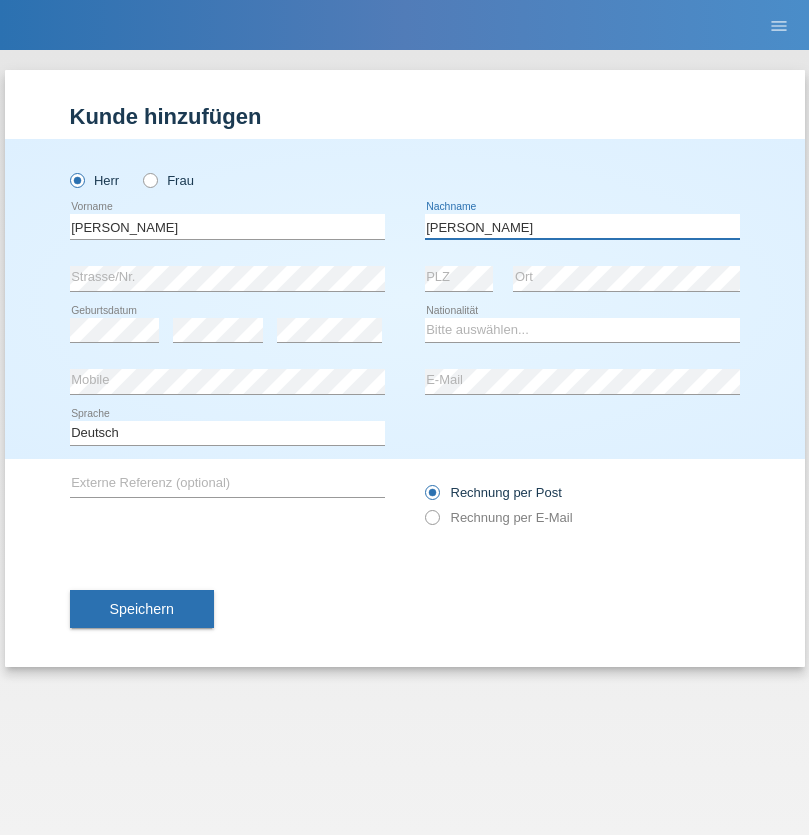 type on "Luis jose" 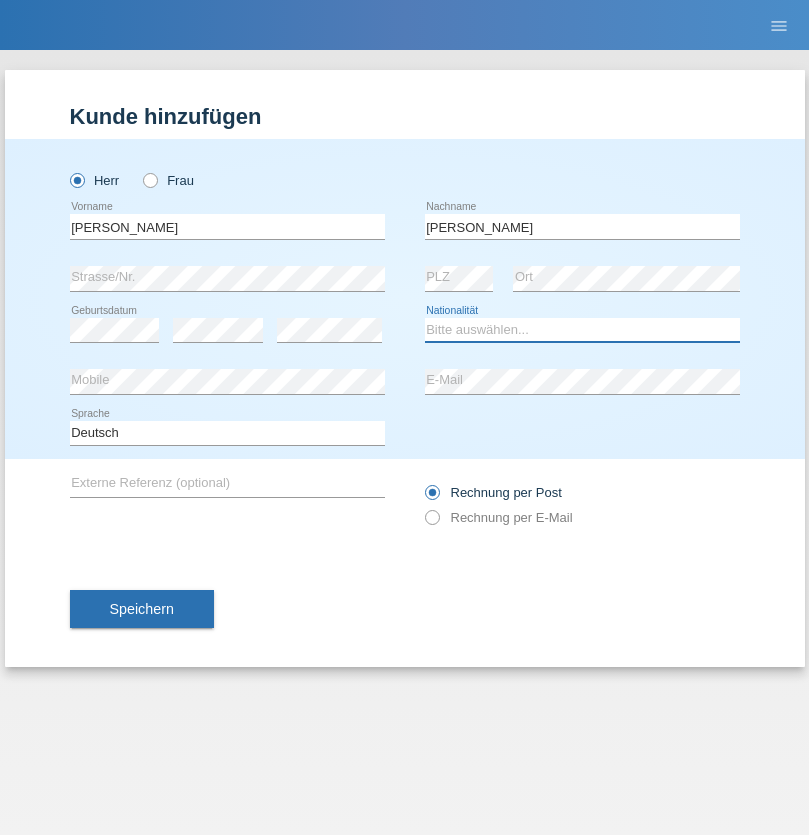 select on "CH" 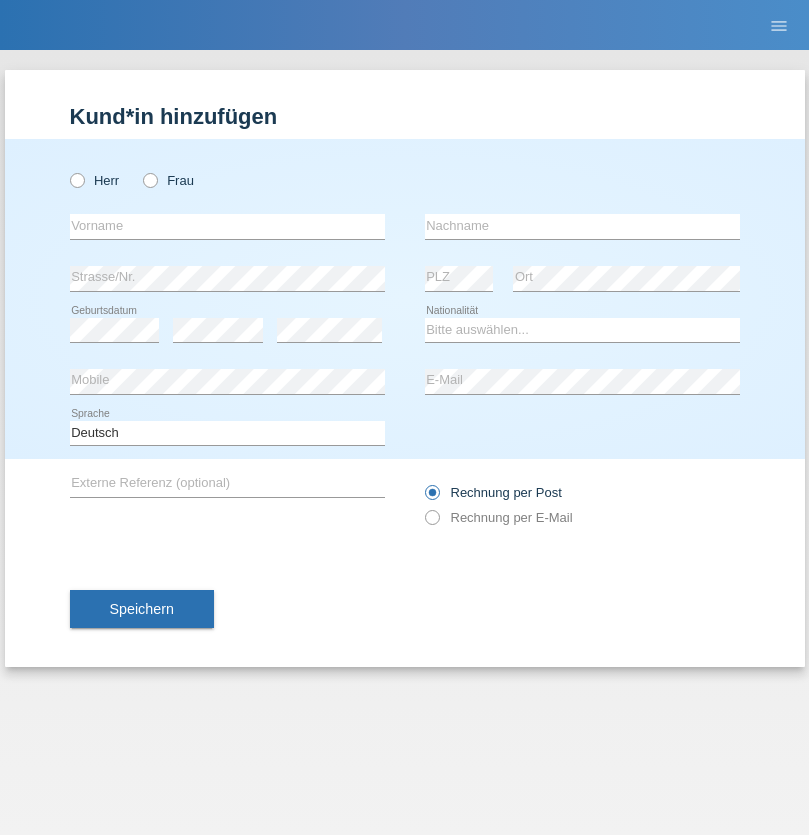 scroll, scrollTop: 0, scrollLeft: 0, axis: both 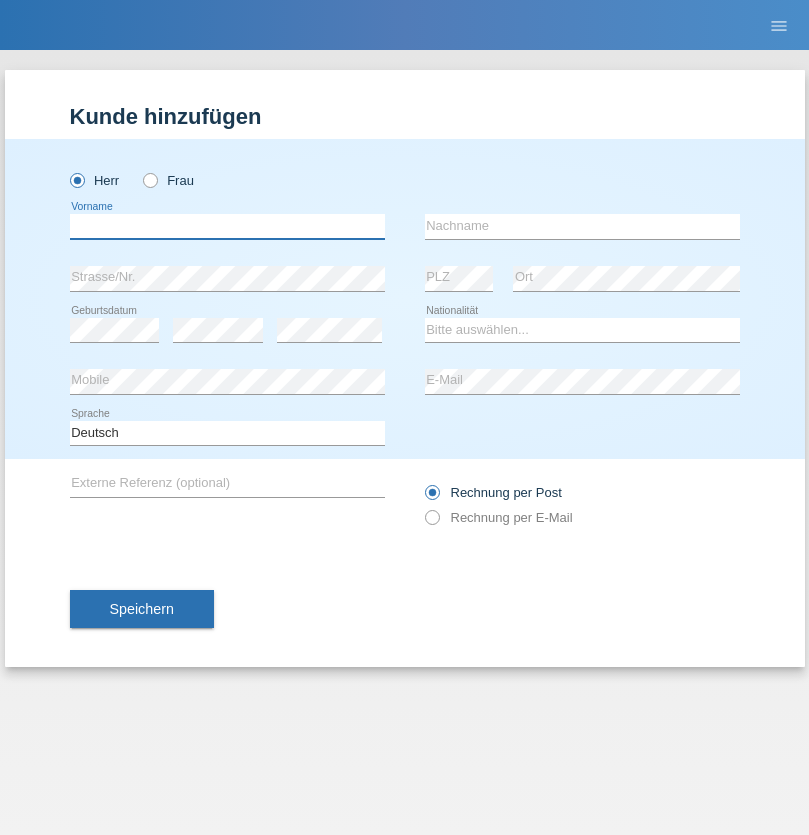 click at bounding box center (227, 226) 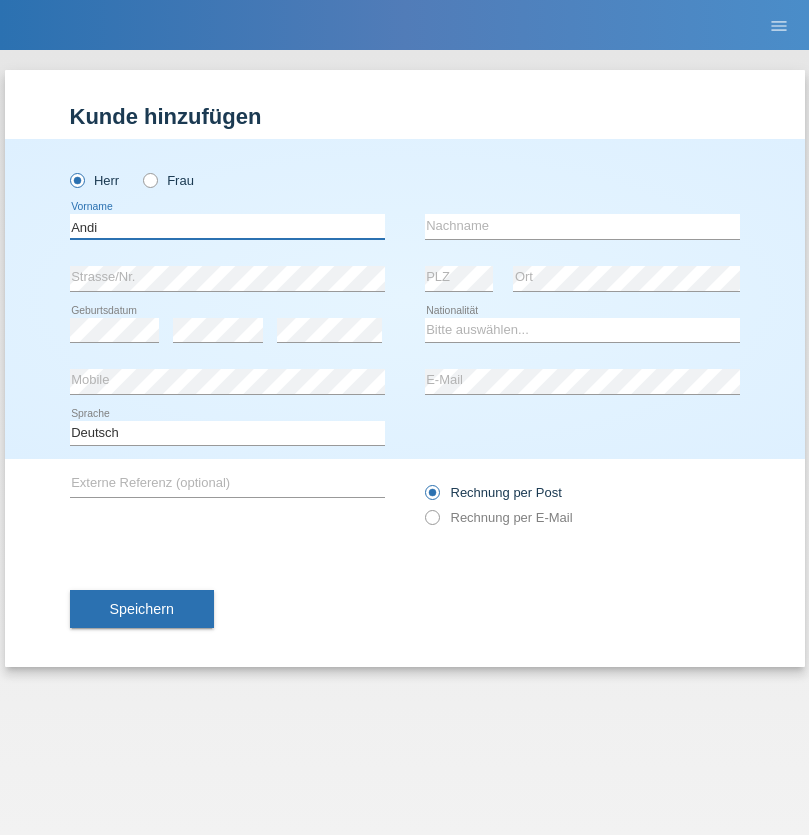 type on "Andi" 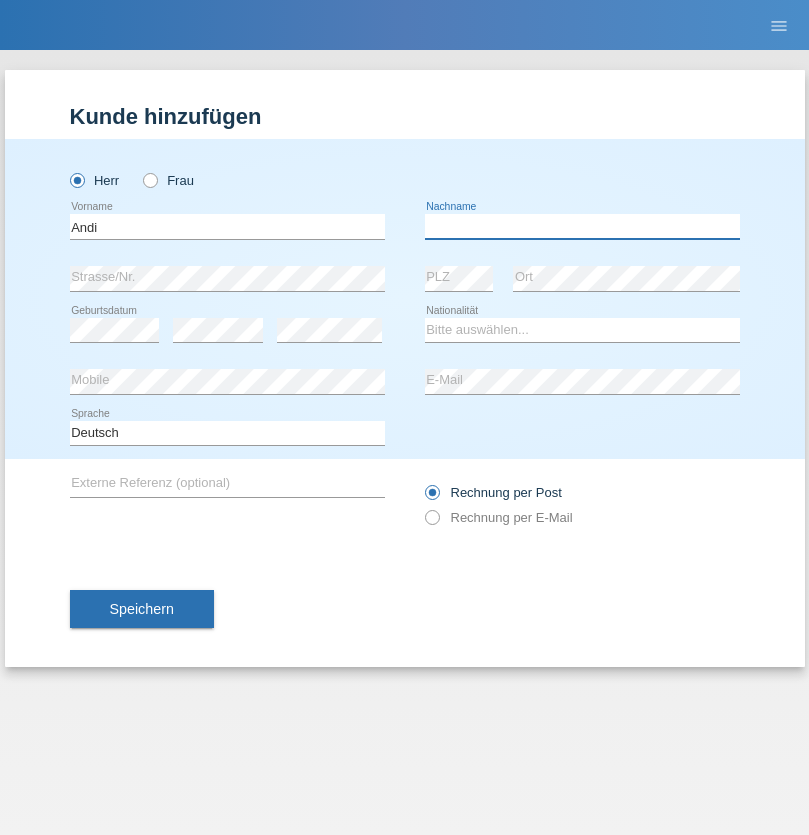 click at bounding box center [582, 226] 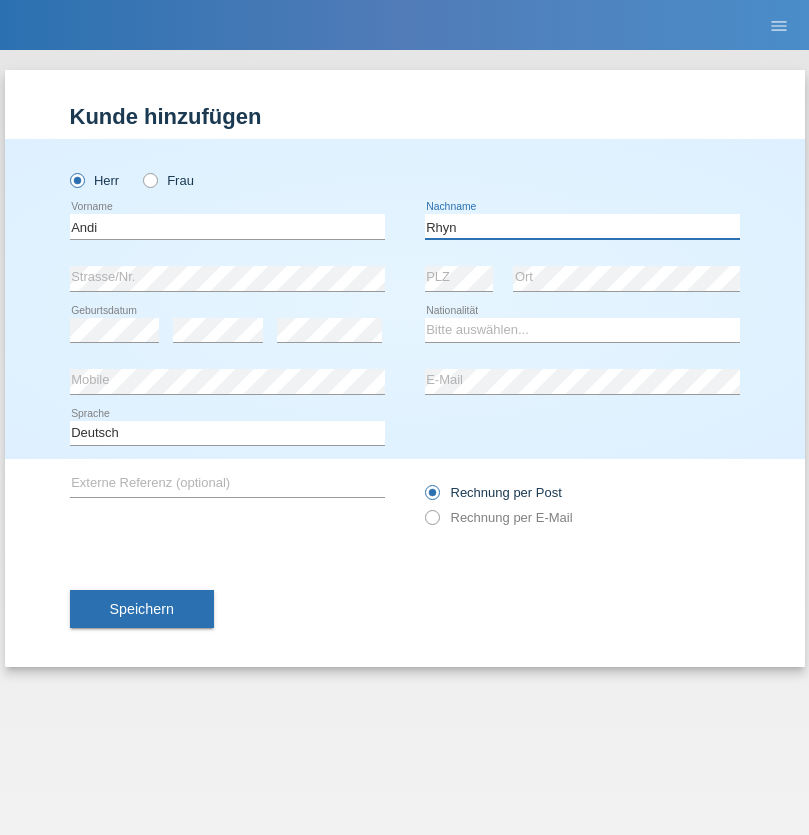type on "Rhyn" 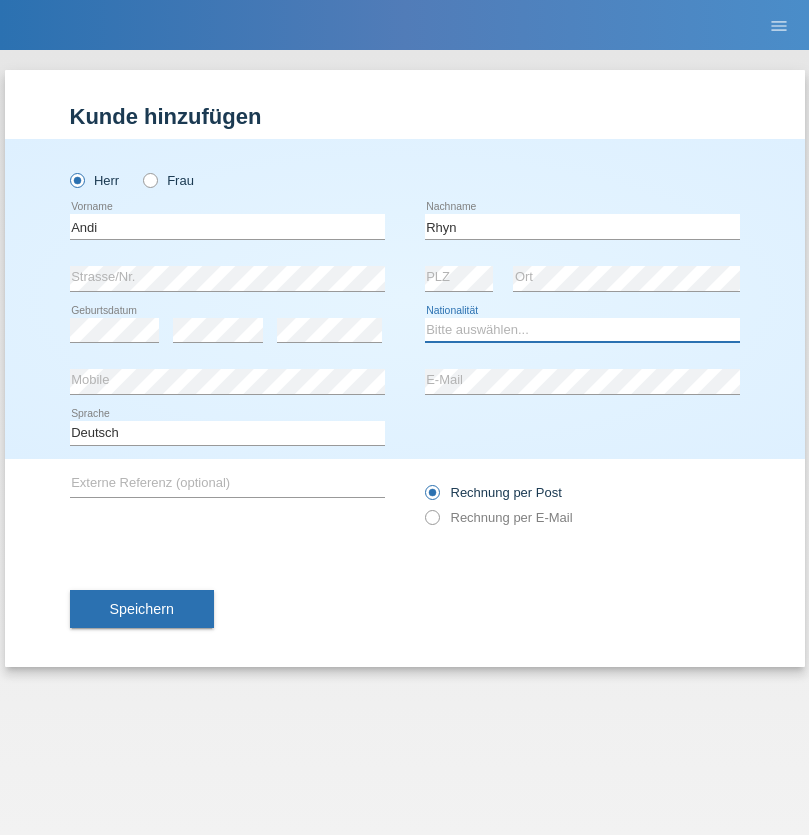 select on "CH" 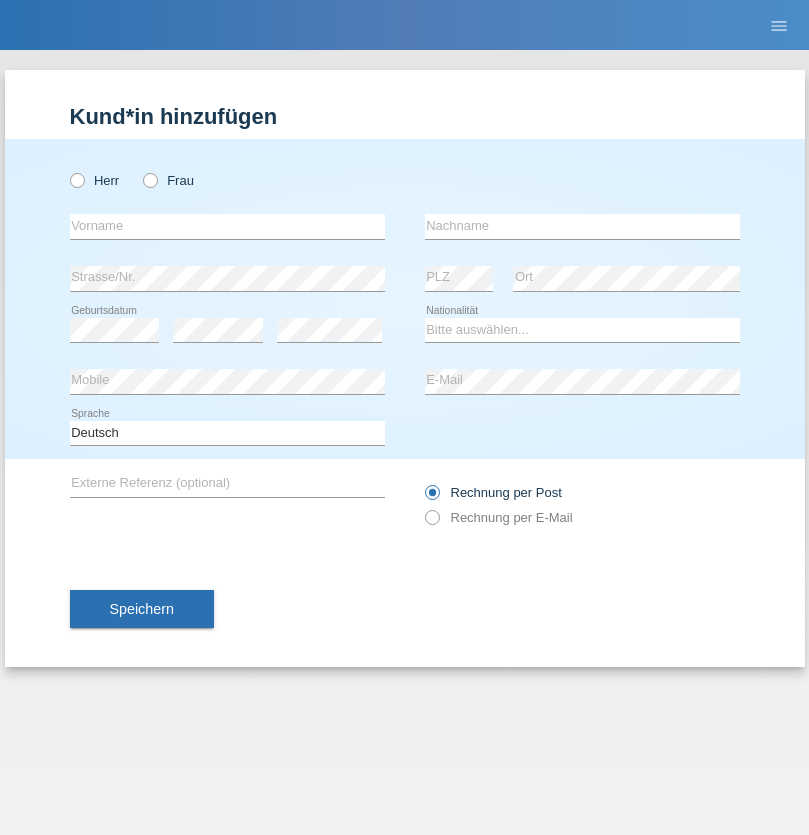 scroll, scrollTop: 0, scrollLeft: 0, axis: both 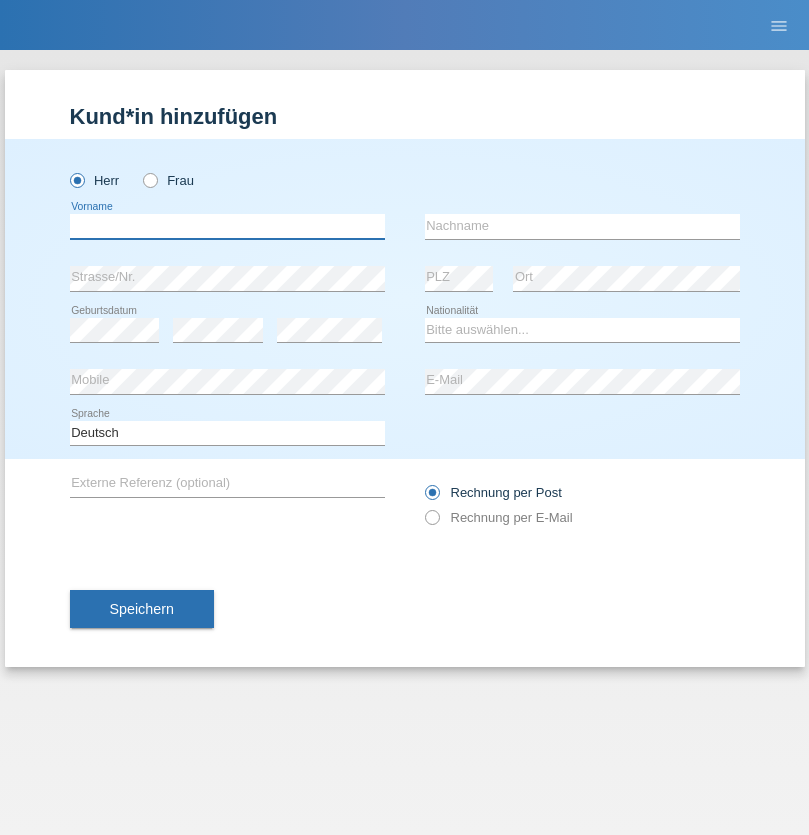 click at bounding box center (227, 226) 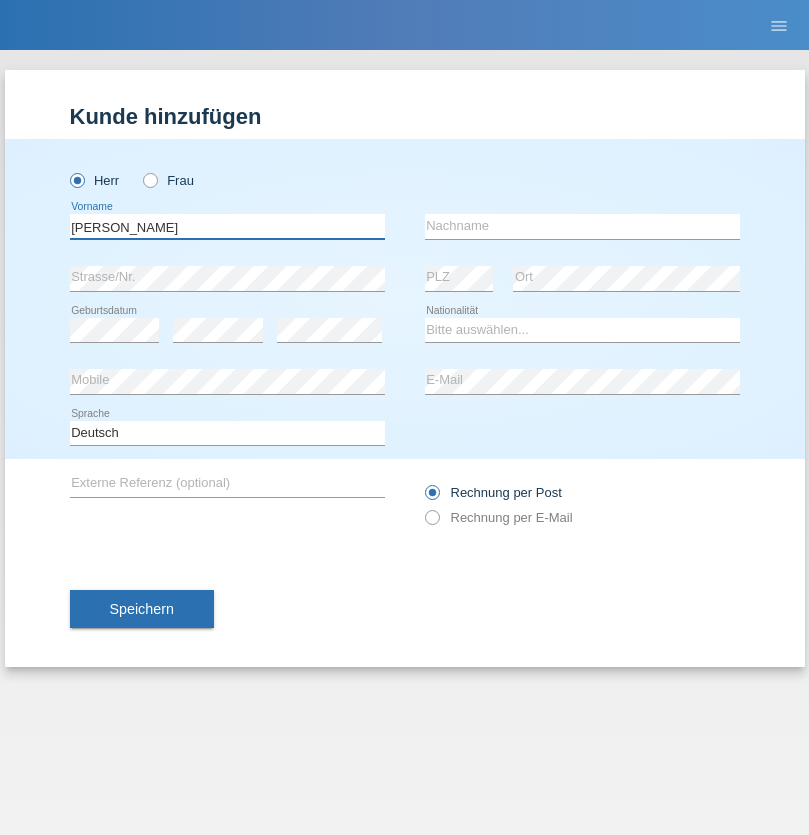 type on "Alex" 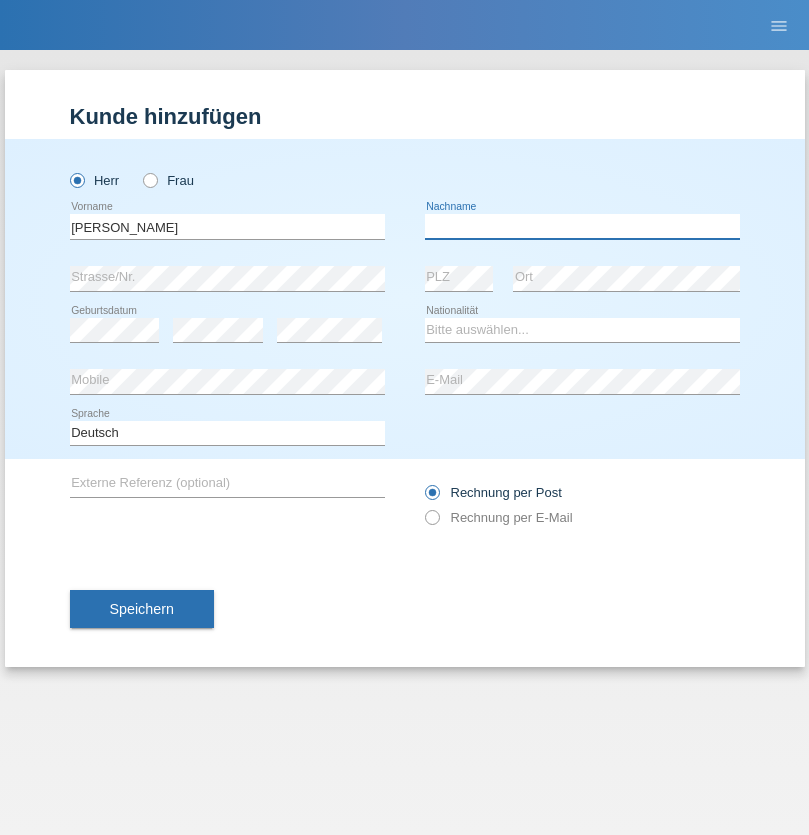 click at bounding box center (582, 226) 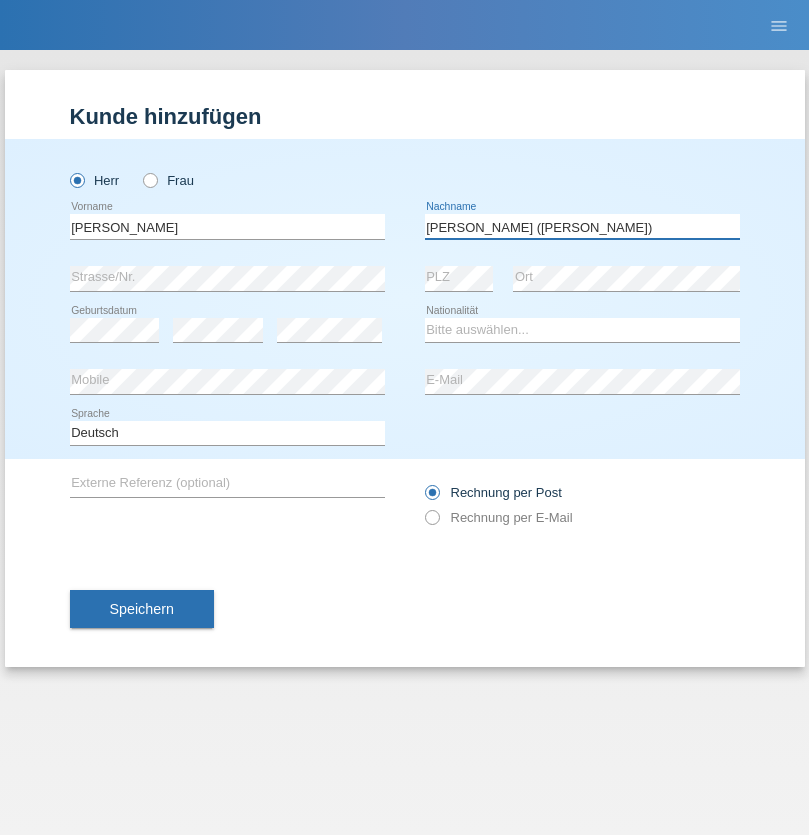 type on "A. Cassiano (Miriã)" 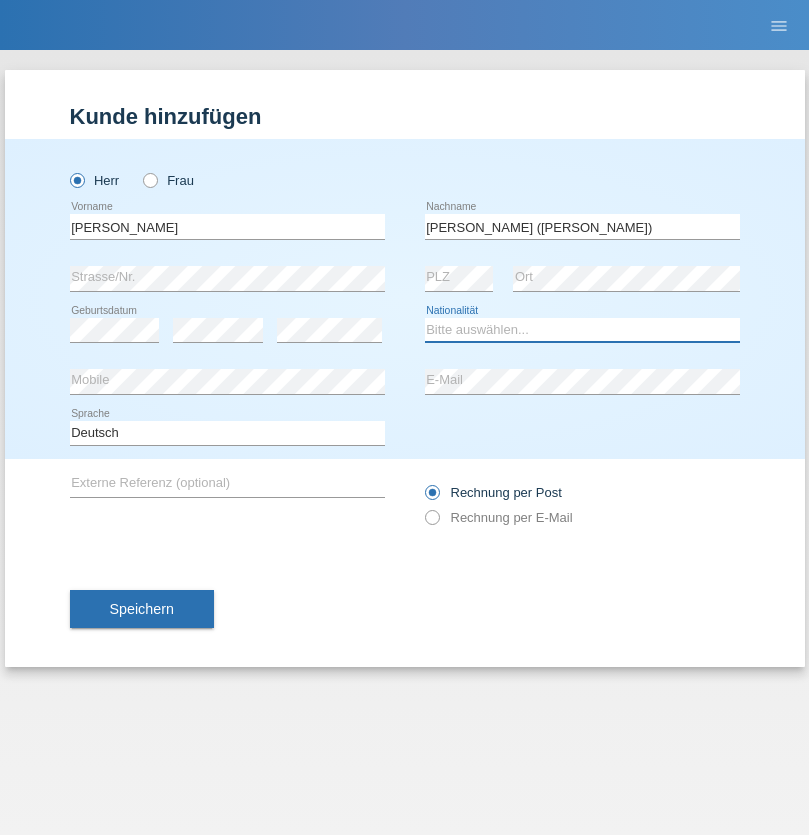 select on "BR" 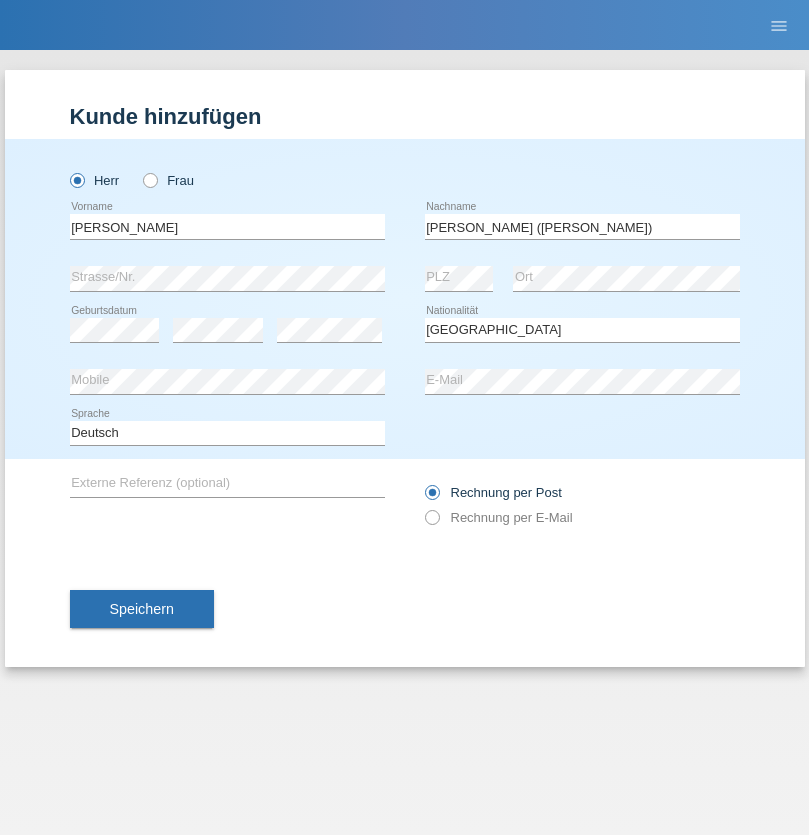 select on "C" 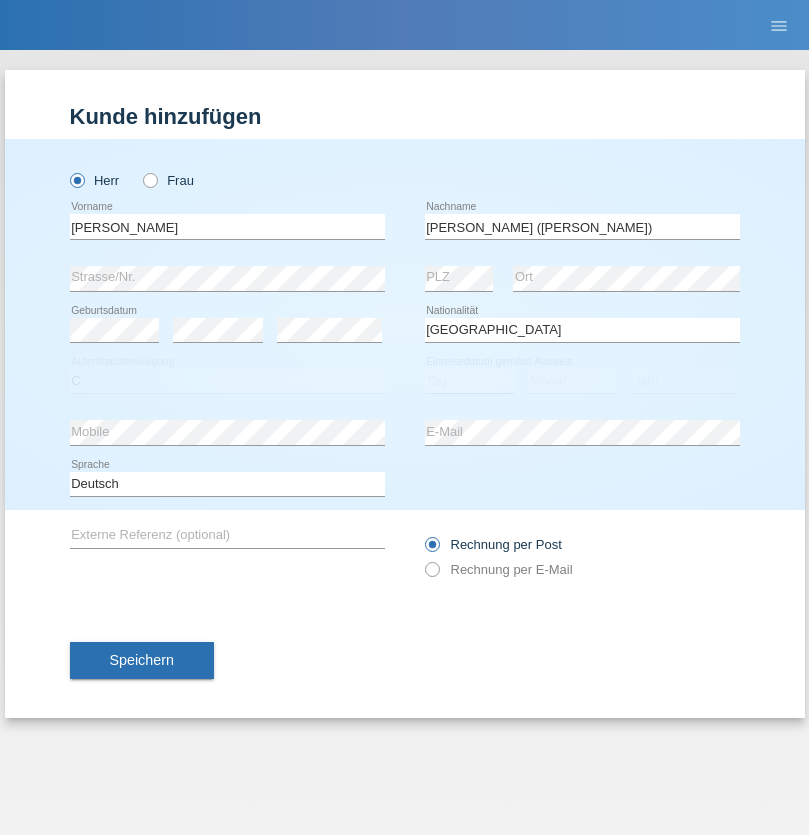select on "14" 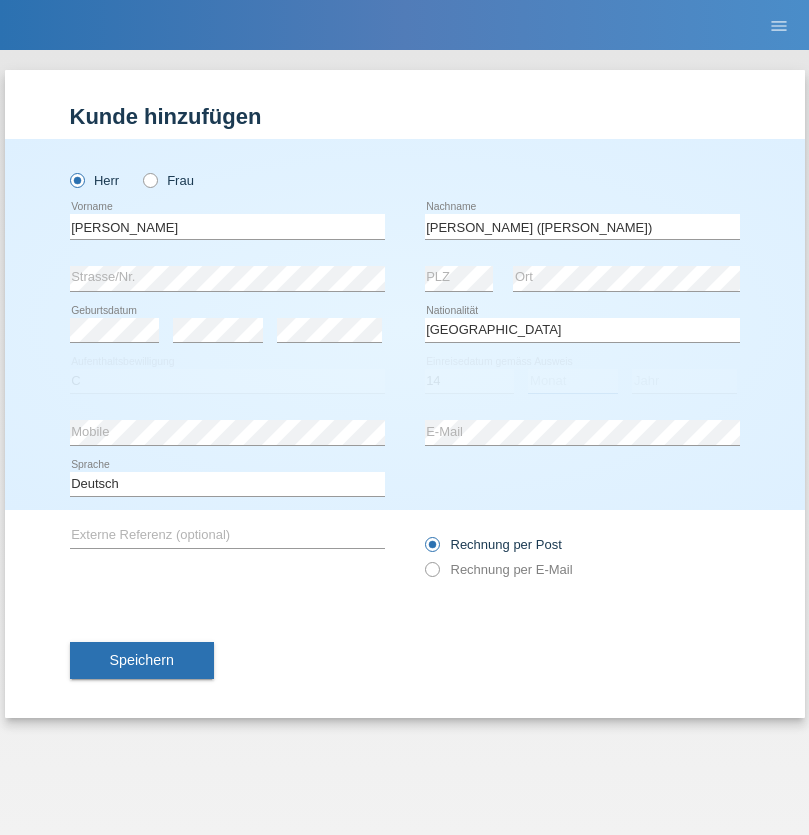 select on "12" 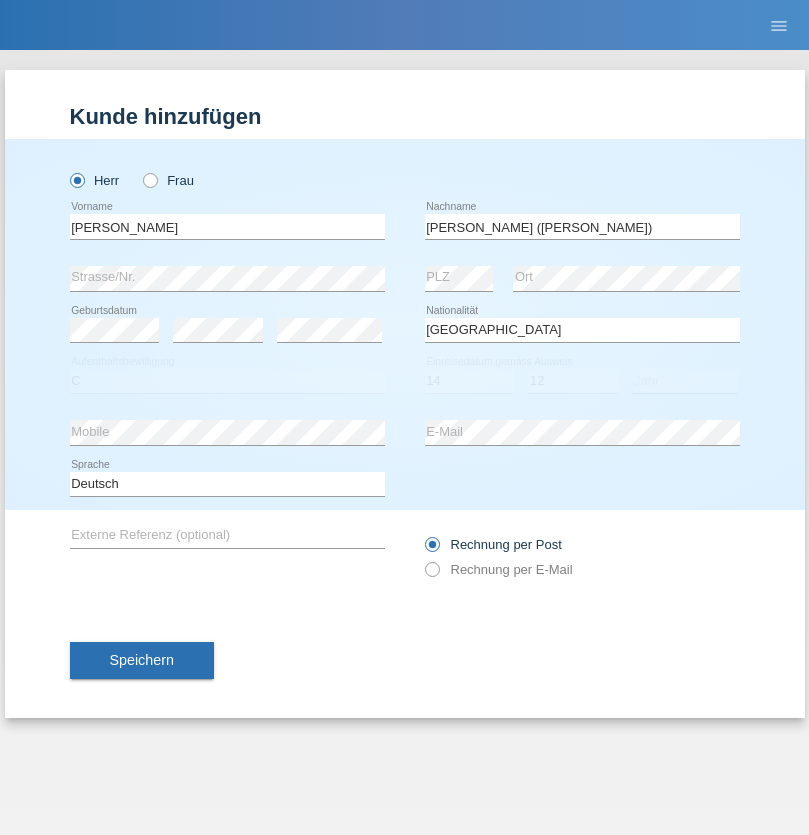 select on "2001" 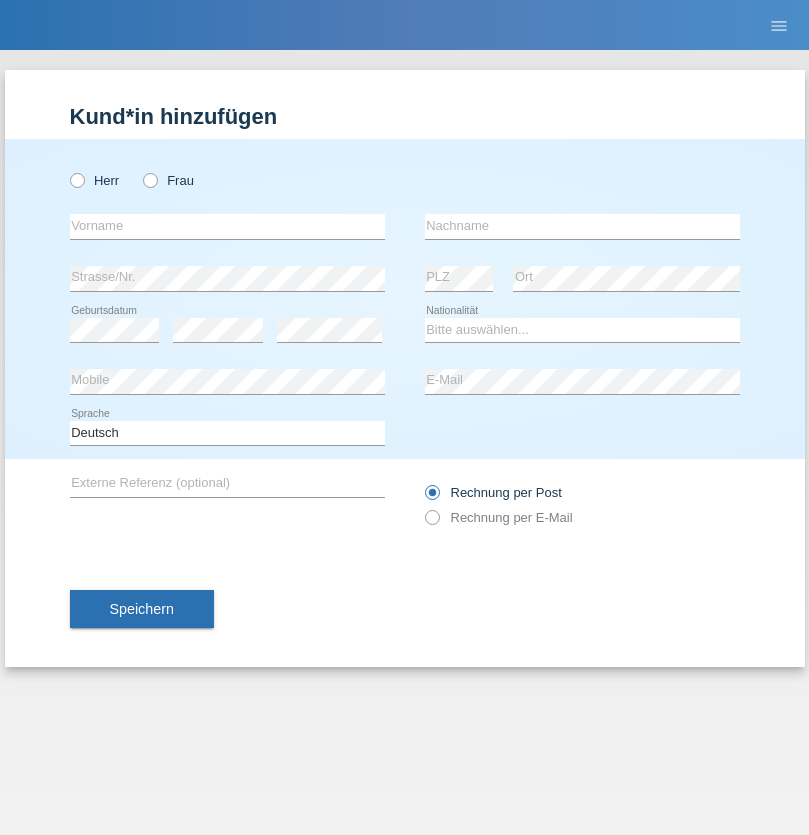 scroll, scrollTop: 0, scrollLeft: 0, axis: both 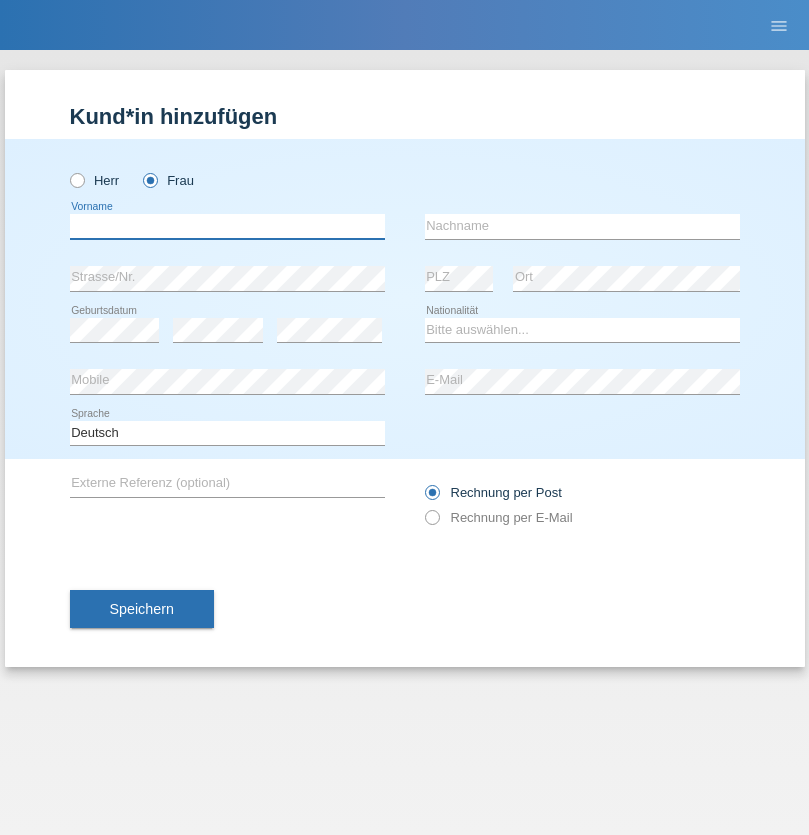 click at bounding box center (227, 226) 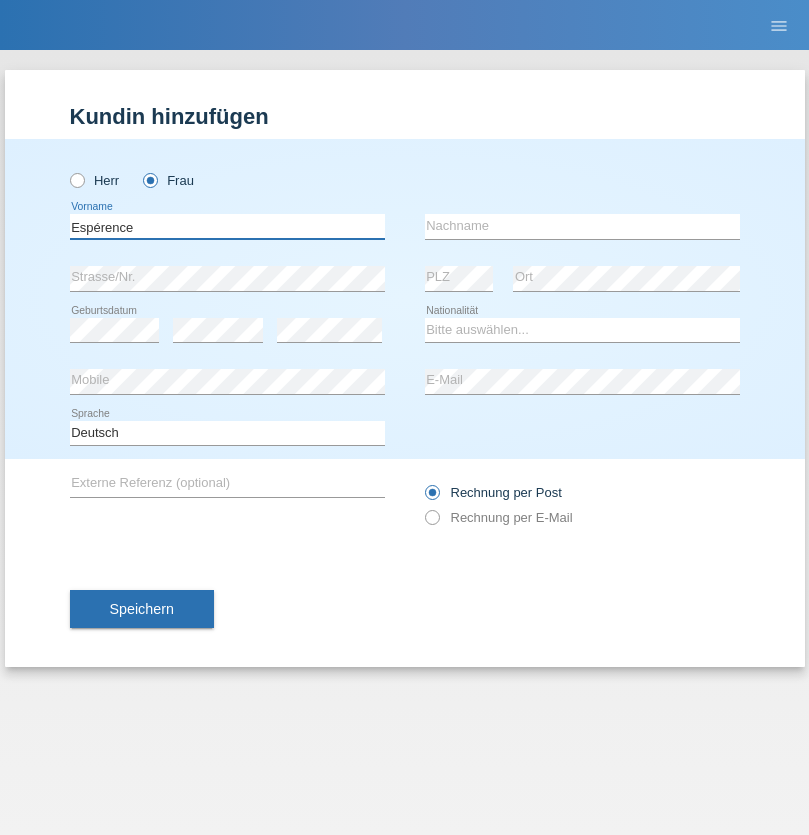 type on "Espérence" 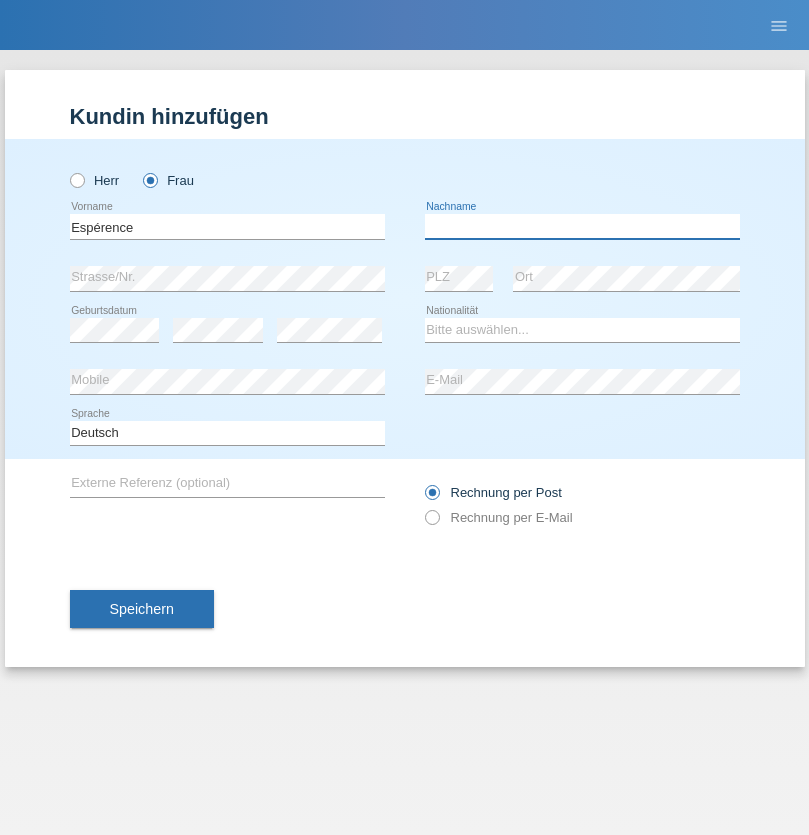 click at bounding box center (582, 226) 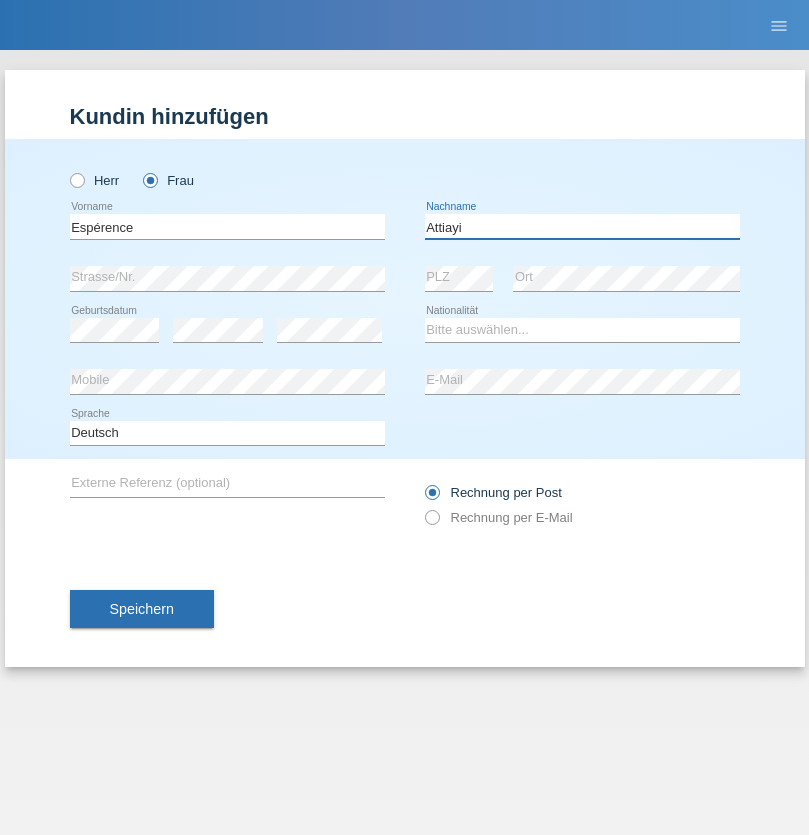 type on "Attiayi" 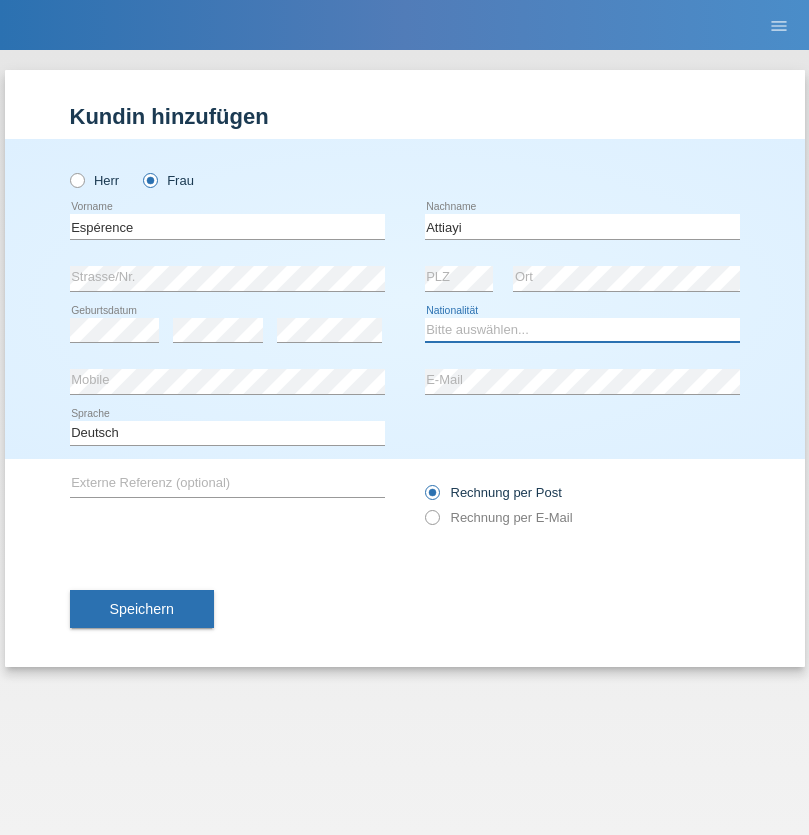 select on "CH" 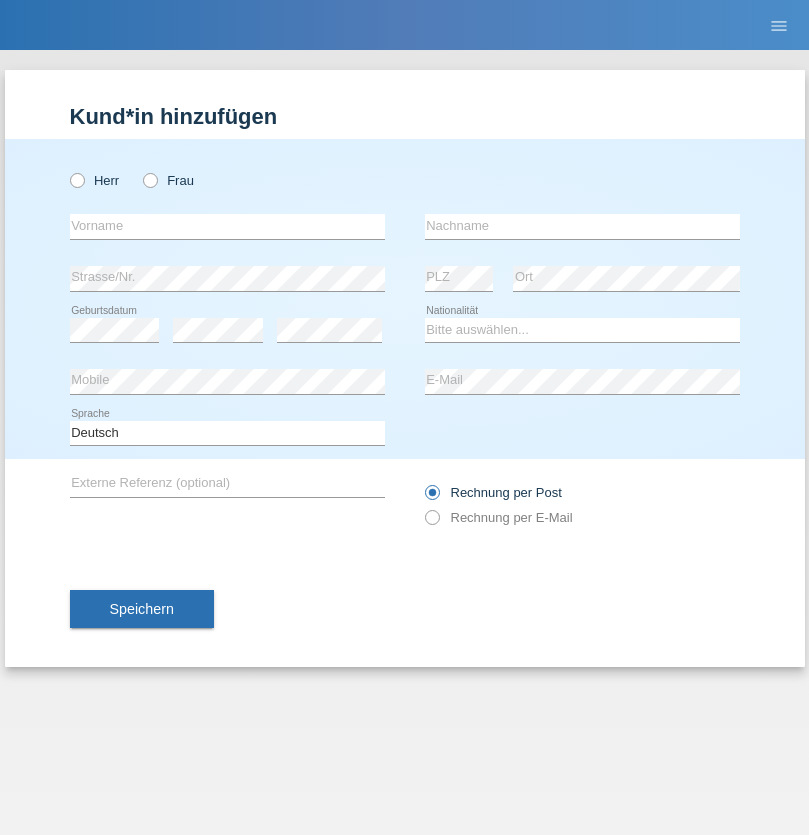 scroll, scrollTop: 0, scrollLeft: 0, axis: both 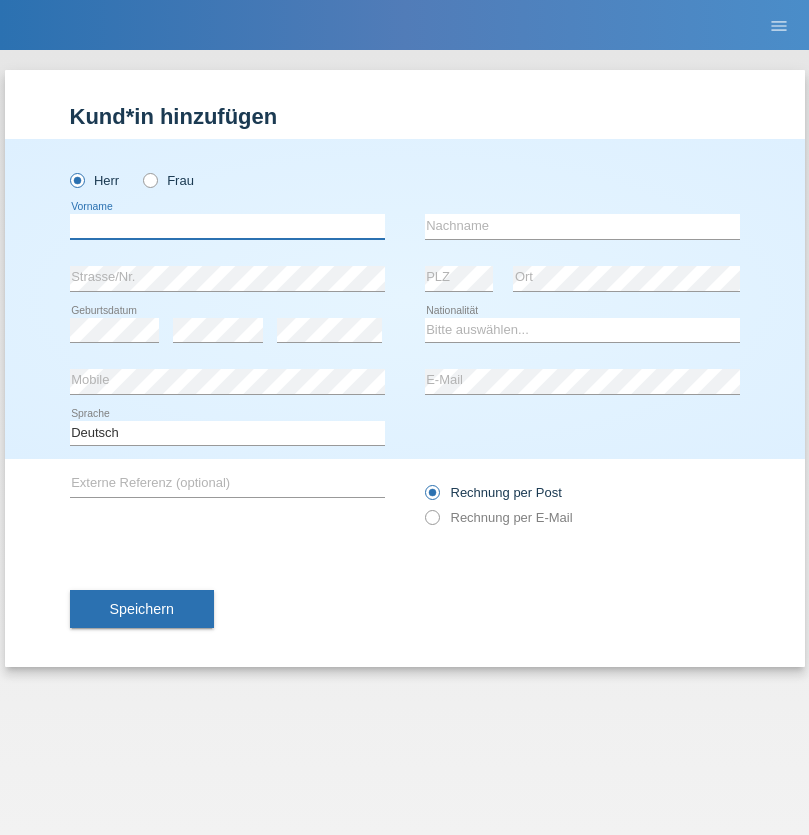 click at bounding box center (227, 226) 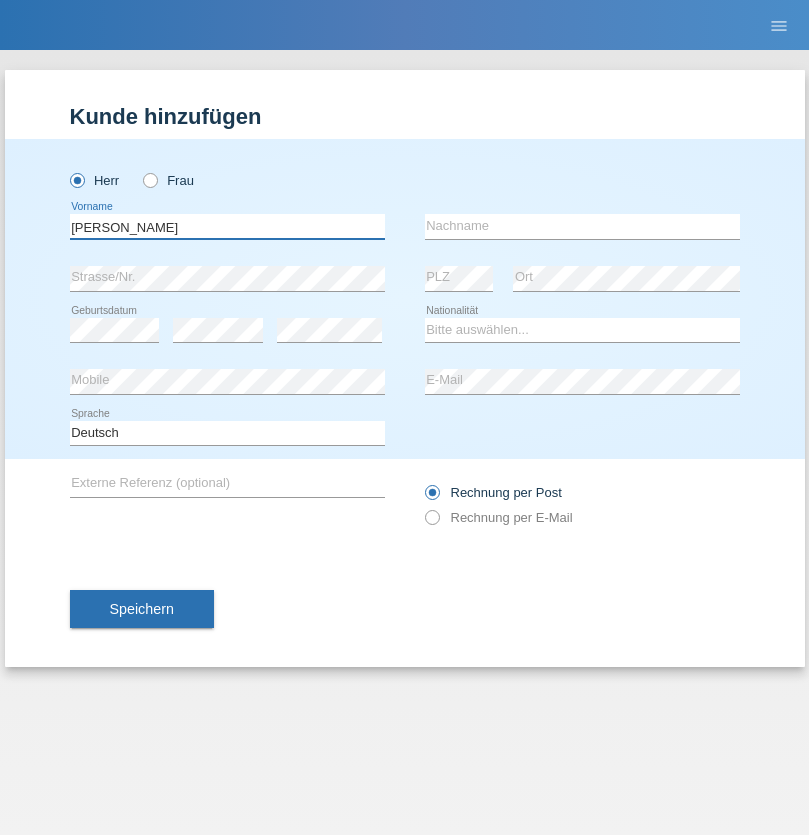 type on "[PERSON_NAME]" 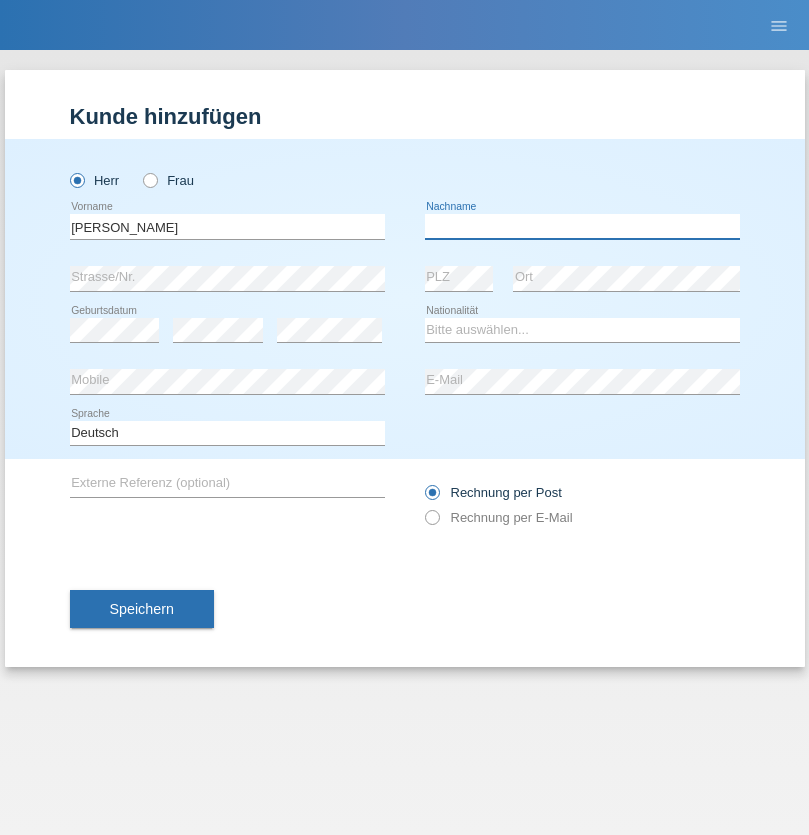 click at bounding box center (582, 226) 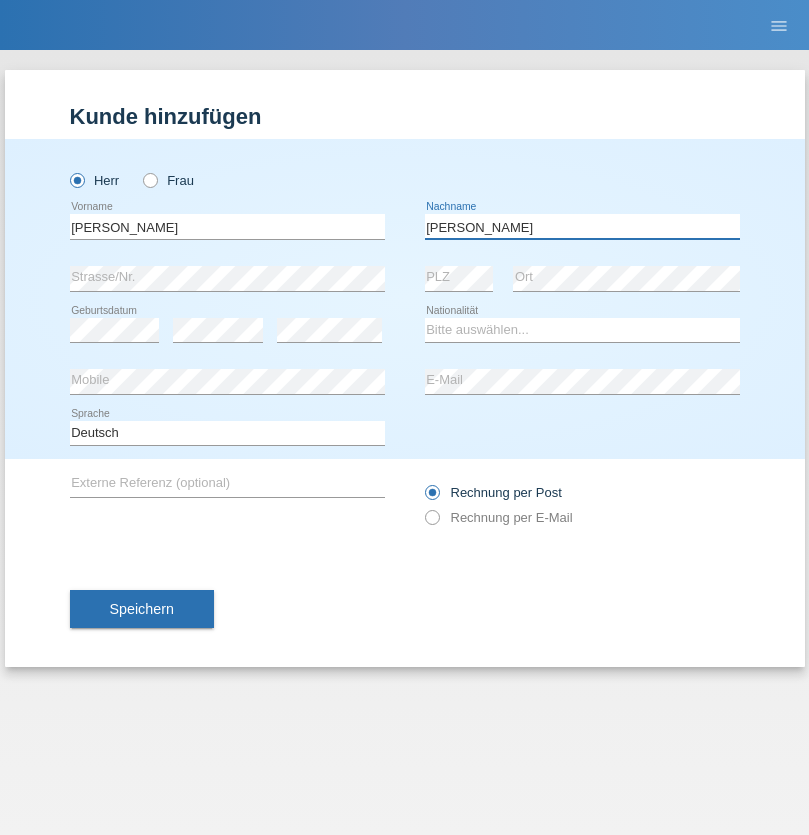 type on "[PERSON_NAME]" 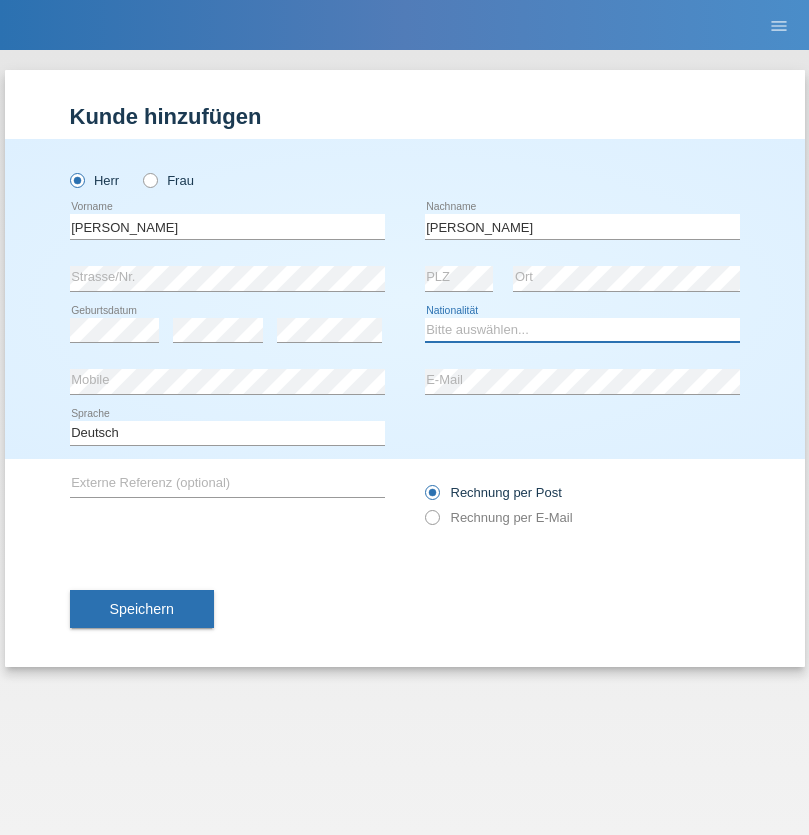 select on "CH" 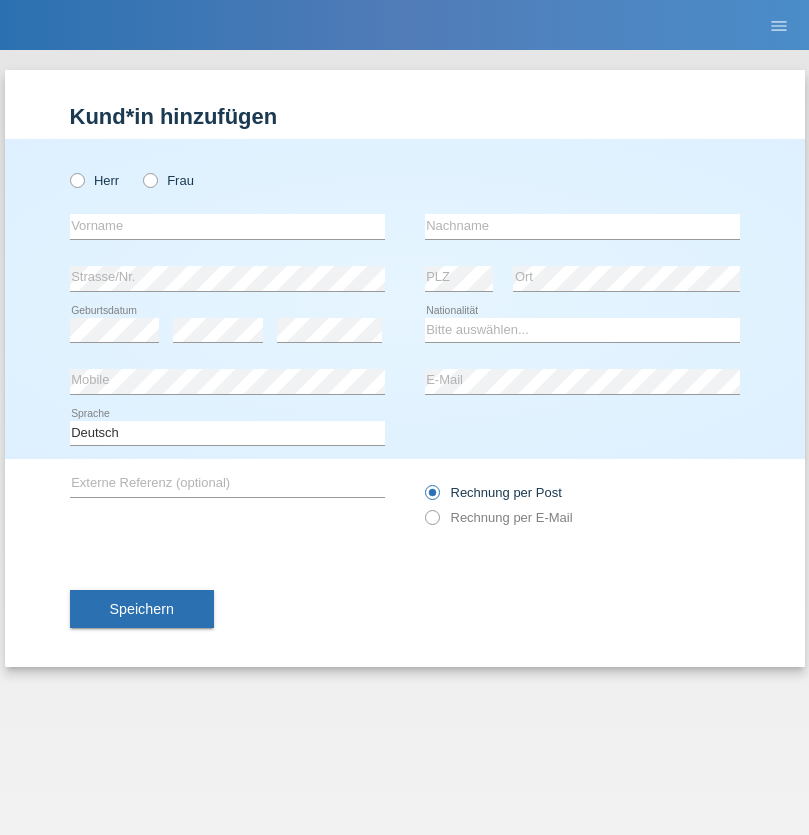scroll, scrollTop: 0, scrollLeft: 0, axis: both 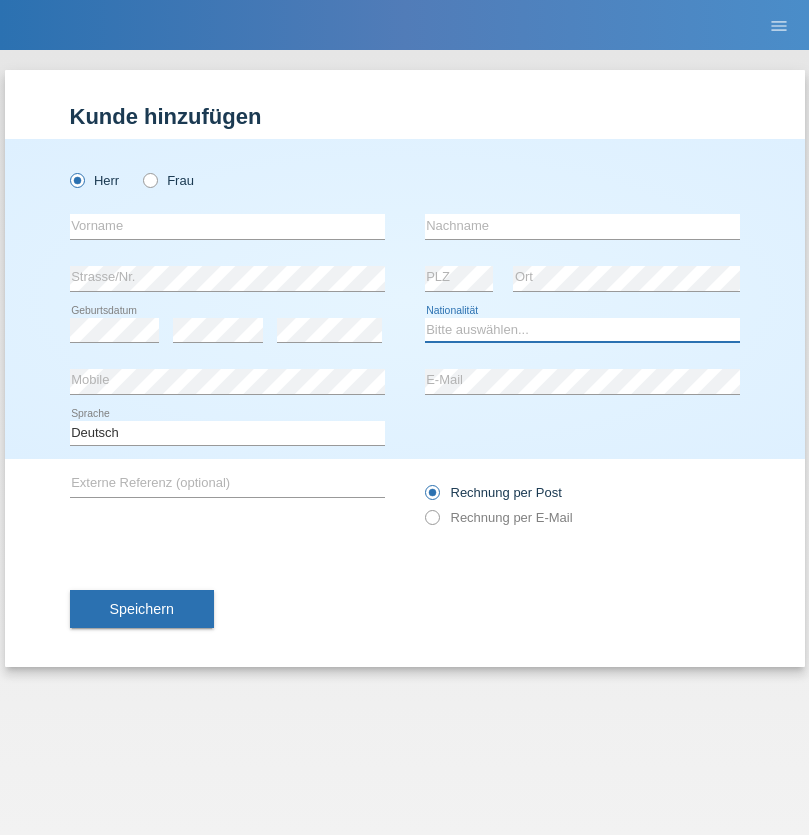 select on "XK" 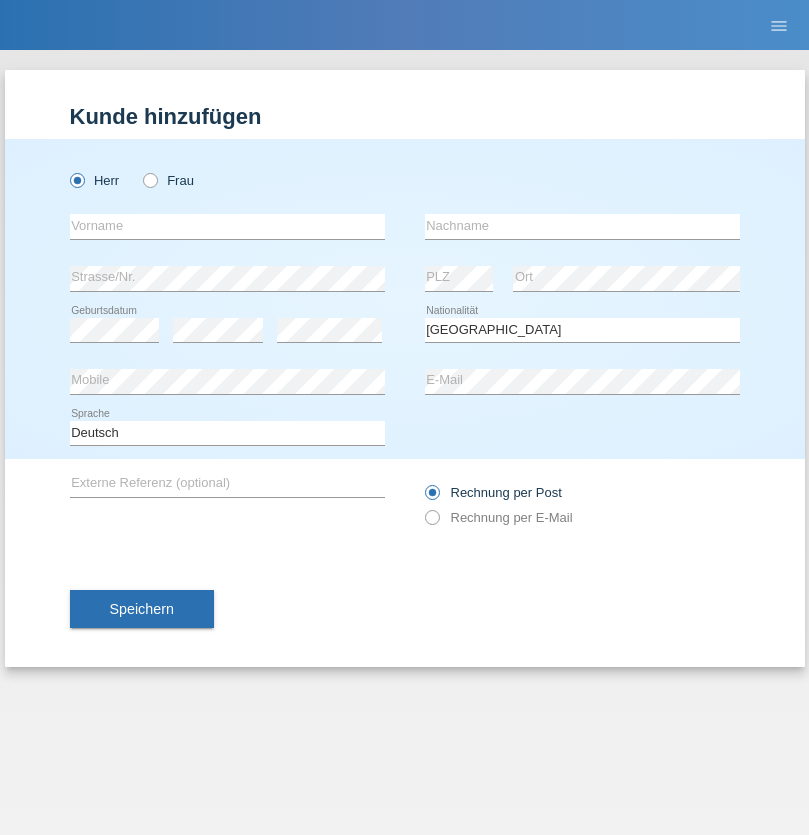 select on "C" 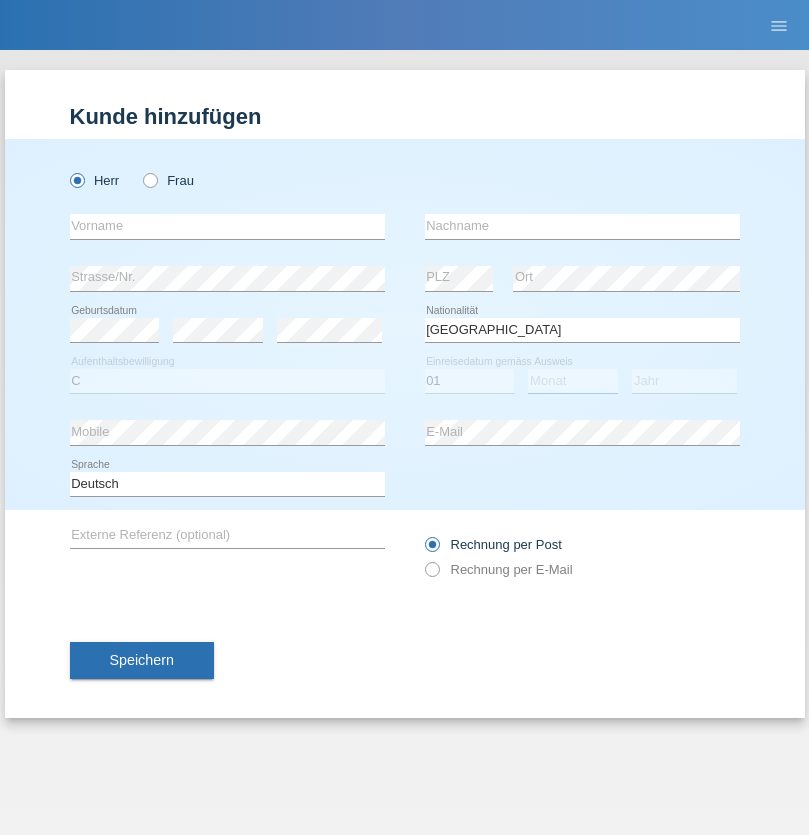 select on "02" 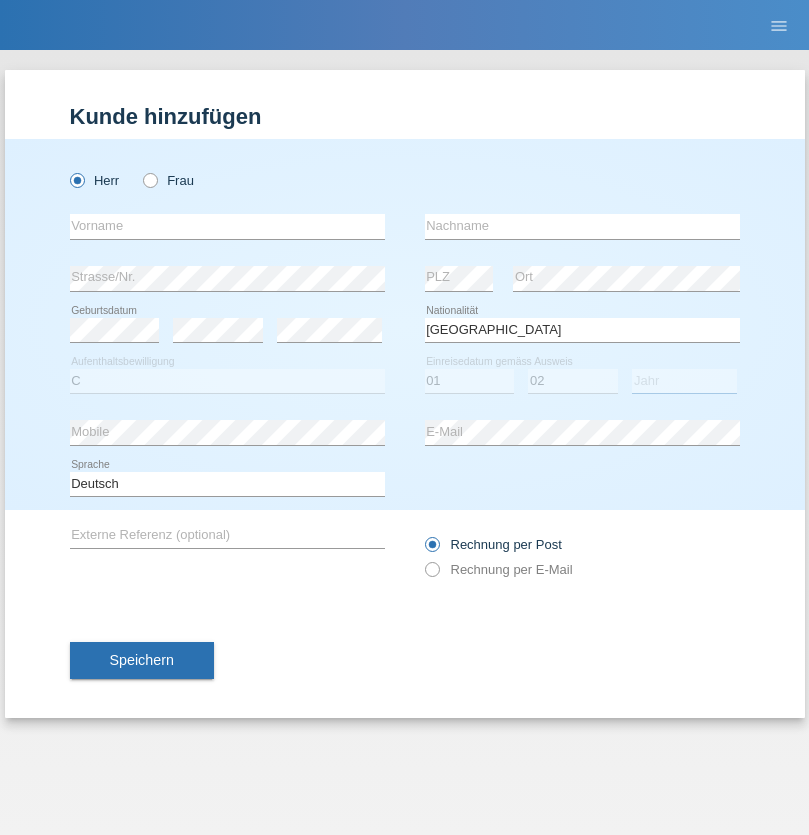 select on "1980" 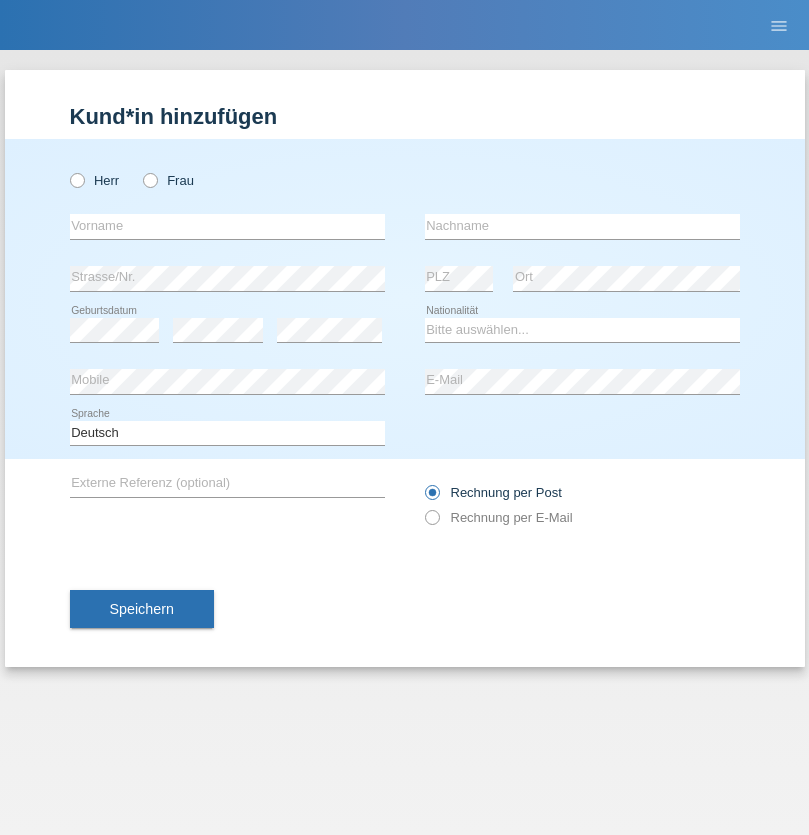 scroll, scrollTop: 0, scrollLeft: 0, axis: both 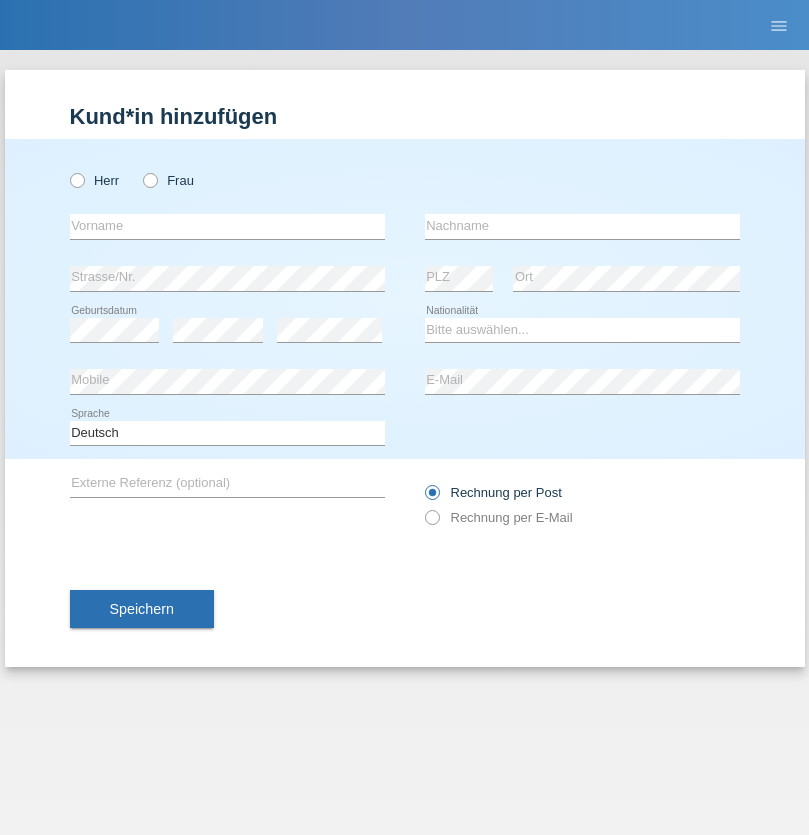 radio on "true" 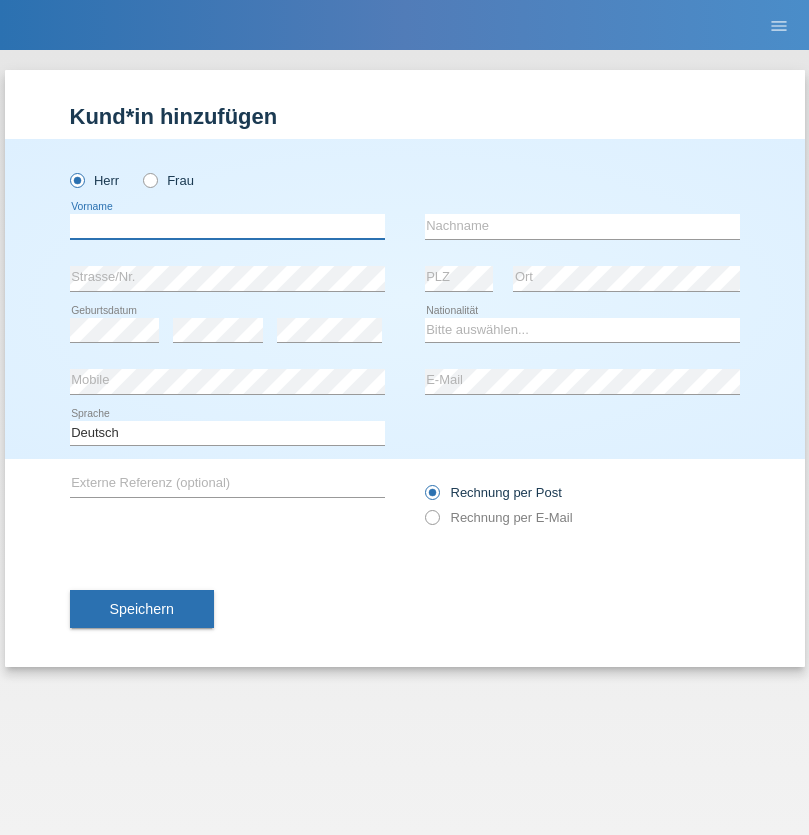 click at bounding box center (227, 226) 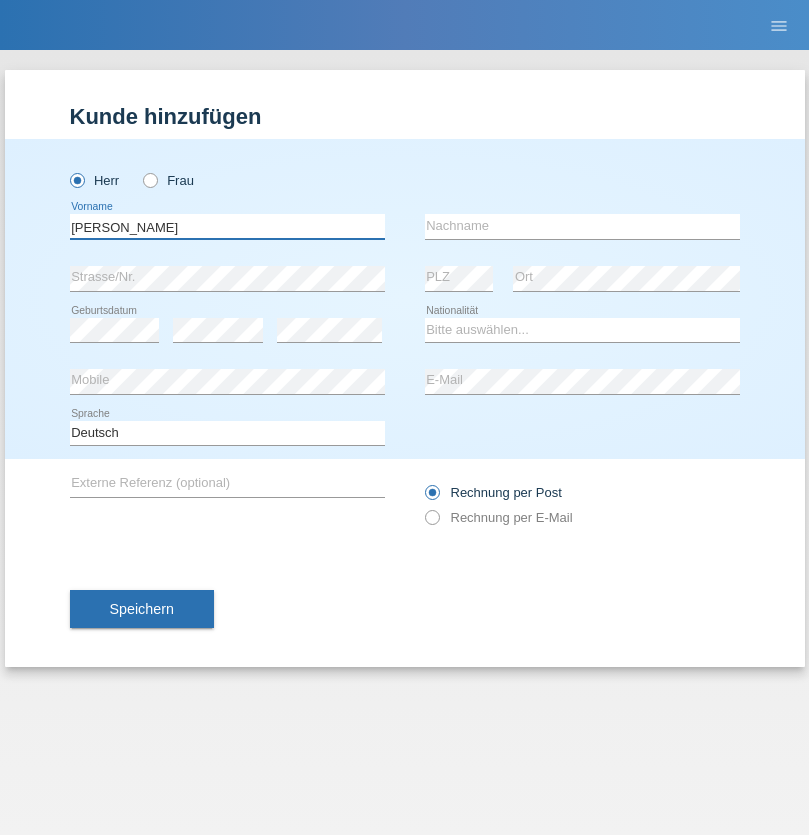 type on "[PERSON_NAME]" 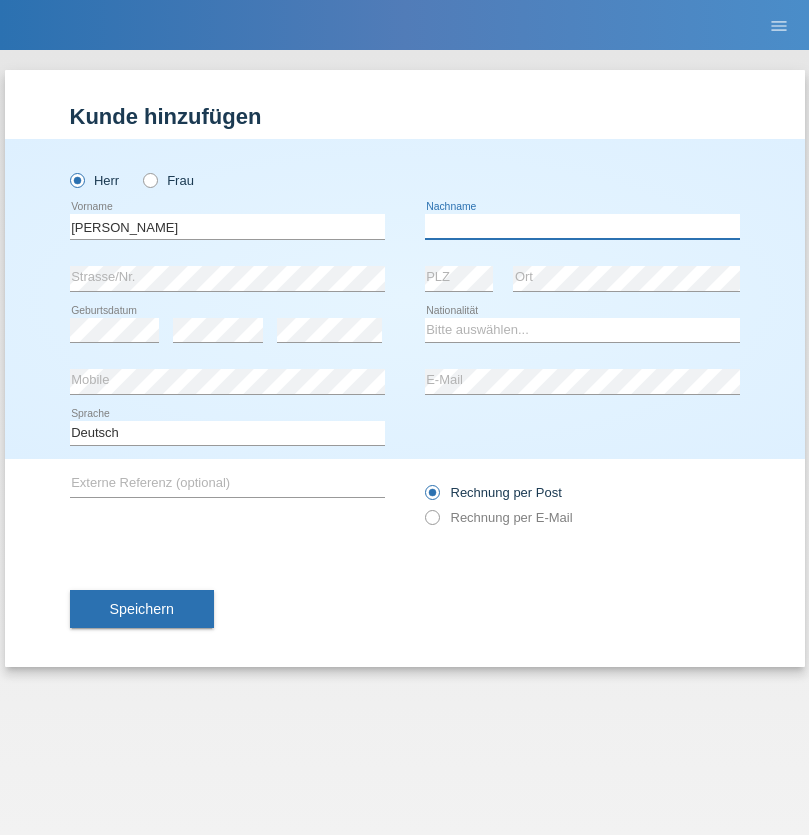 click at bounding box center [582, 226] 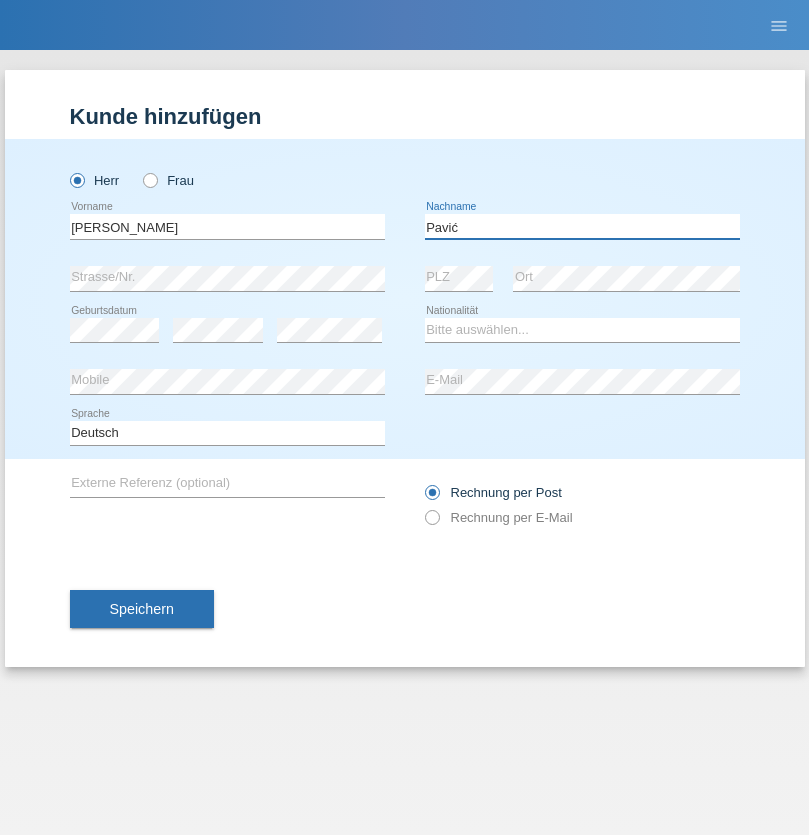 type on "Pavić" 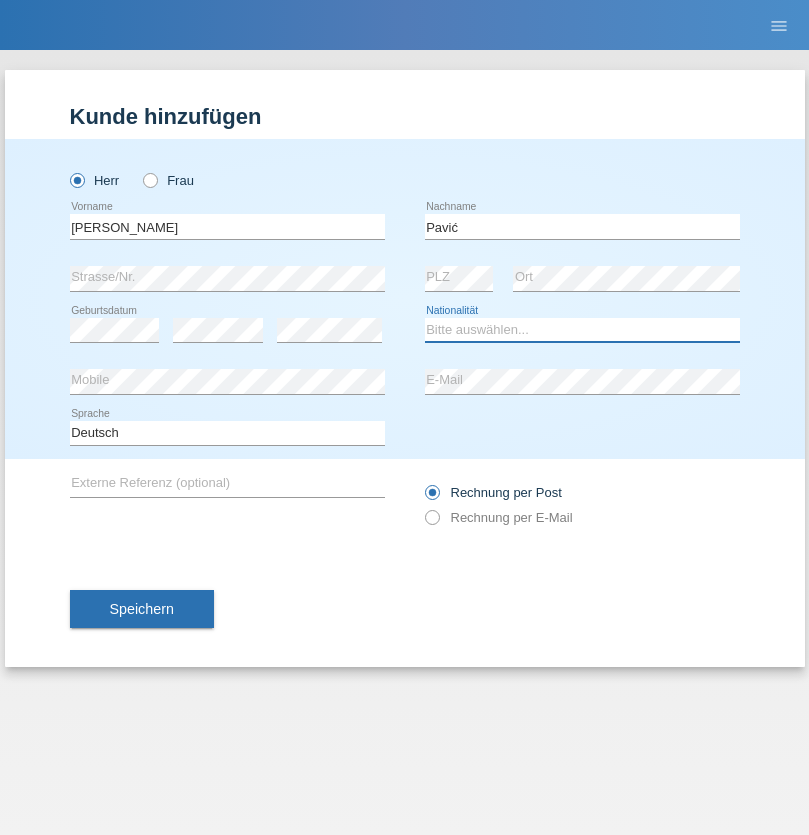 select on "HR" 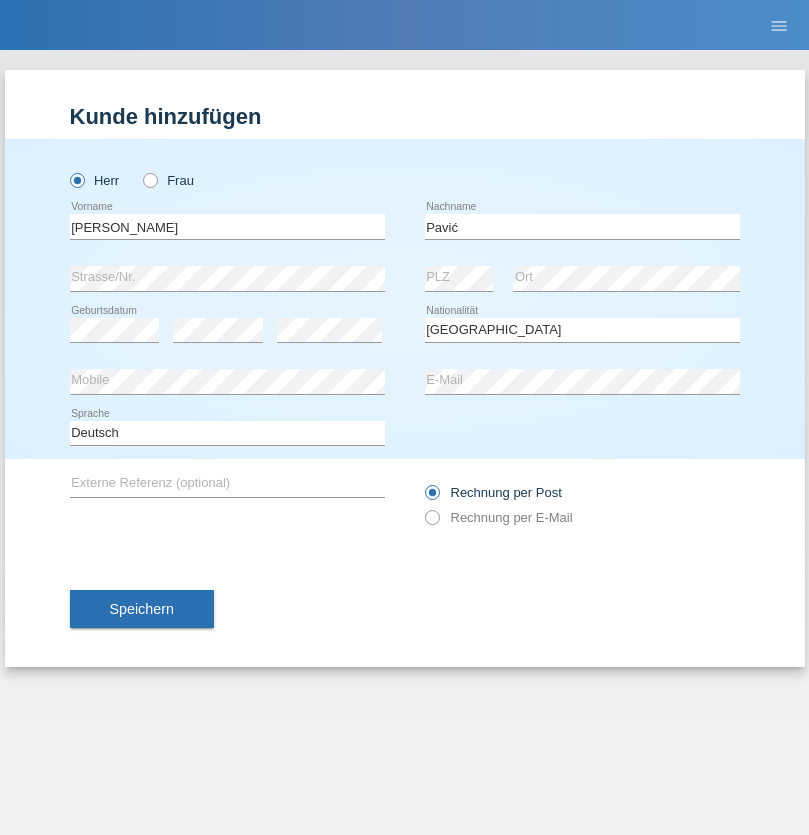 select on "C" 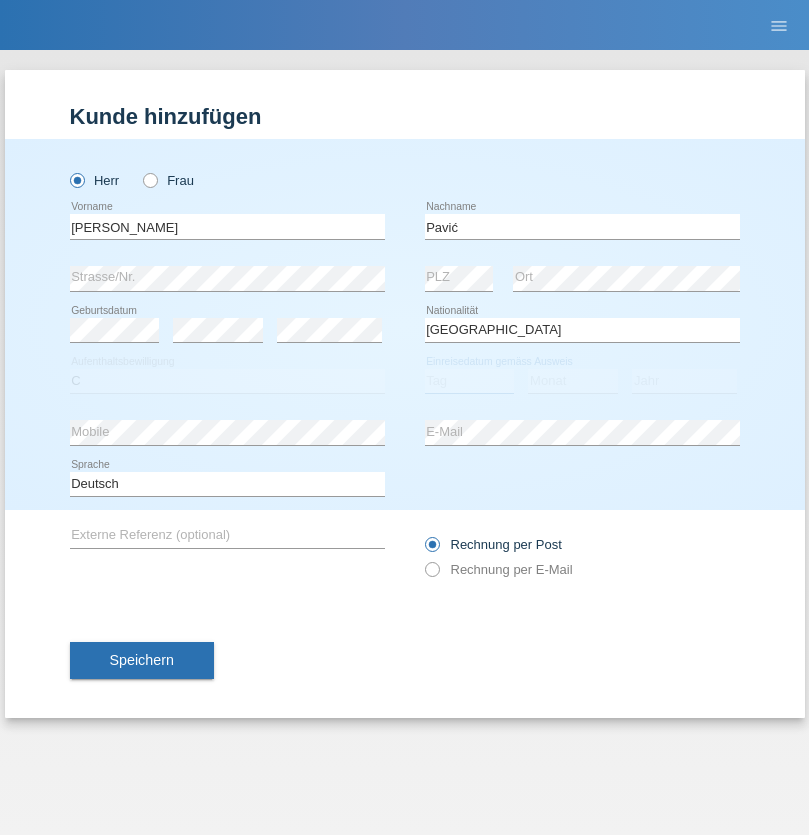 select on "21" 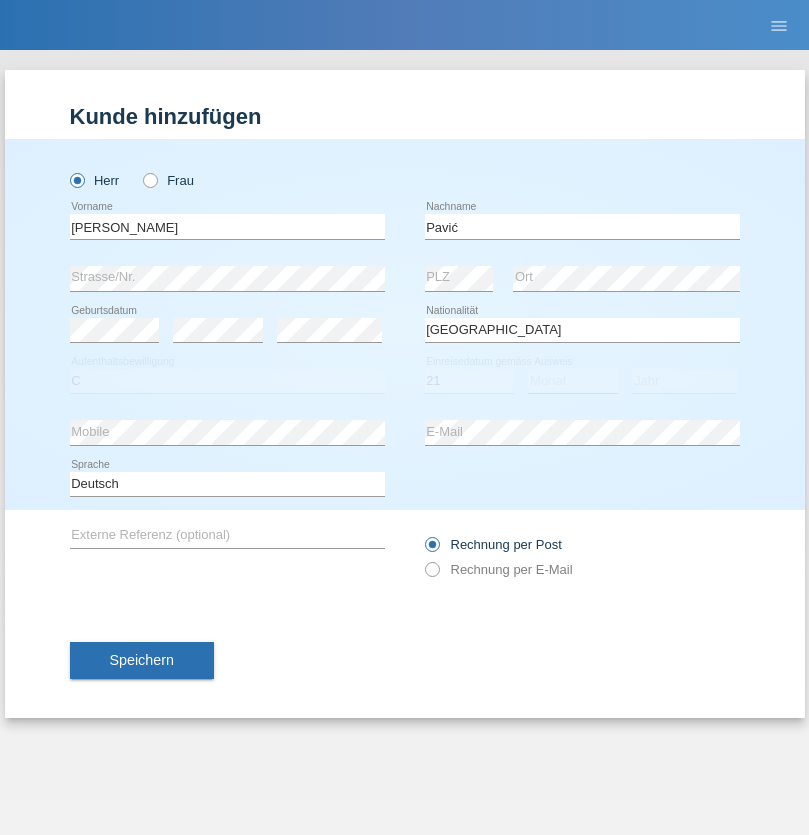 select on "04" 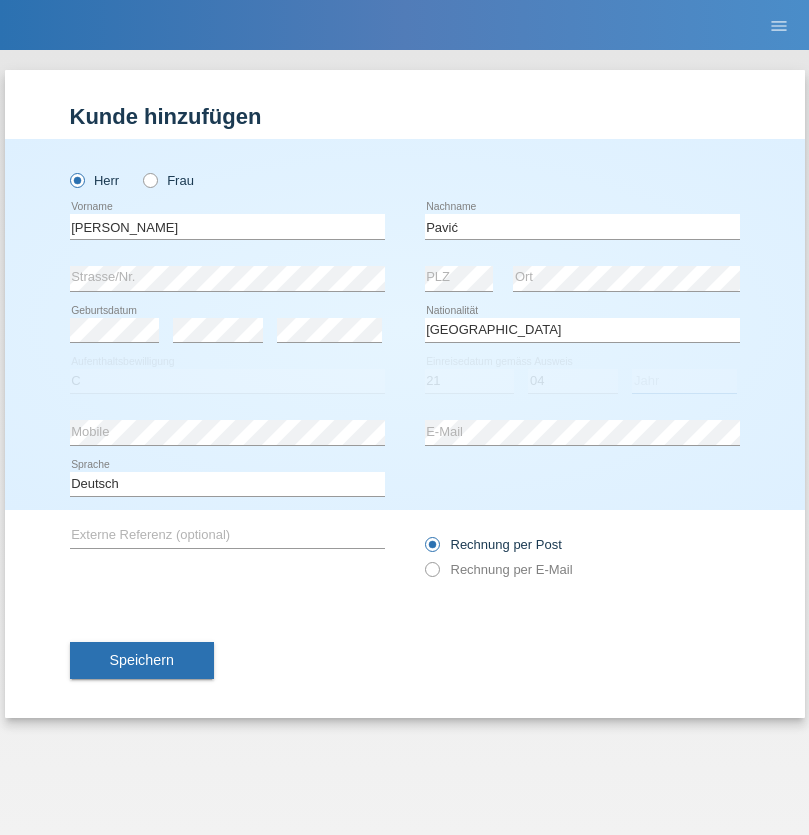 select on "2006" 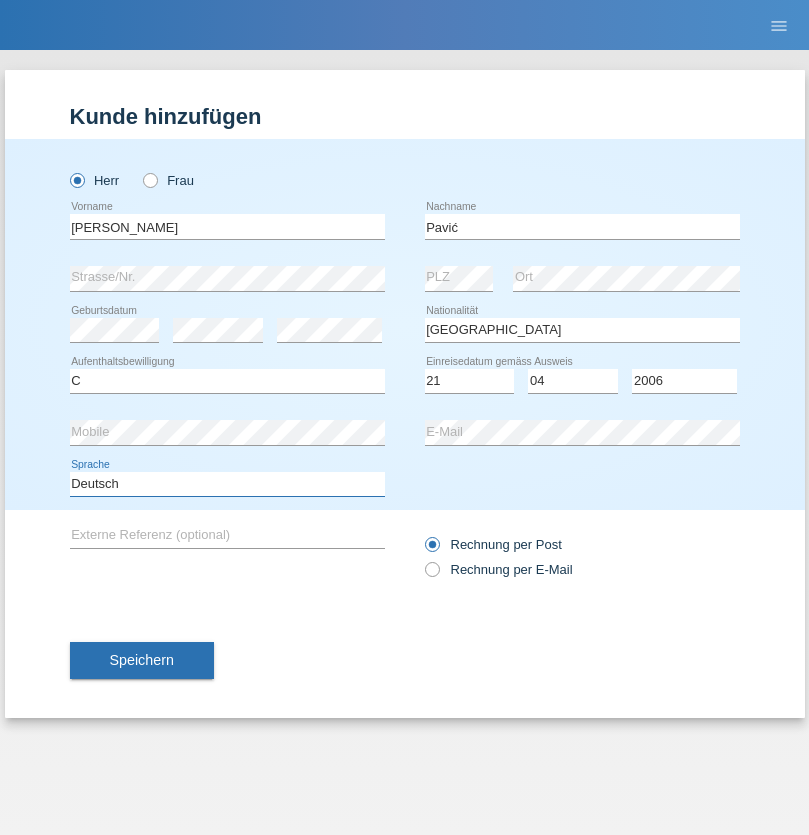select on "en" 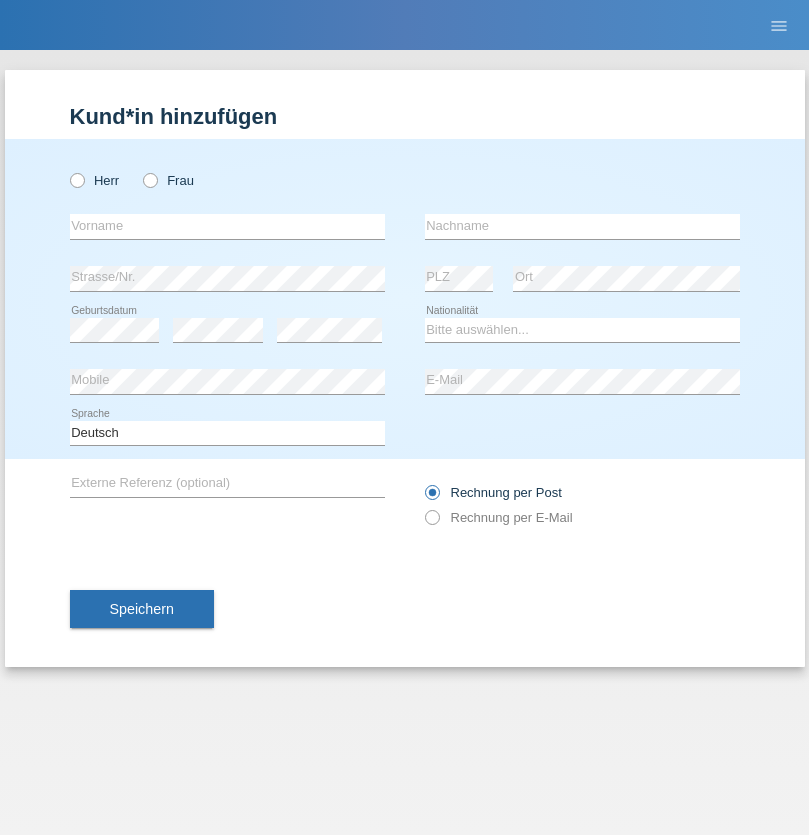 scroll, scrollTop: 0, scrollLeft: 0, axis: both 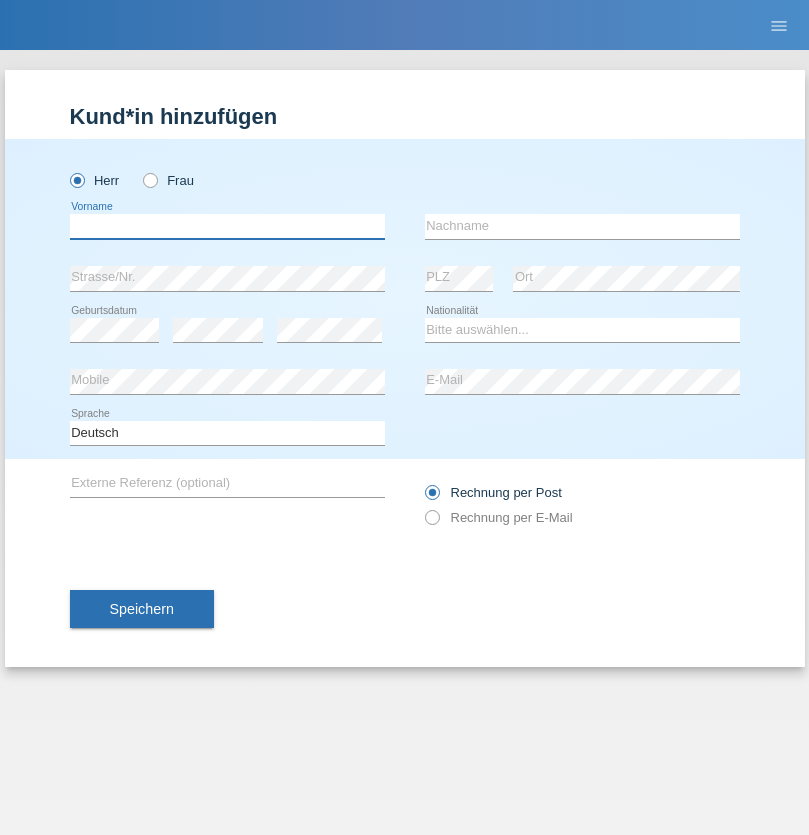 click at bounding box center [227, 226] 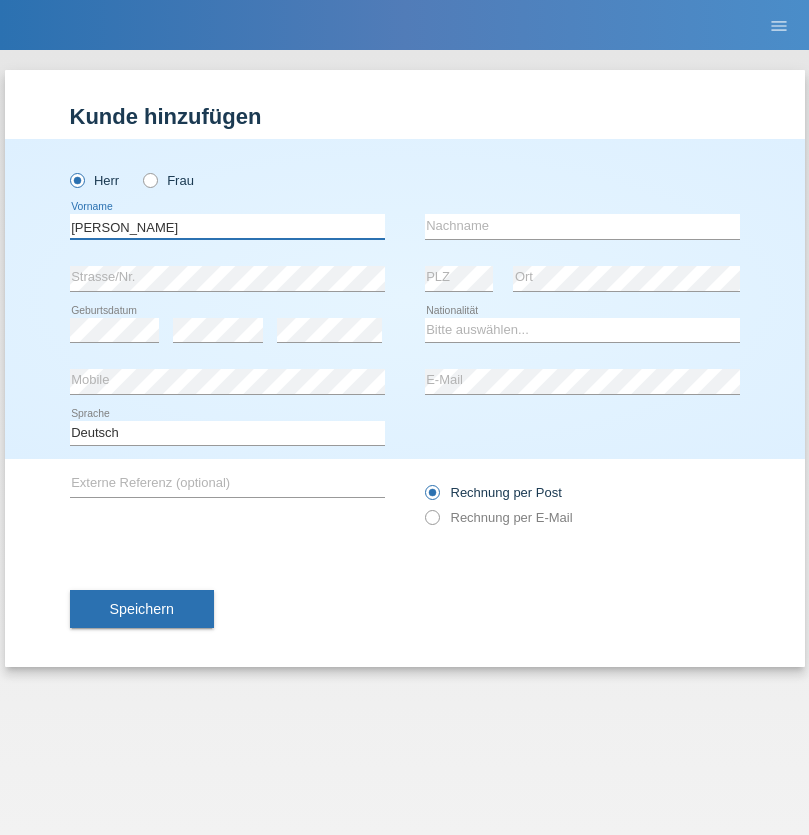 type on "Josip" 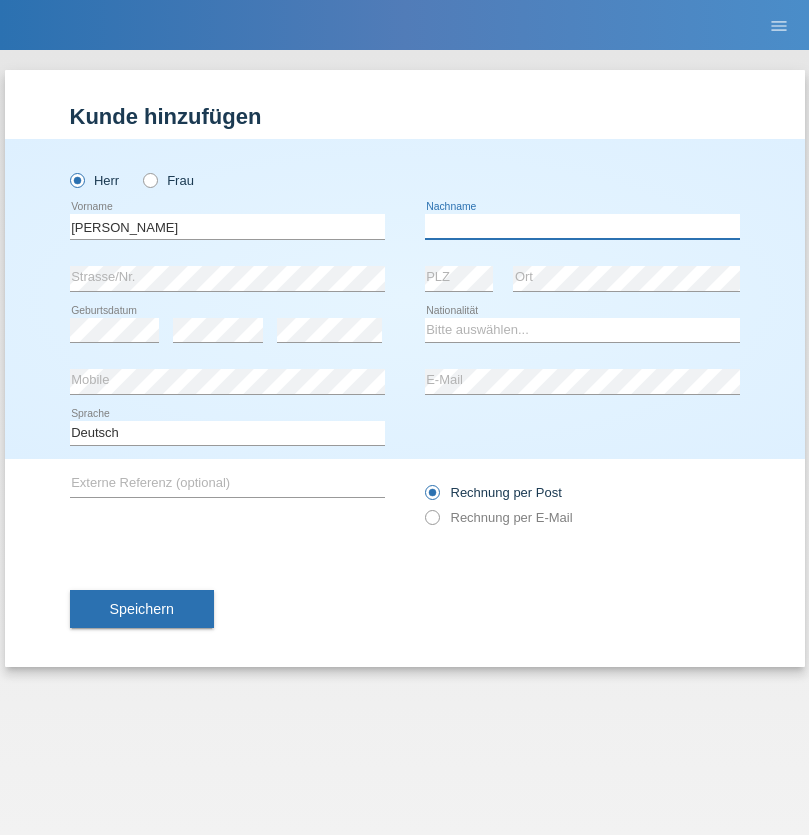 click at bounding box center (582, 226) 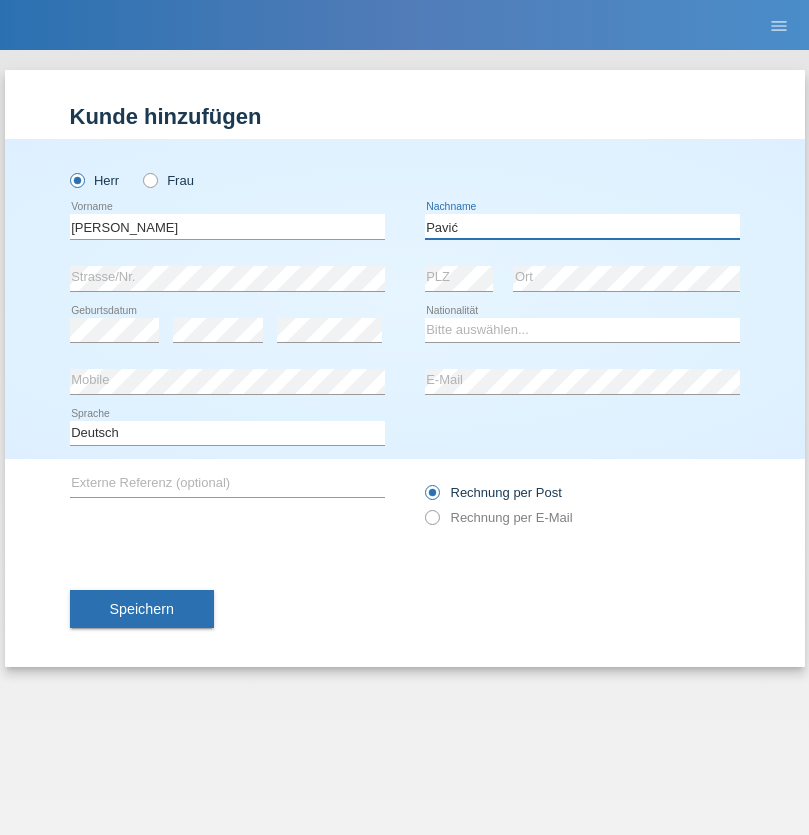type on "Pavić" 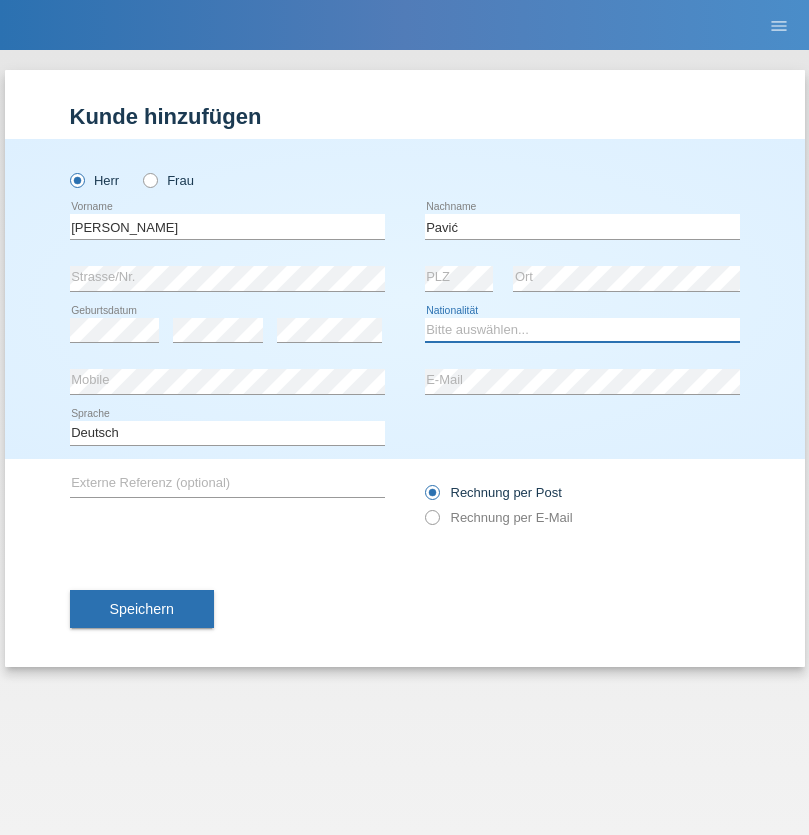 select on "HR" 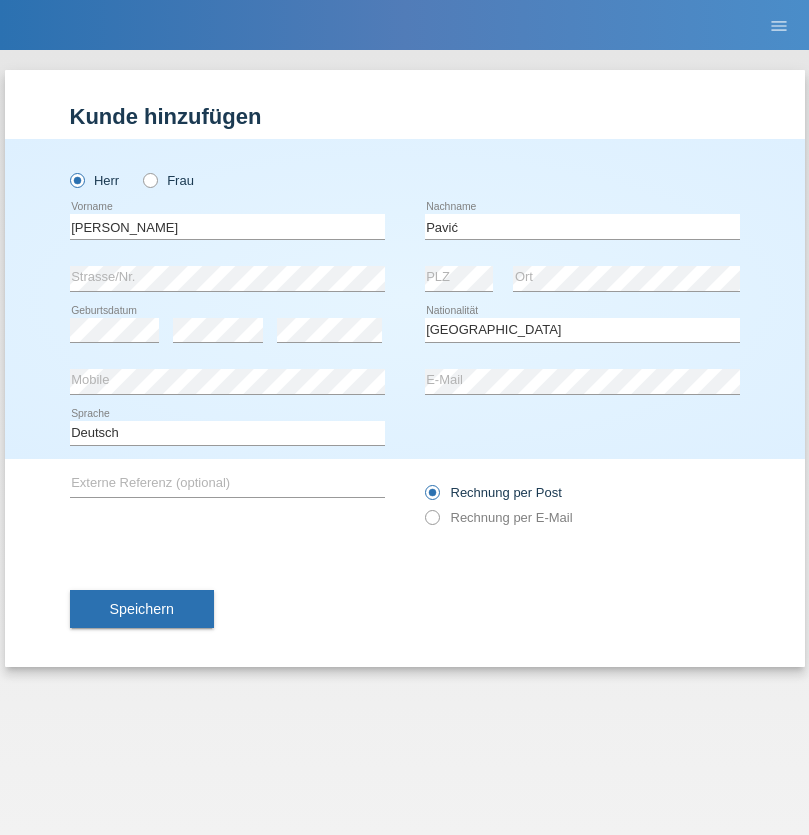 select on "C" 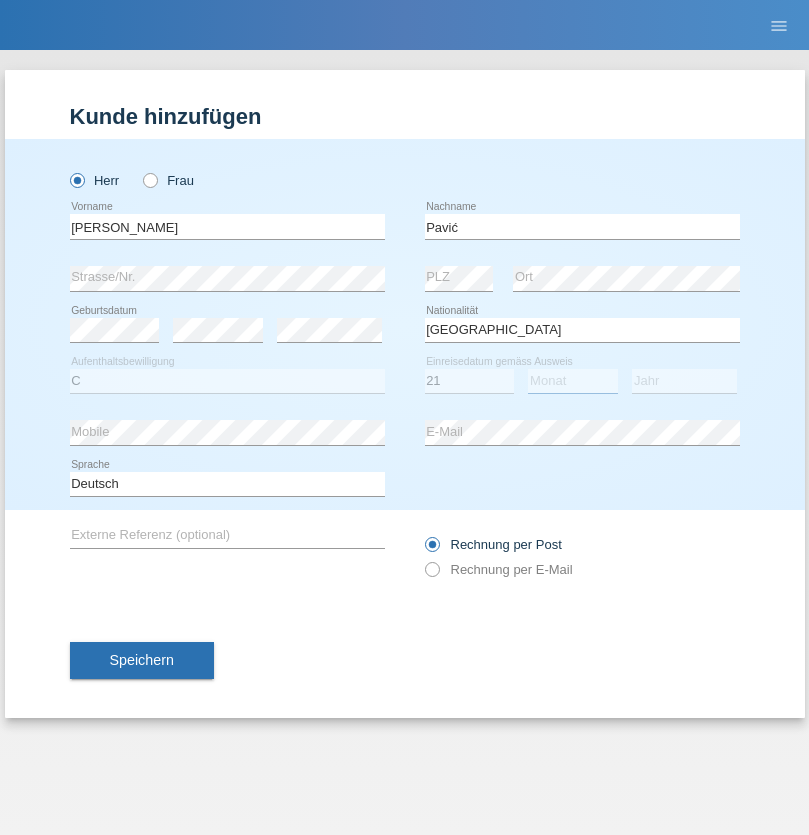 select on "04" 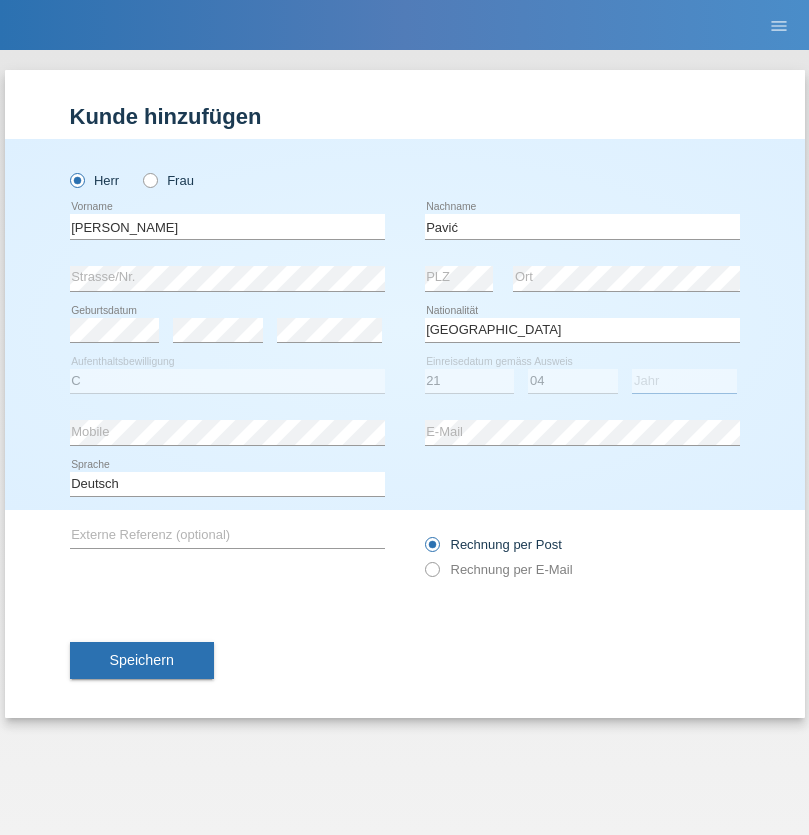select on "2006" 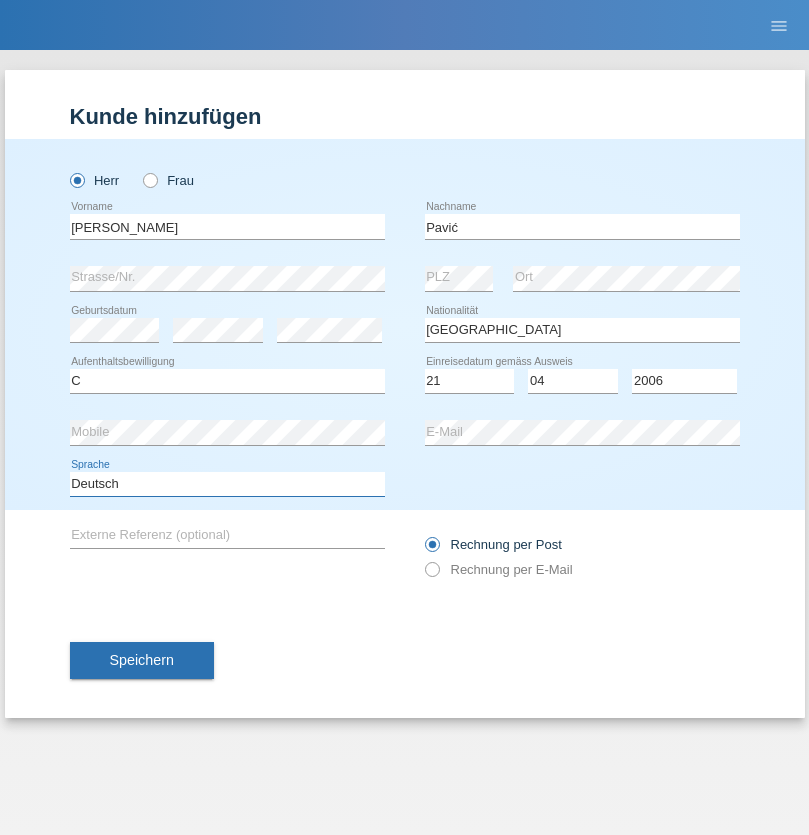 select on "en" 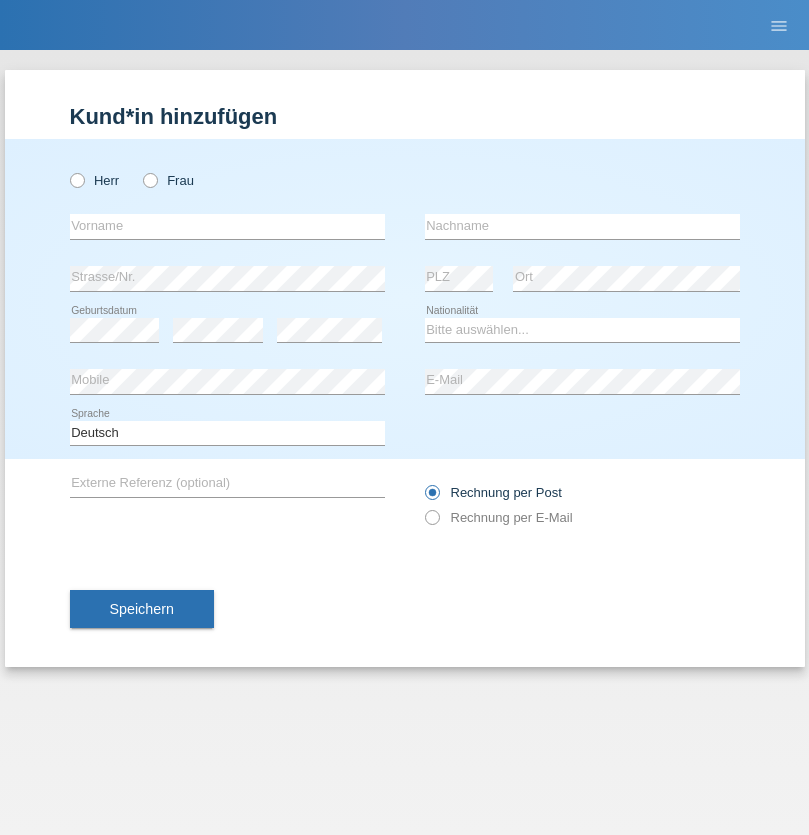 scroll, scrollTop: 0, scrollLeft: 0, axis: both 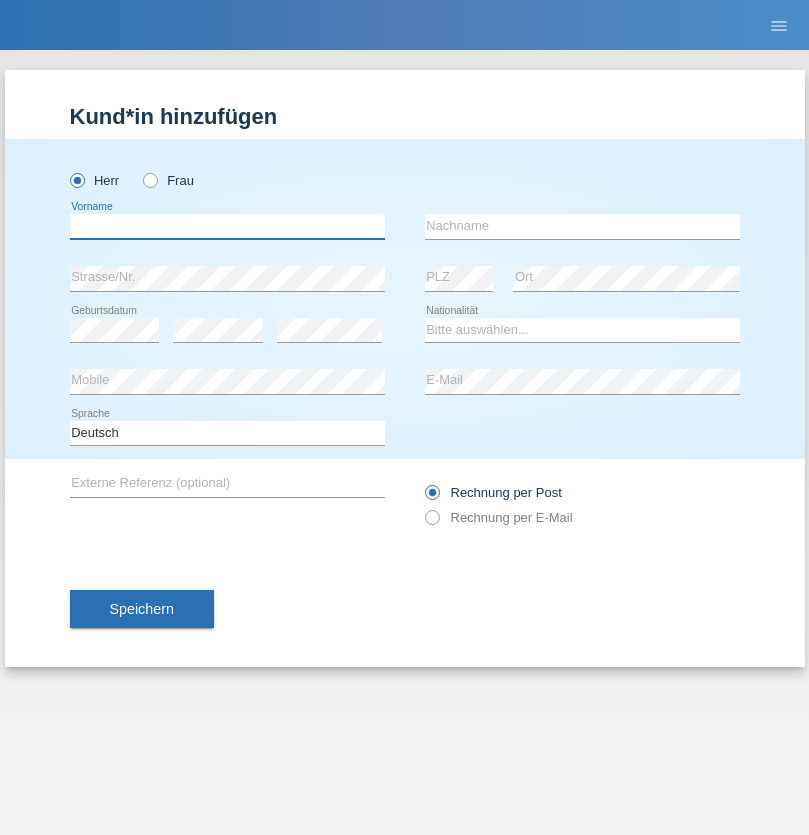 click at bounding box center (227, 226) 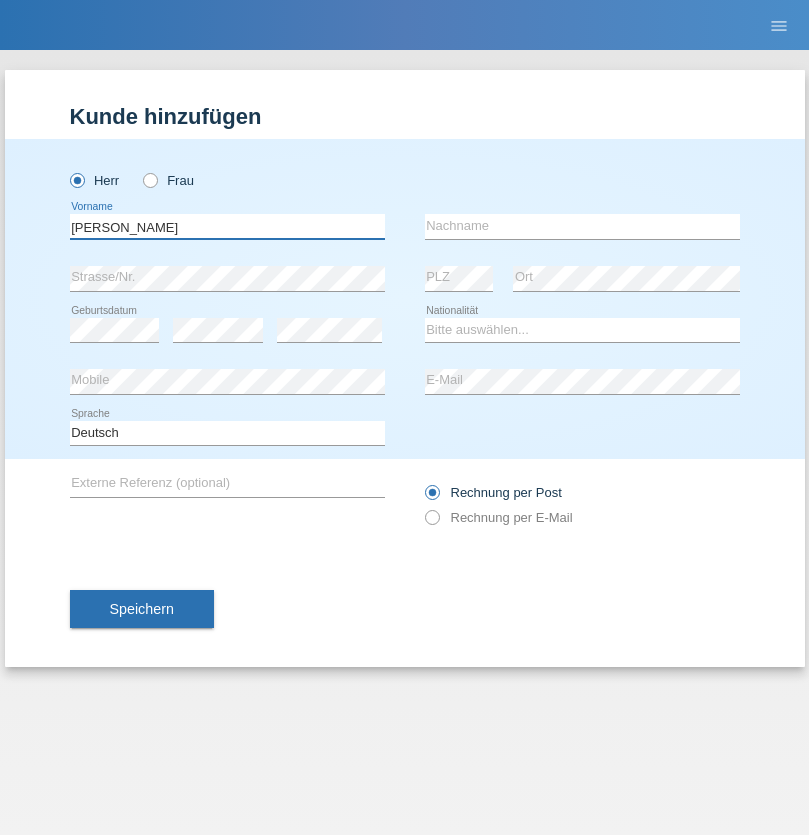 type on "[PERSON_NAME]" 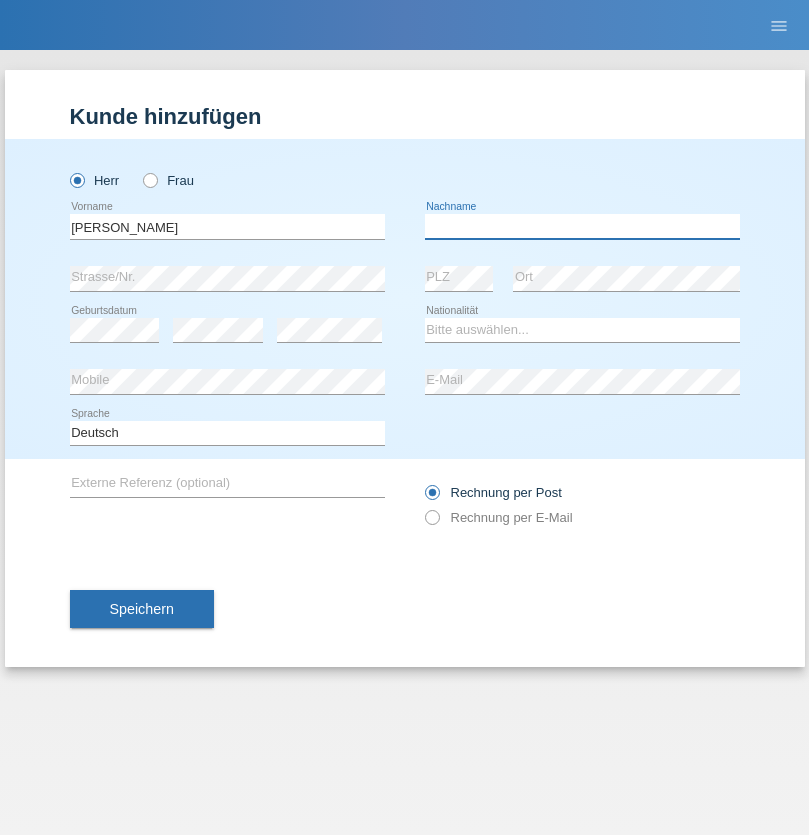click at bounding box center (582, 226) 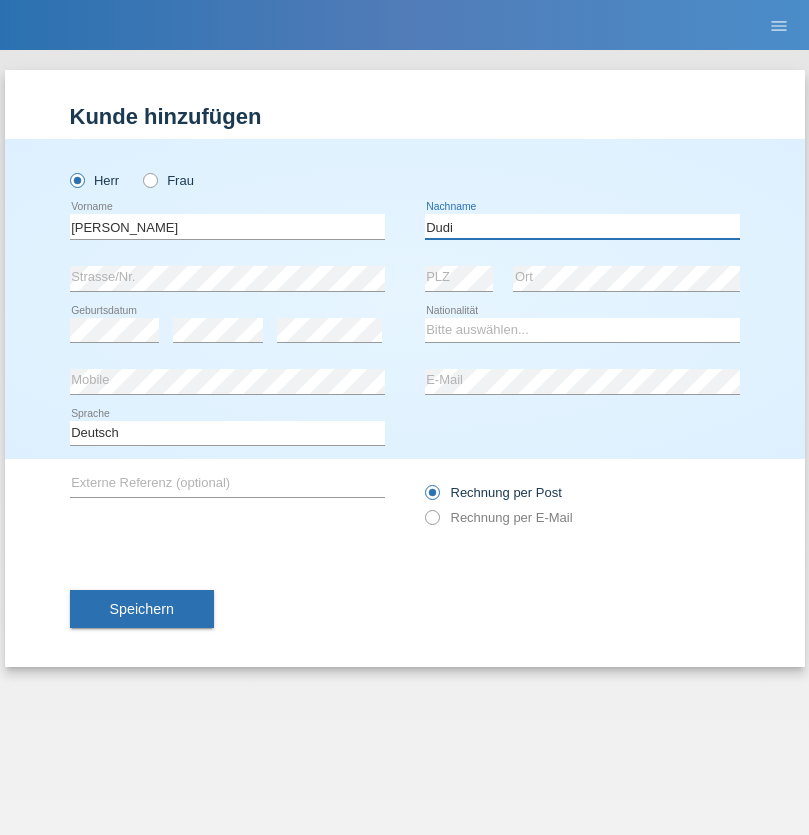 type on "Dudi" 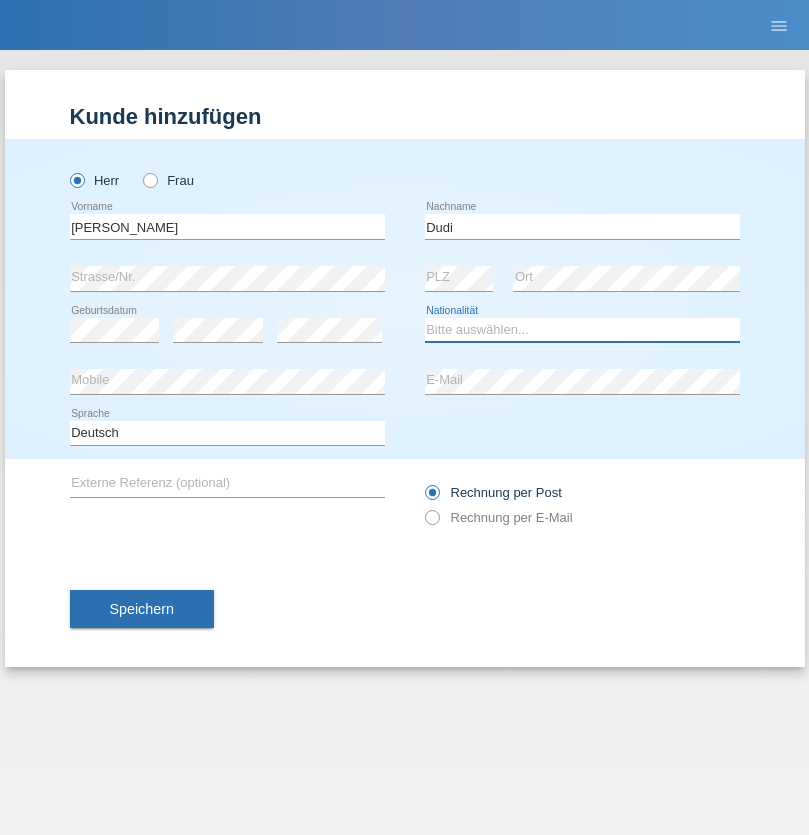 select on "SK" 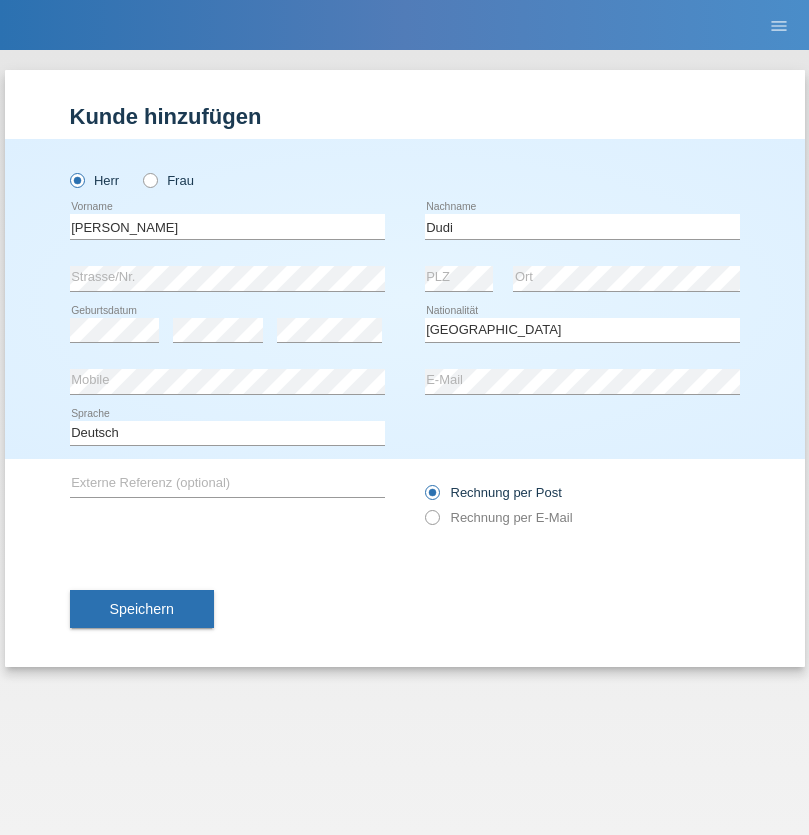 select on "C" 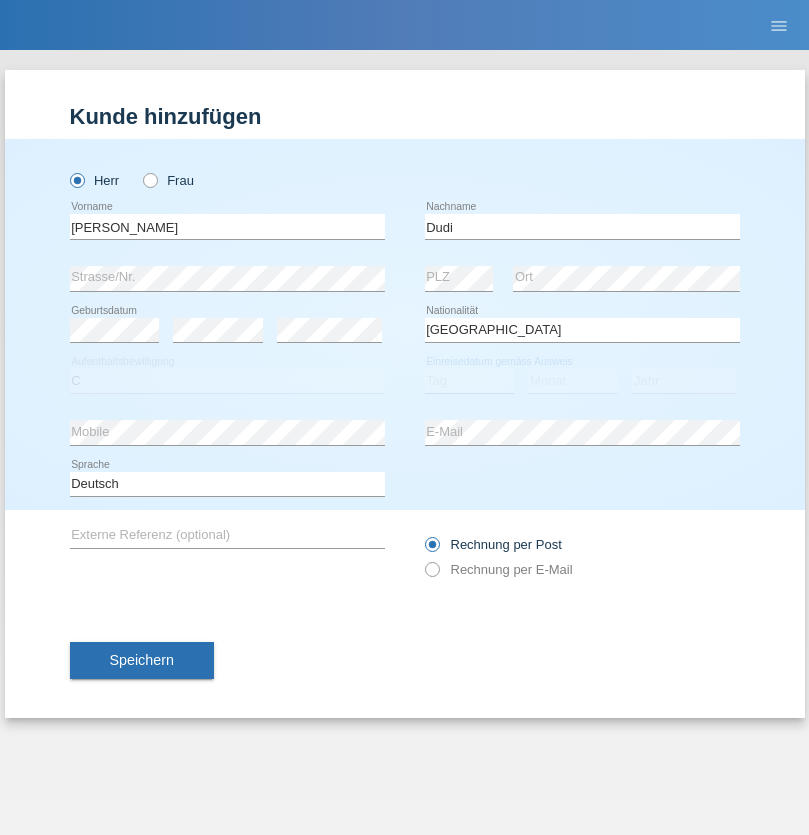 select on "25" 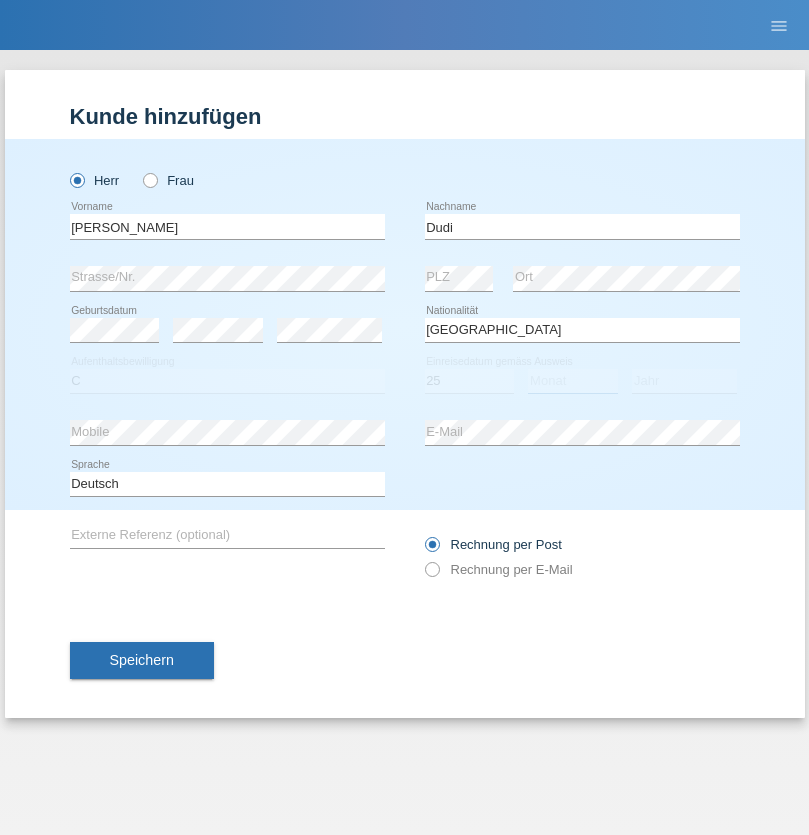 select on "05" 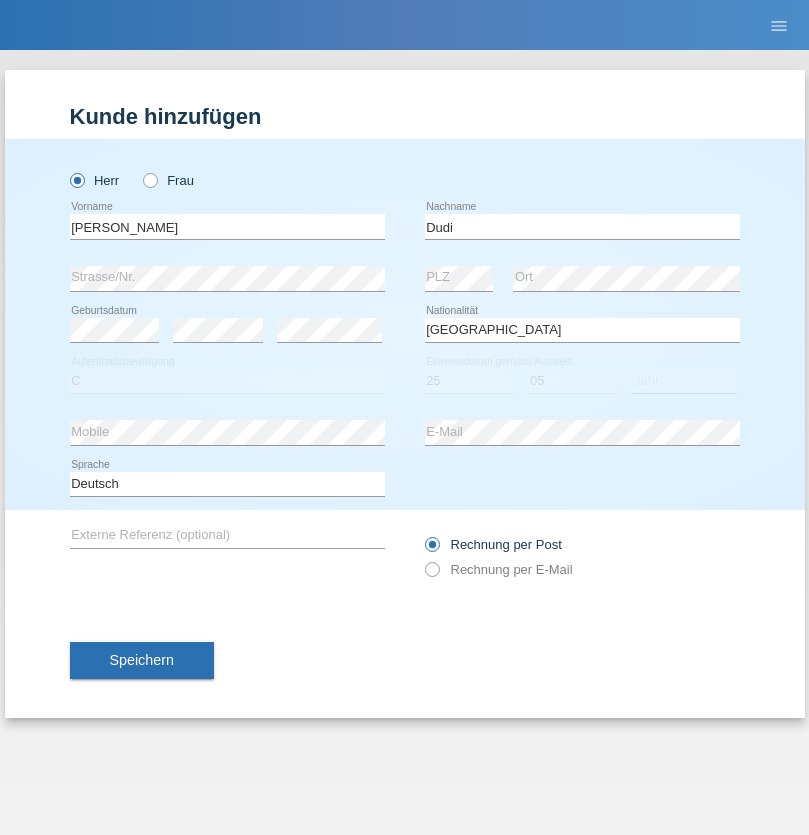 select on "2021" 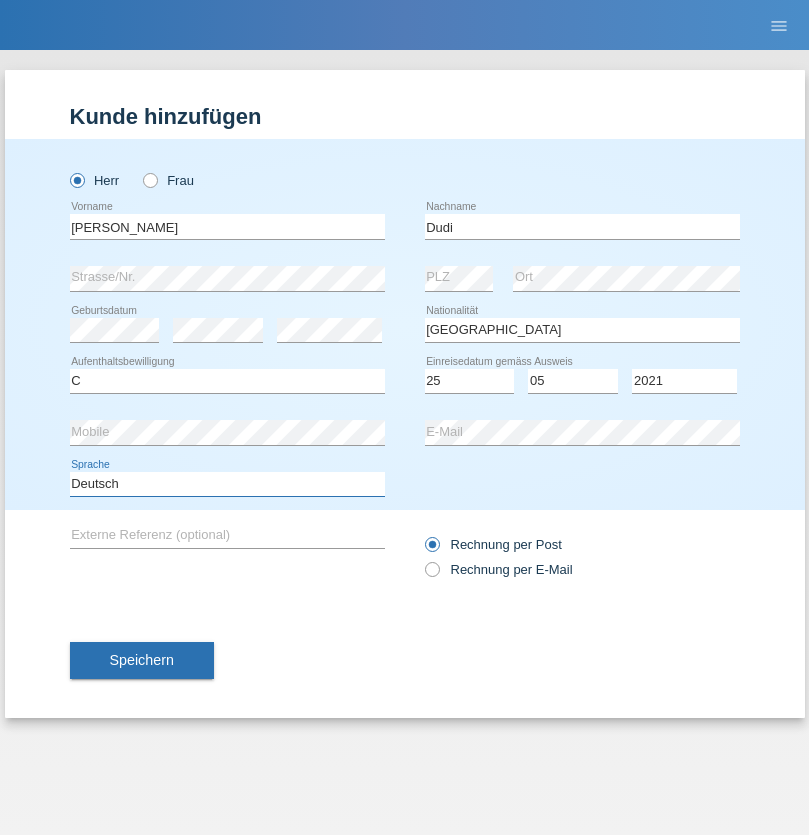 select on "en" 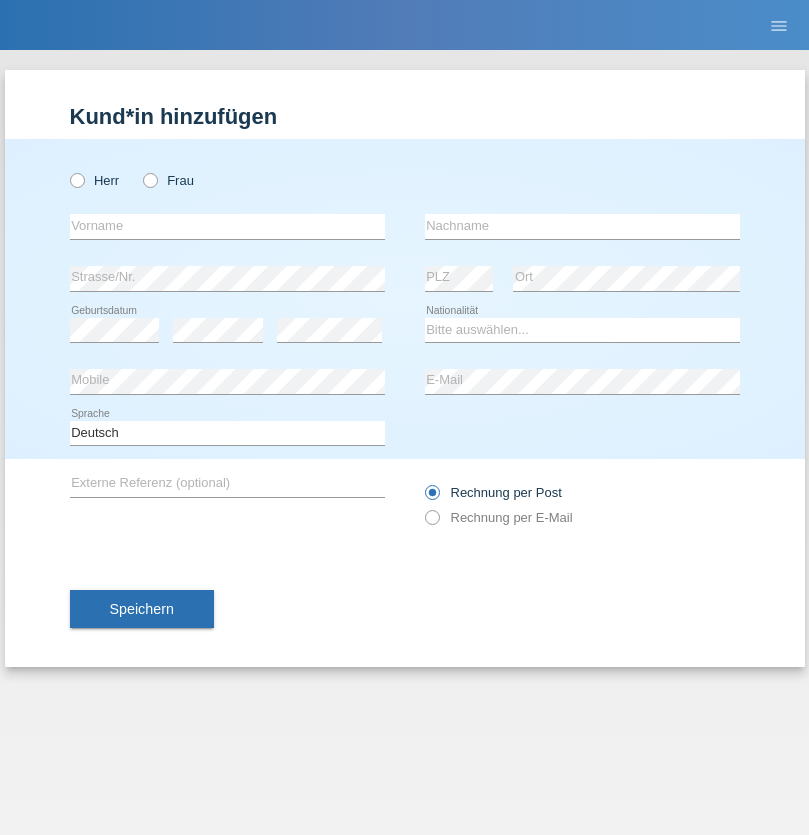 scroll, scrollTop: 0, scrollLeft: 0, axis: both 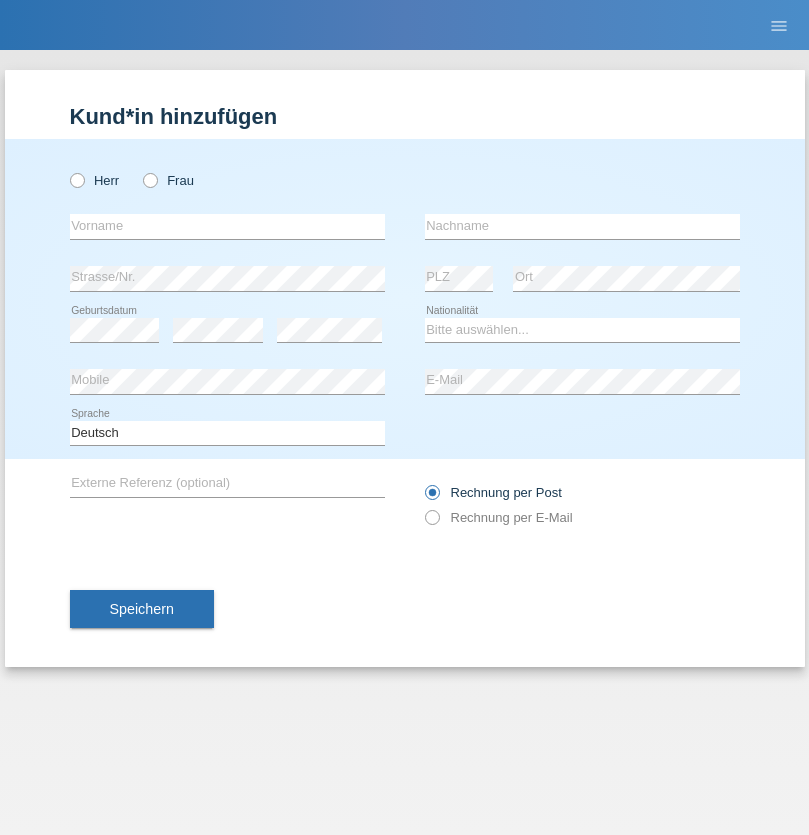 radio on "true" 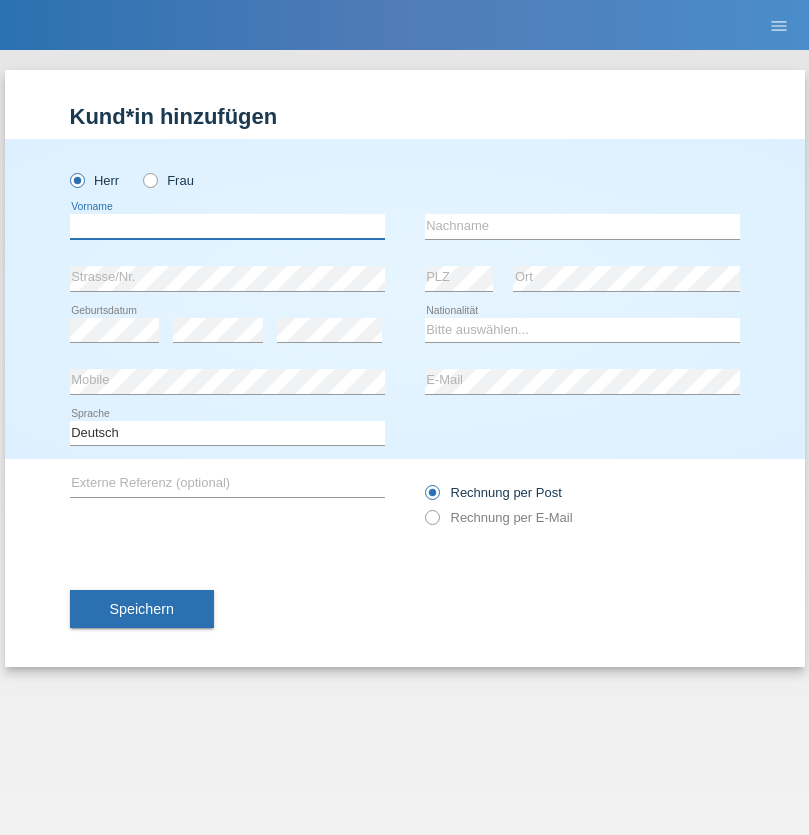 click at bounding box center (227, 226) 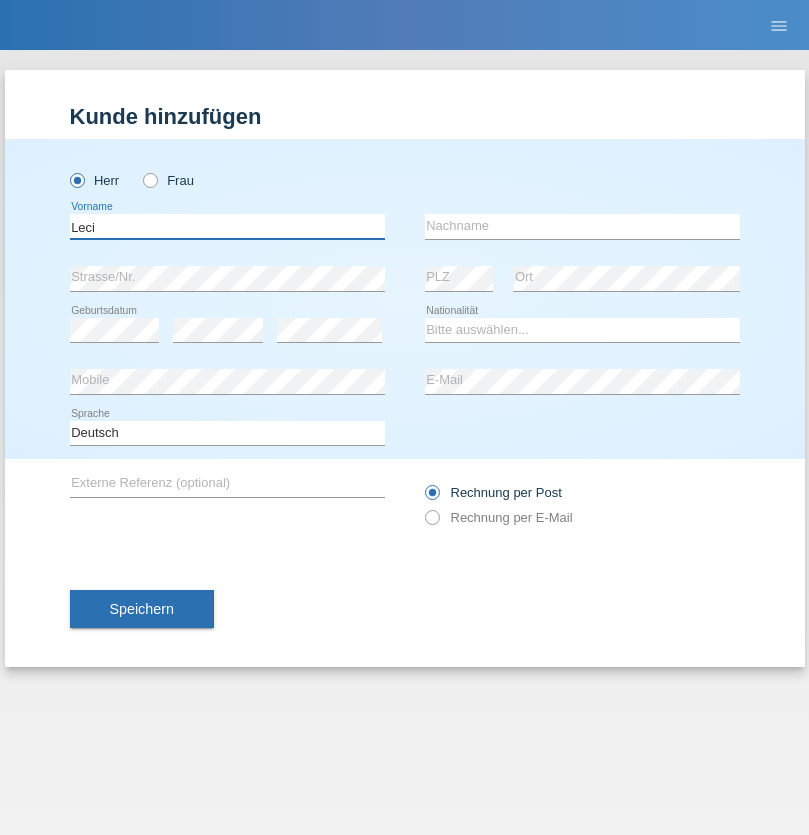 type on "Leci" 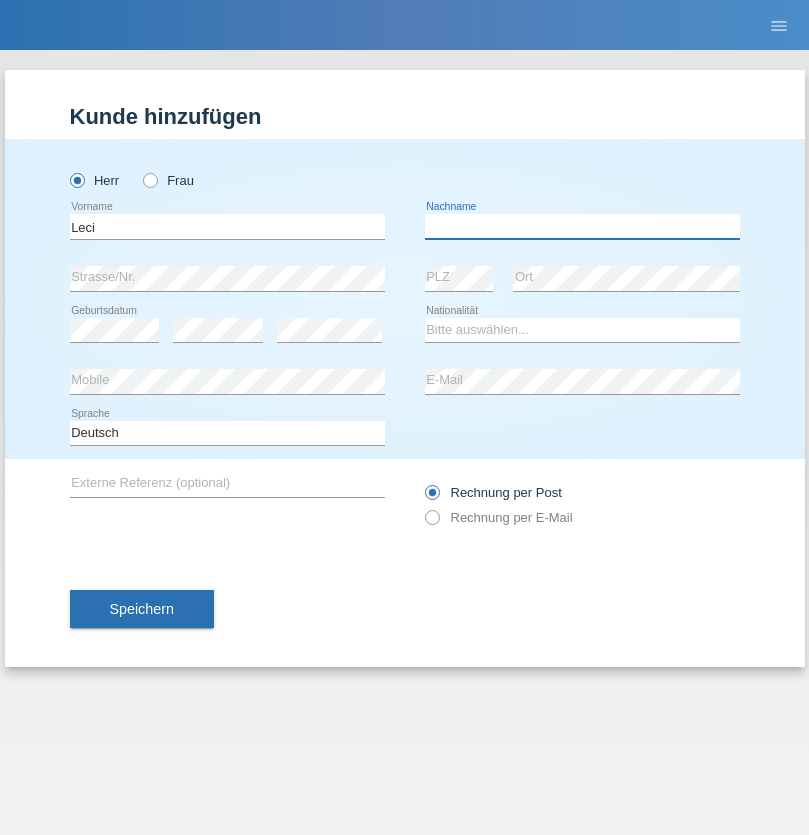 click at bounding box center [582, 226] 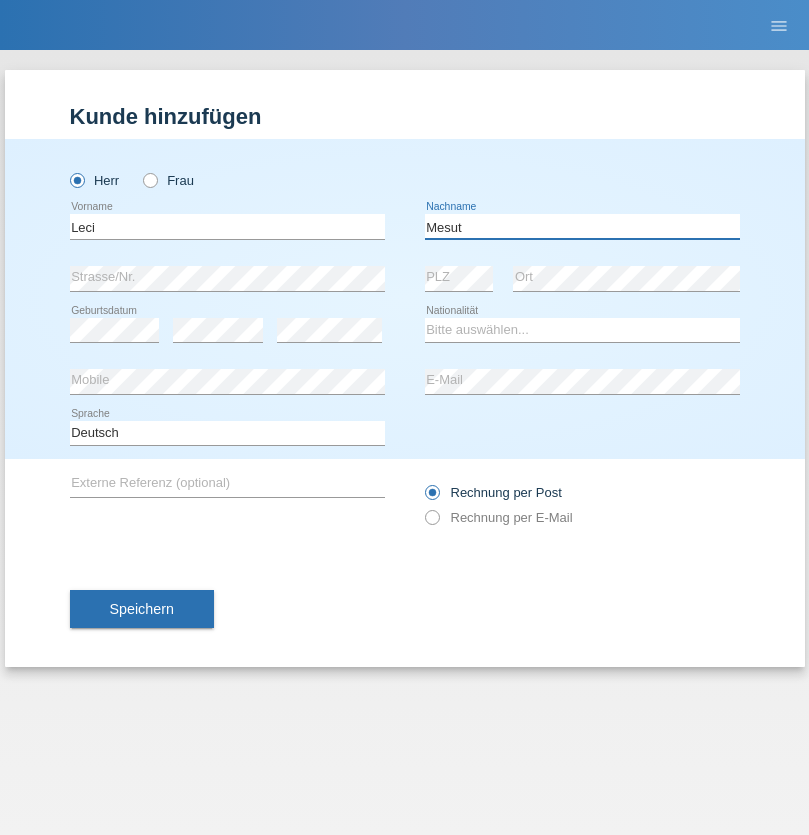 type on "Mesut" 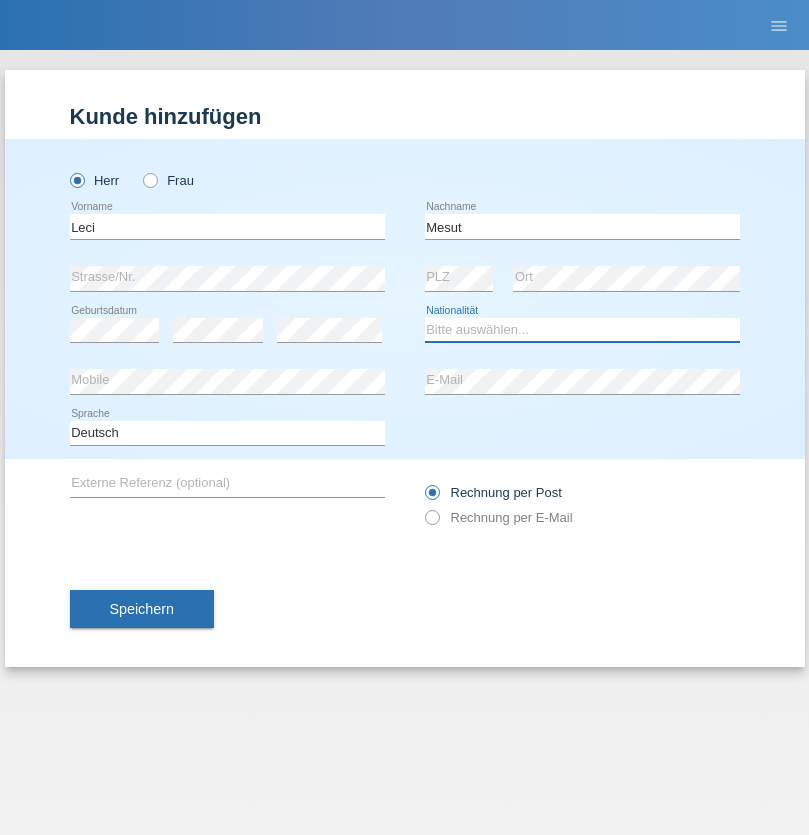 select on "XK" 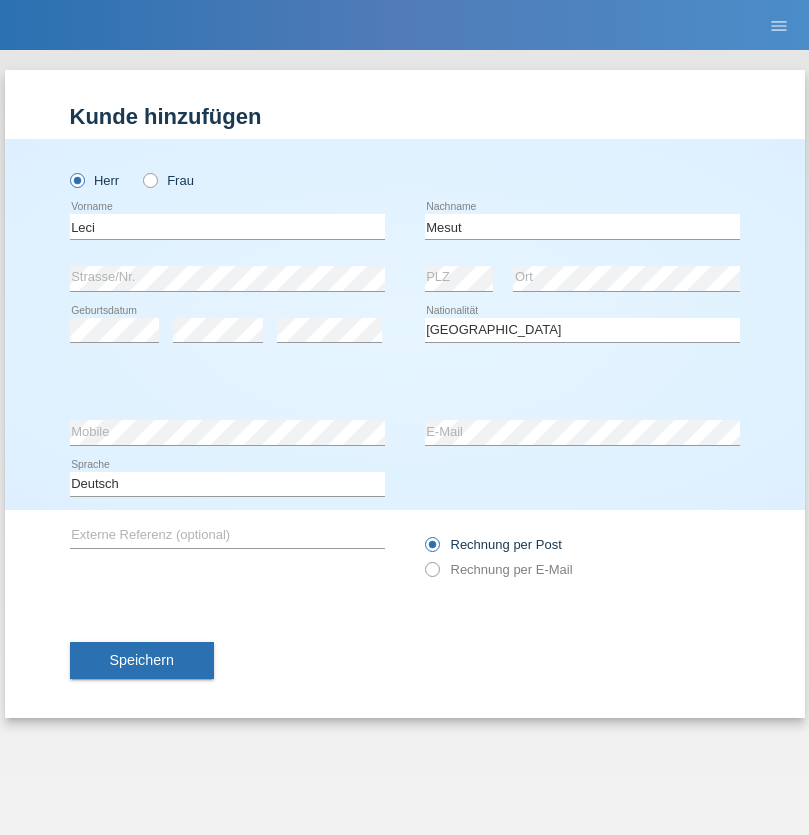 select on "C" 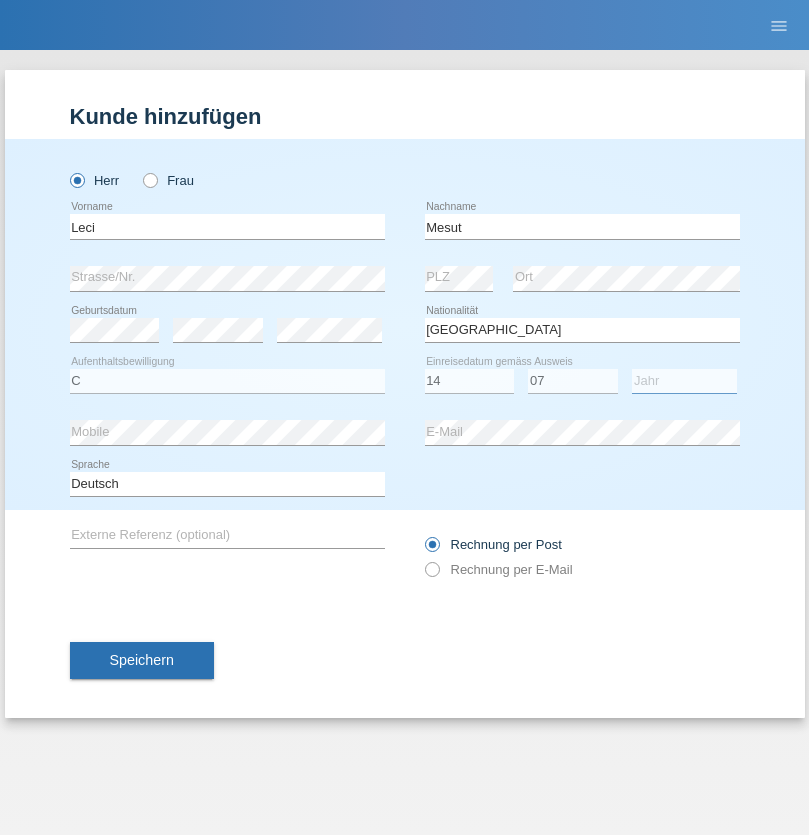 select on "2021" 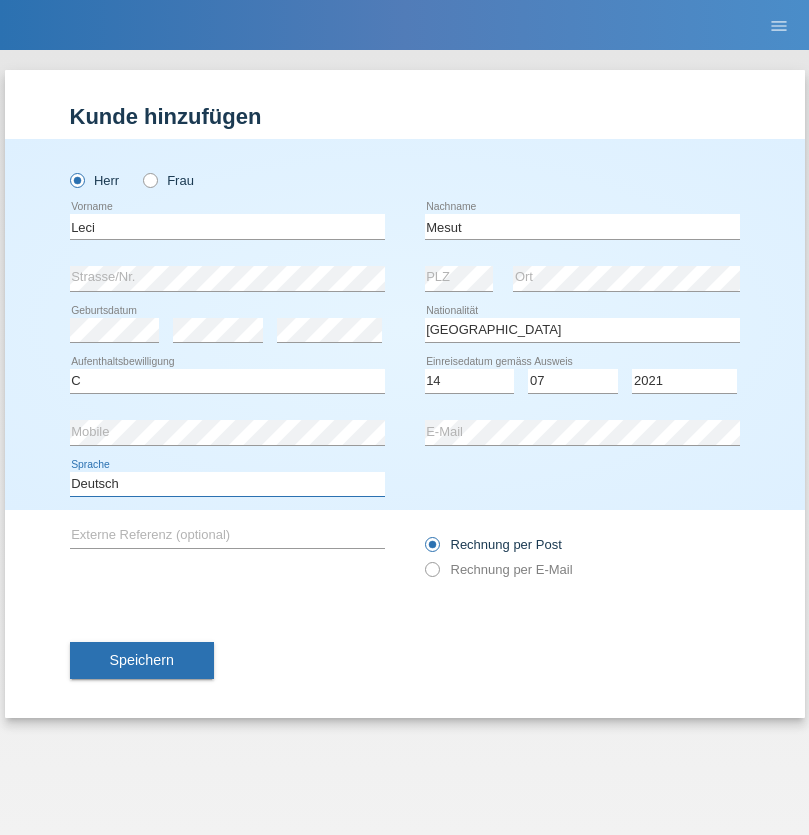 select on "en" 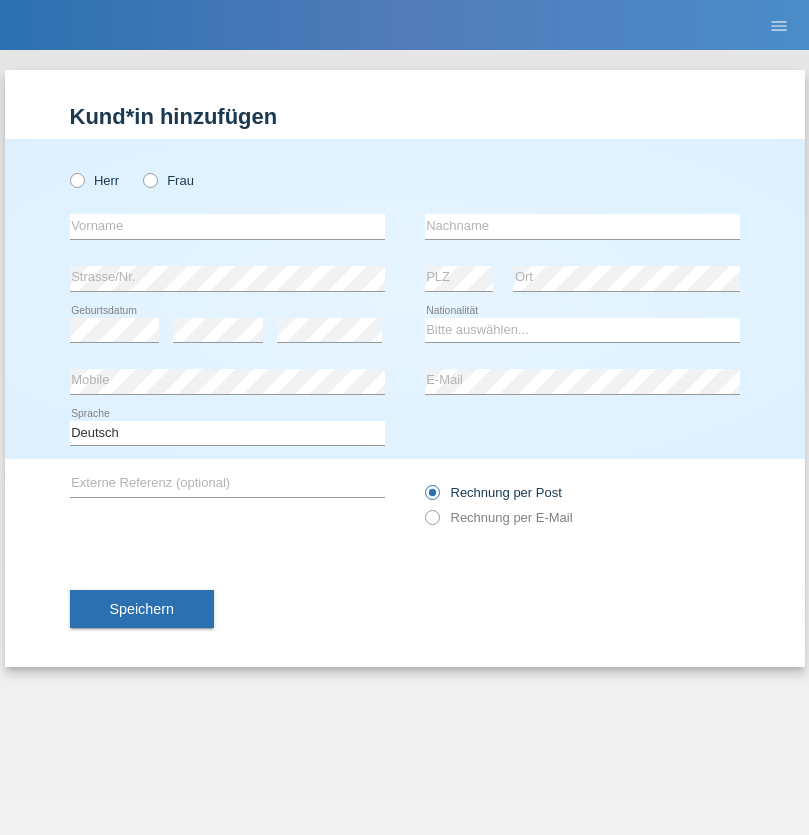scroll, scrollTop: 0, scrollLeft: 0, axis: both 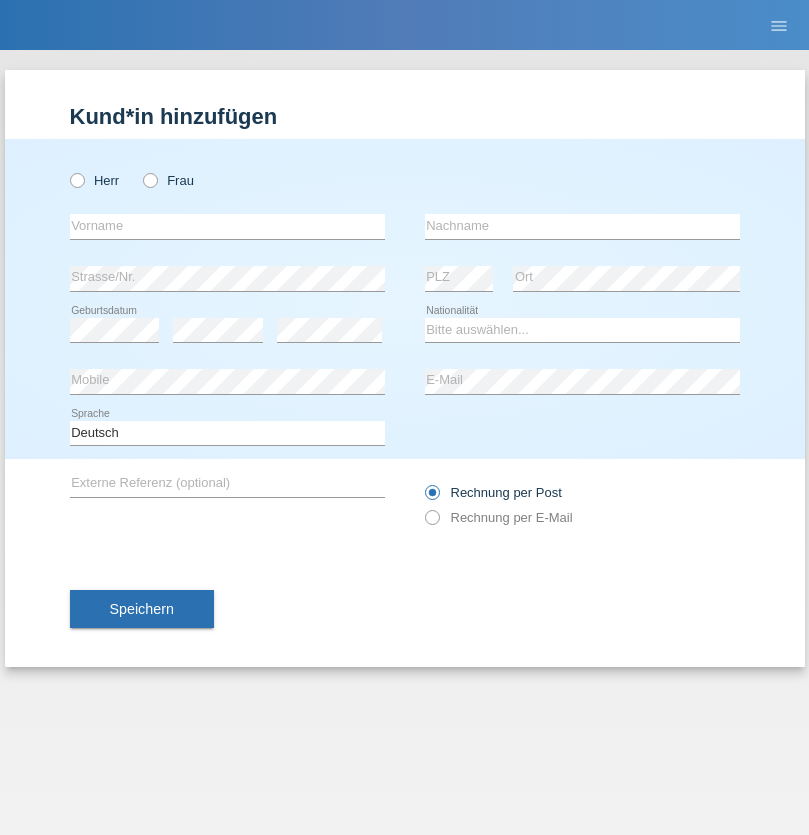 radio on "true" 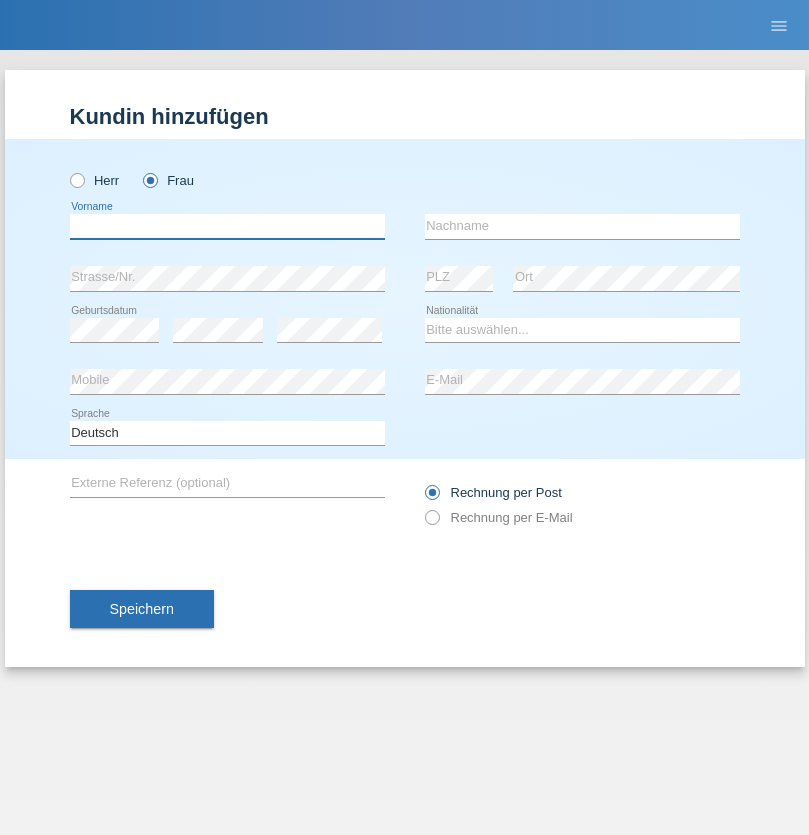click at bounding box center [227, 226] 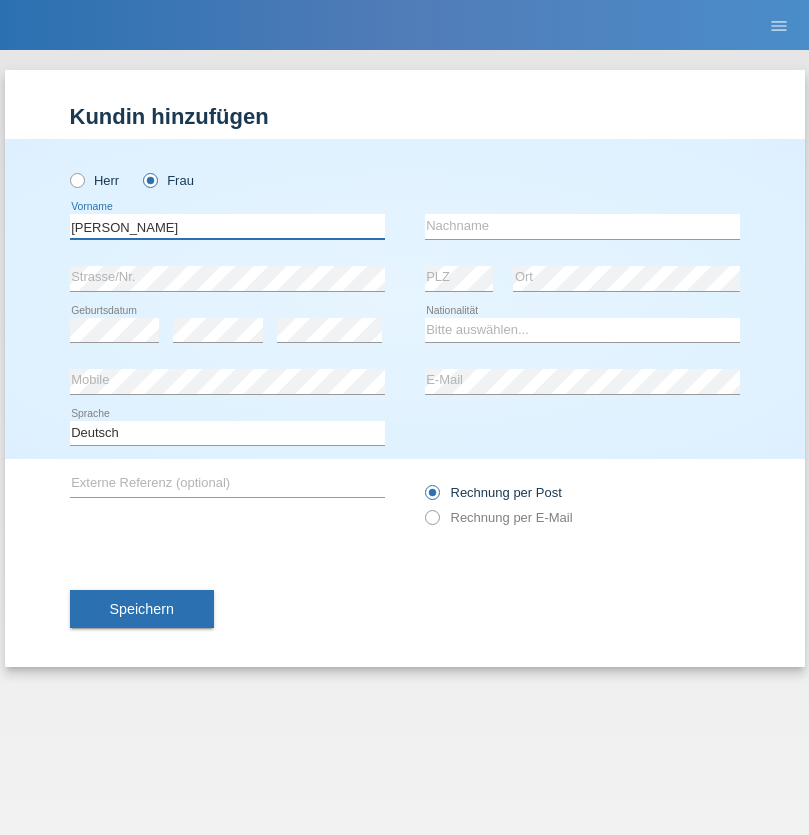 type on "[PERSON_NAME]" 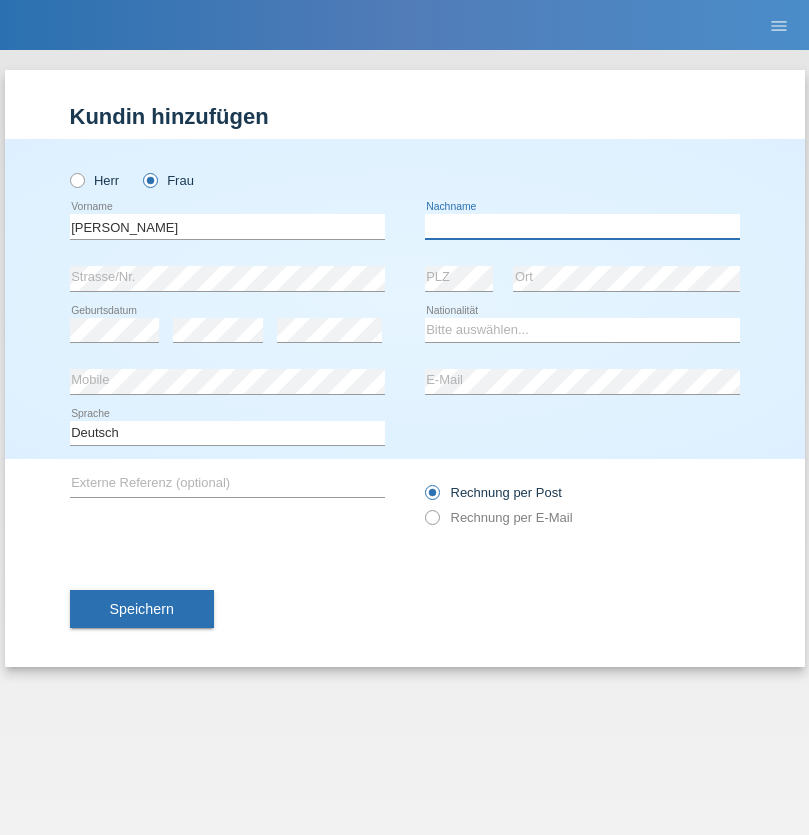 click at bounding box center [582, 226] 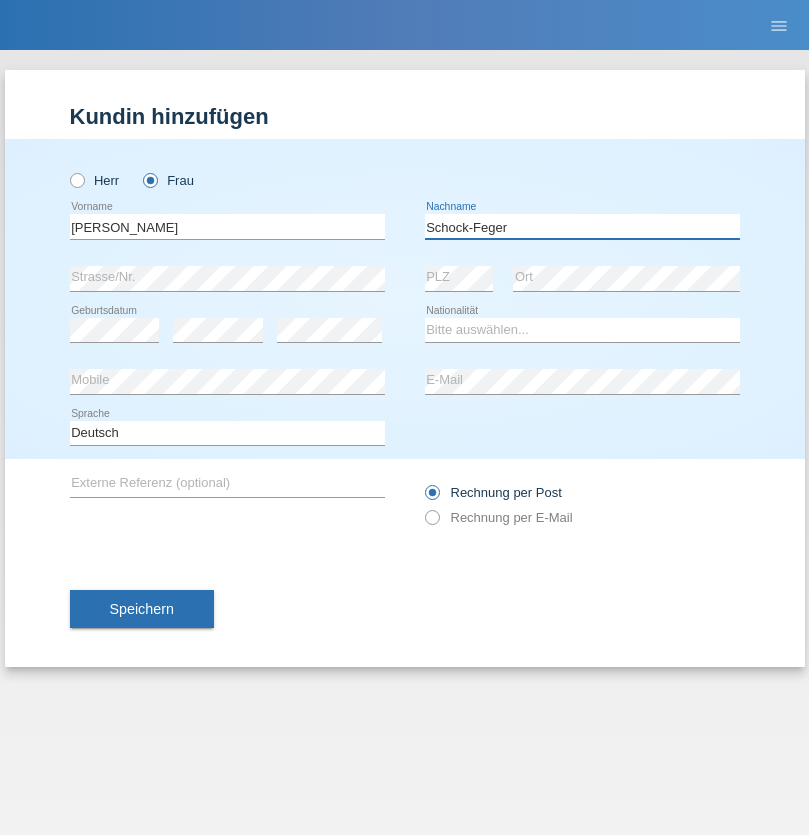 type on "Schock-Feger" 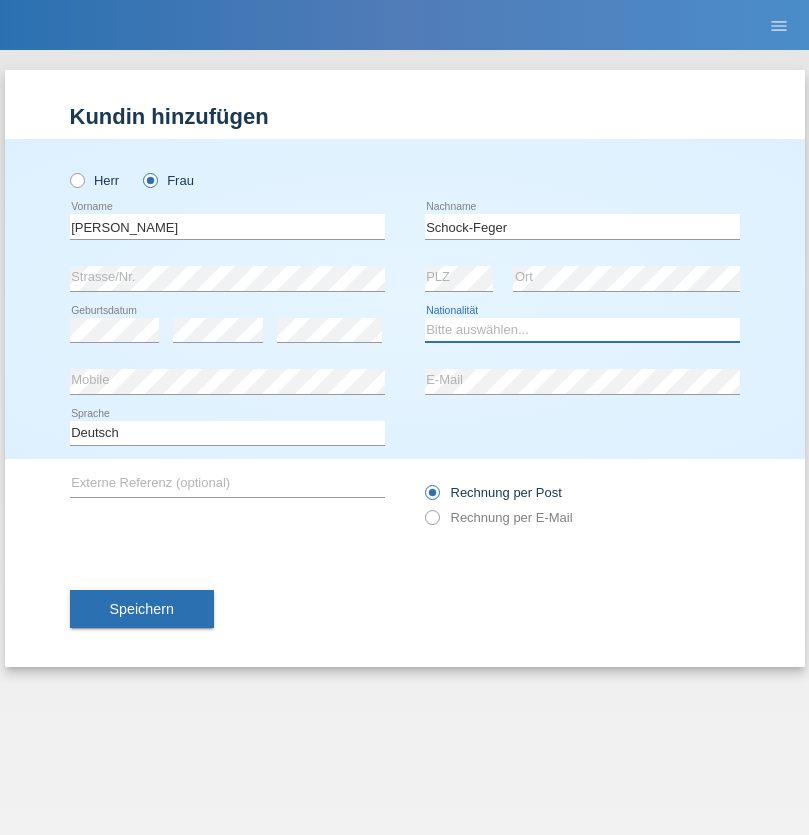 select on "CH" 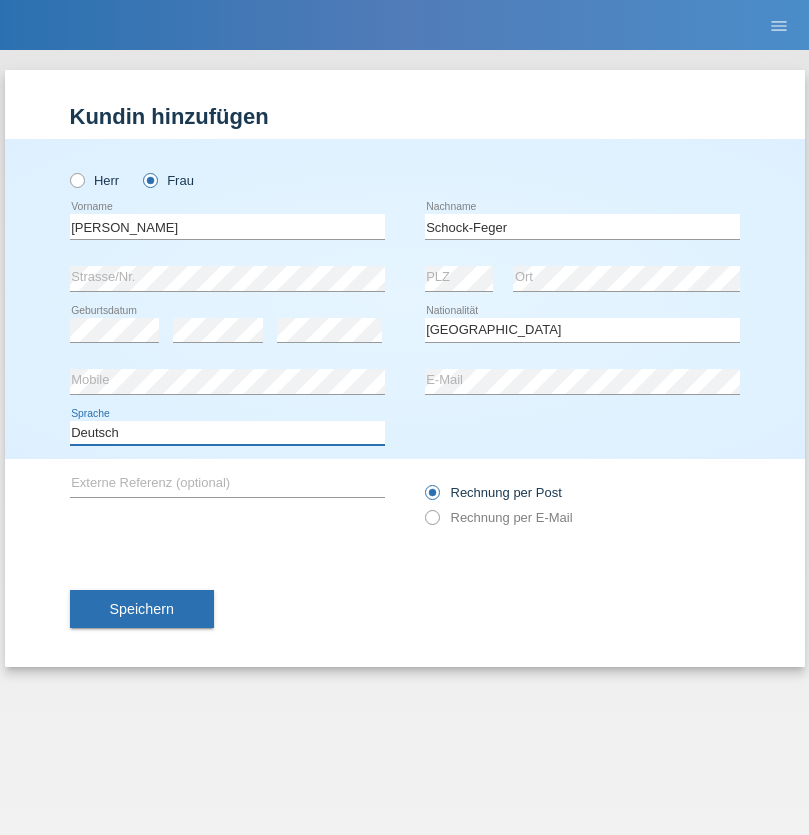 select on "en" 